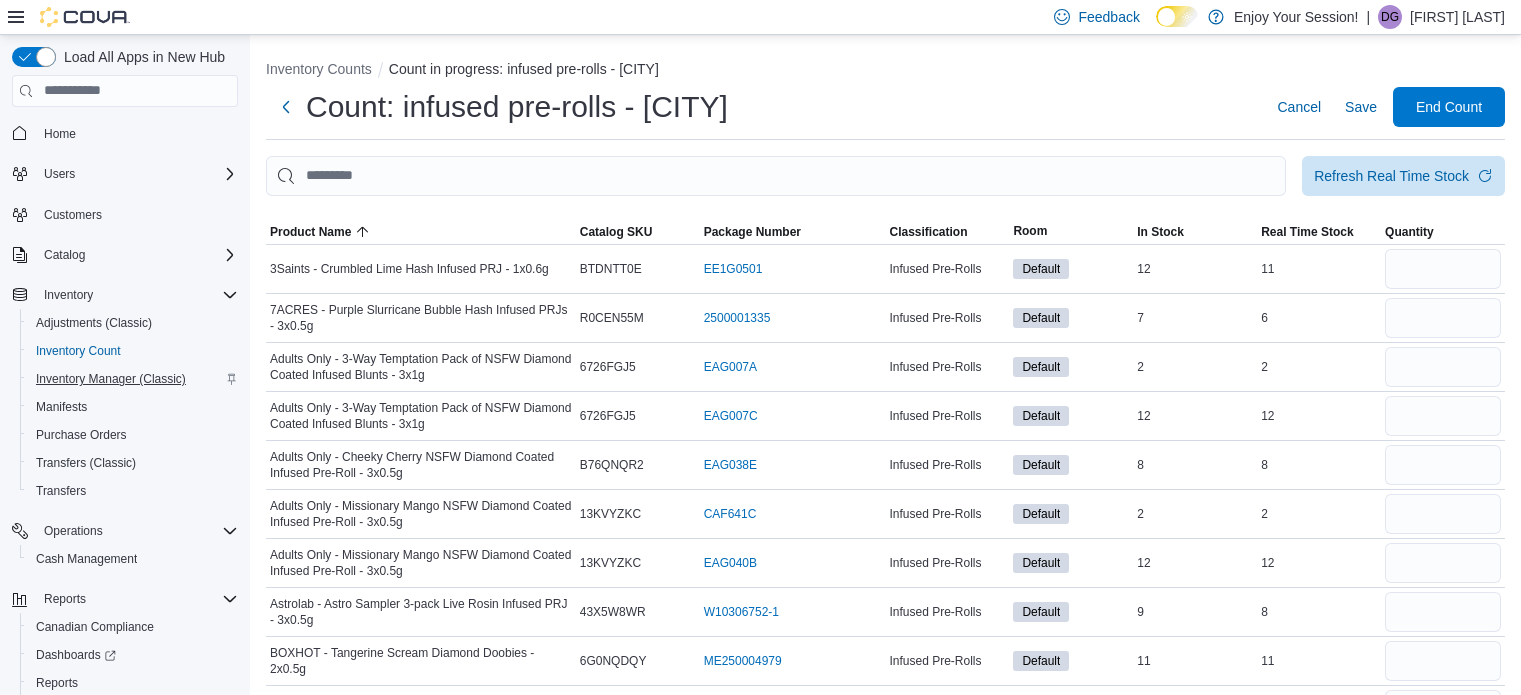 scroll, scrollTop: 3870, scrollLeft: 0, axis: vertical 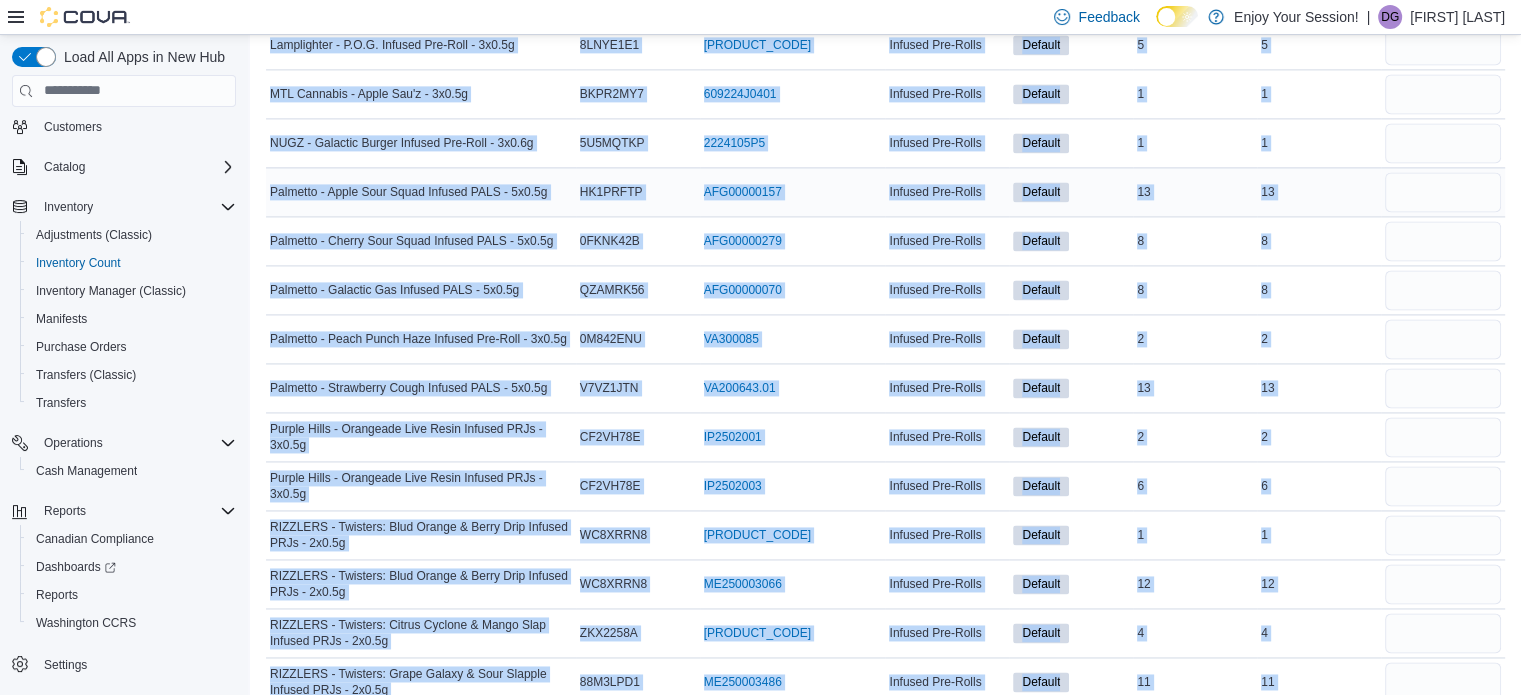 click on "Real Time Stock 13" at bounding box center [1319, 191] 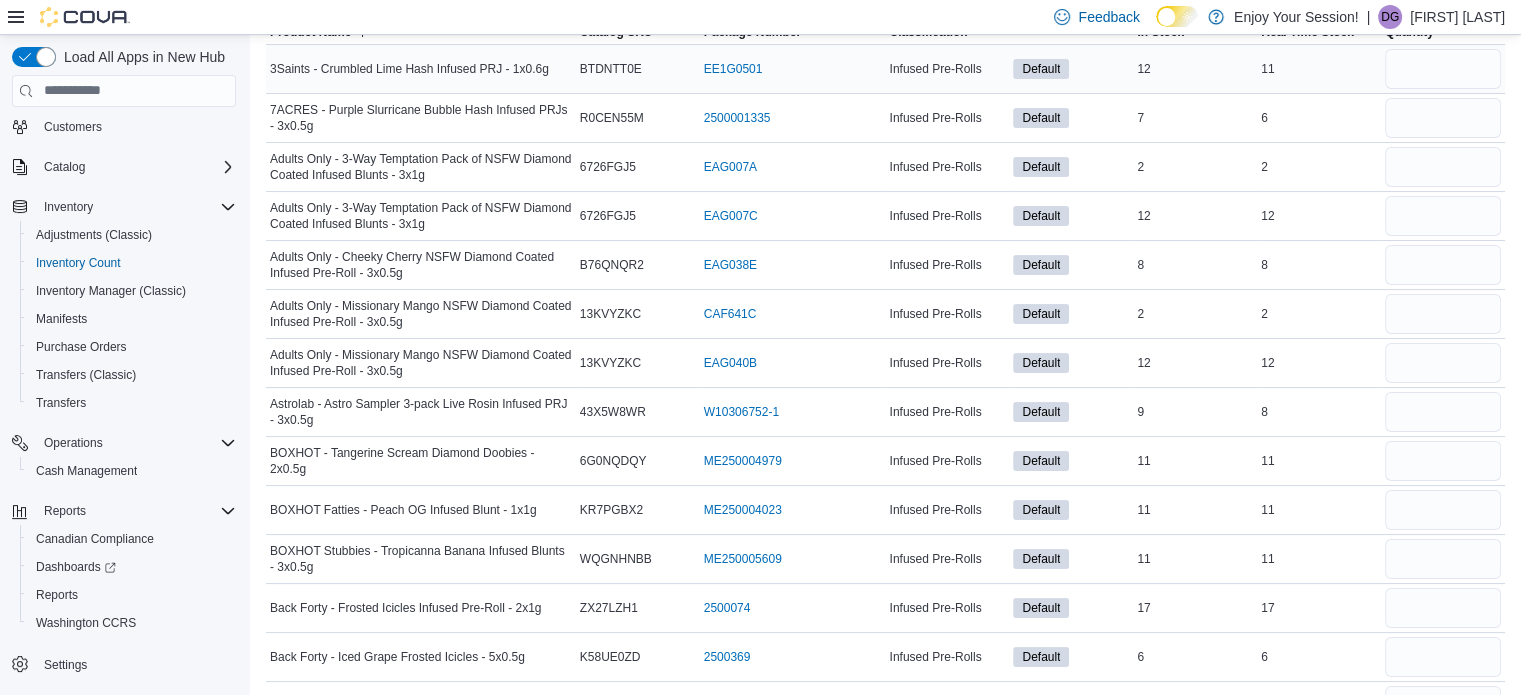 scroll, scrollTop: 0, scrollLeft: 0, axis: both 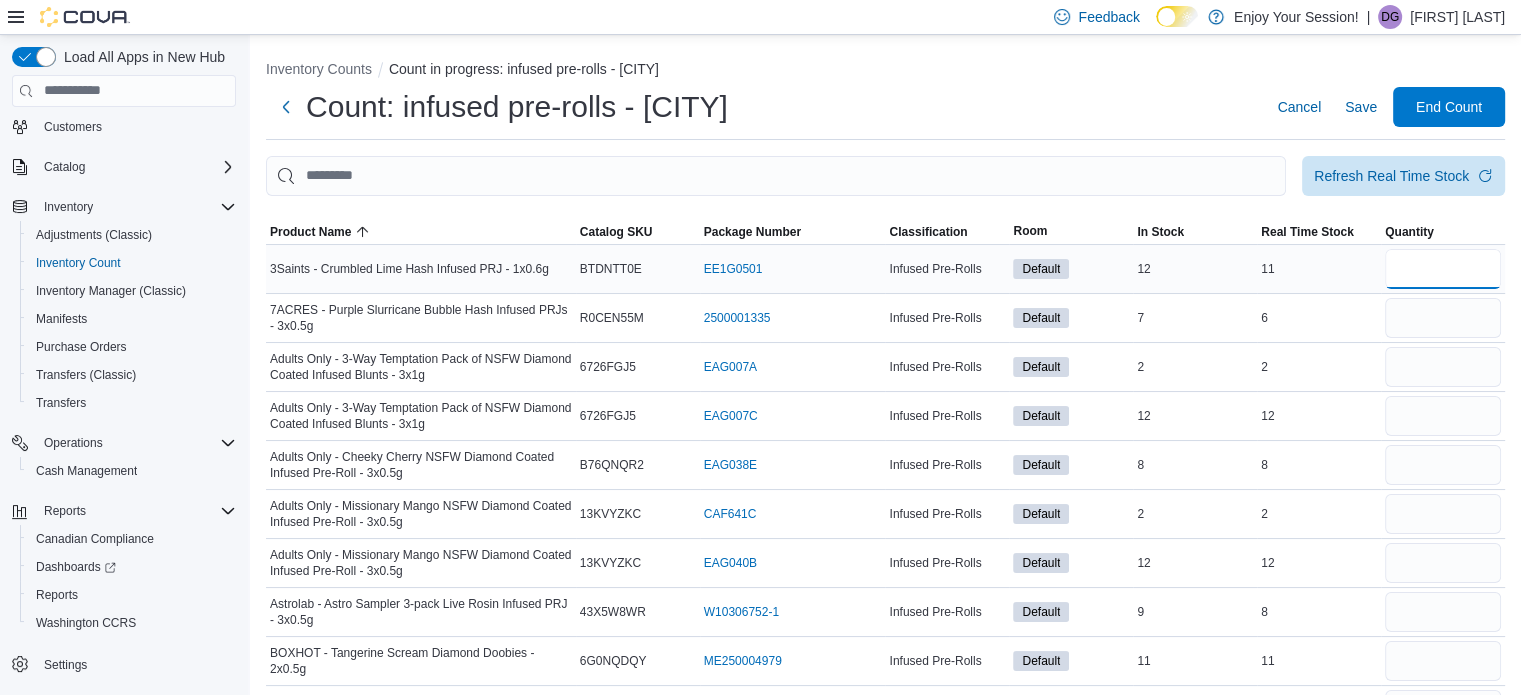 click at bounding box center [1443, 269] 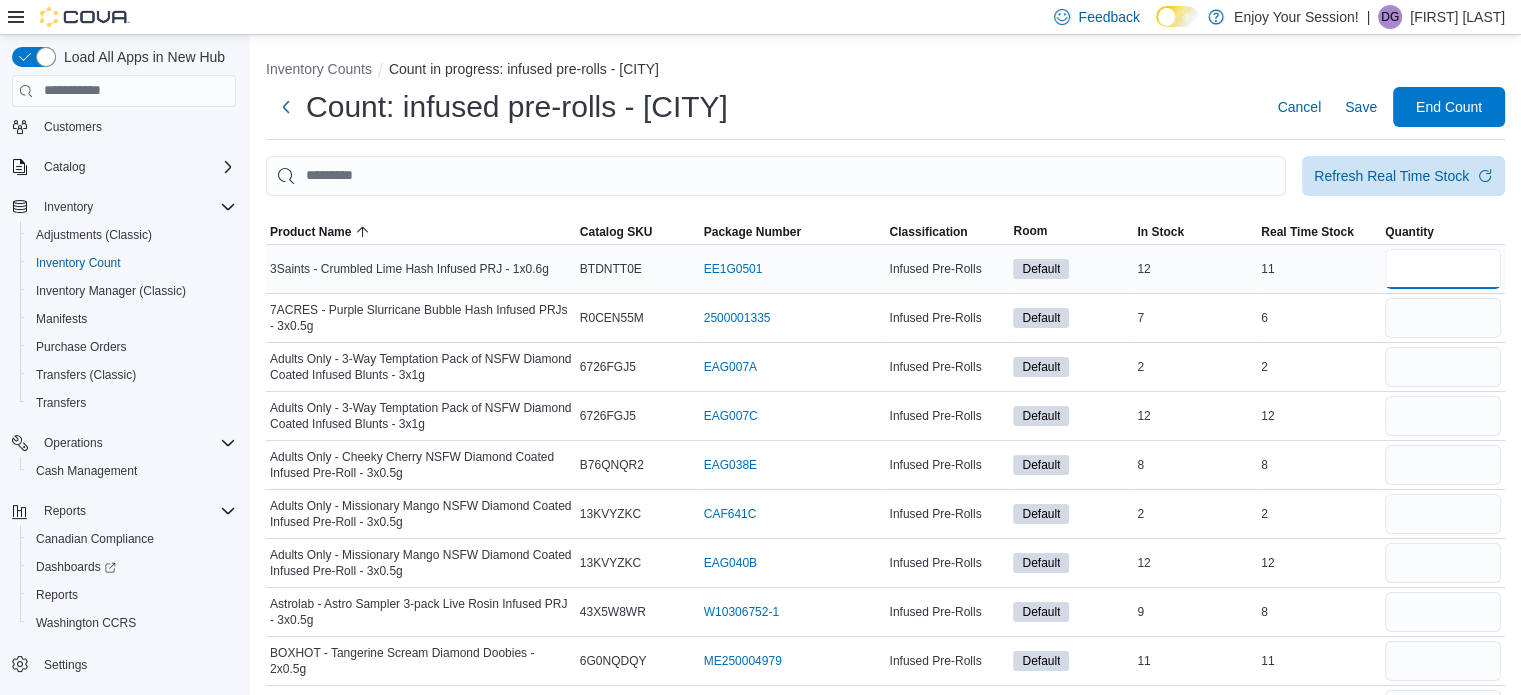 type on "**" 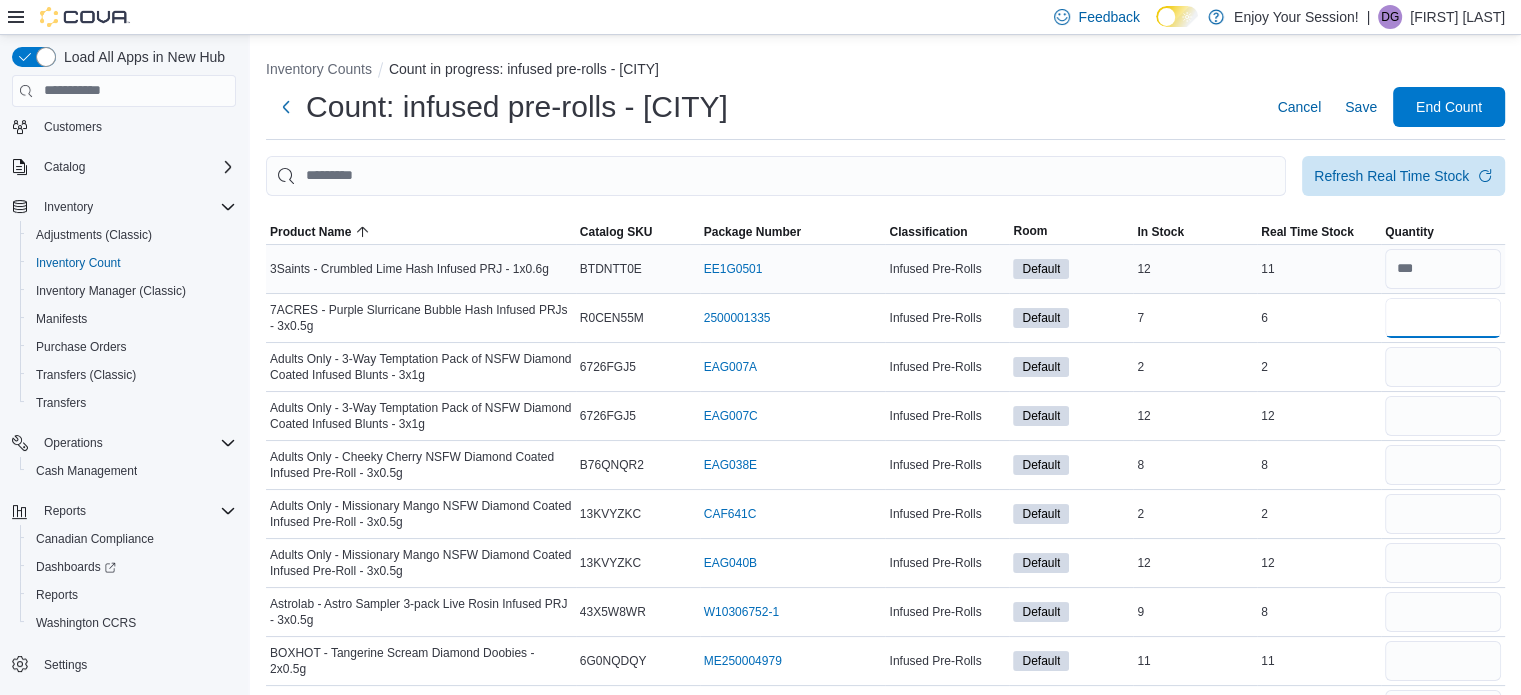 type 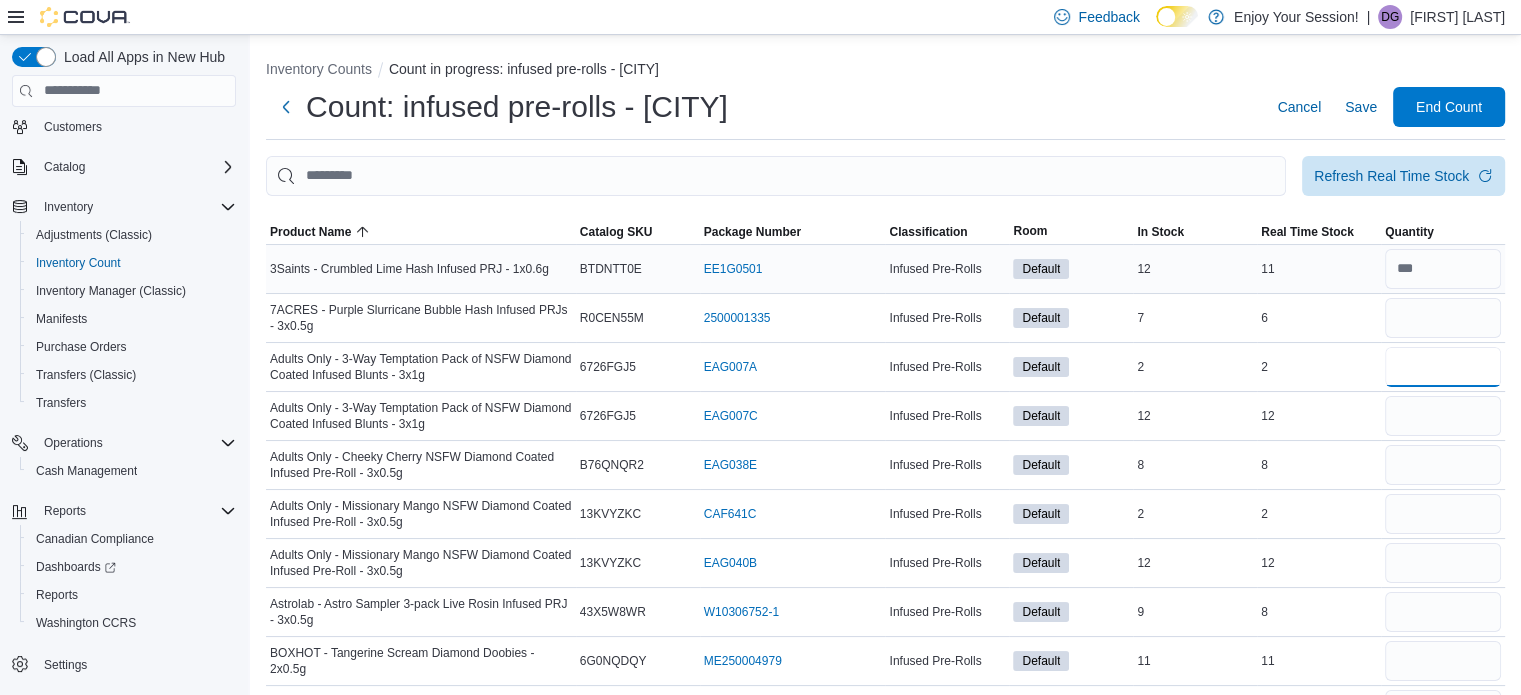 type 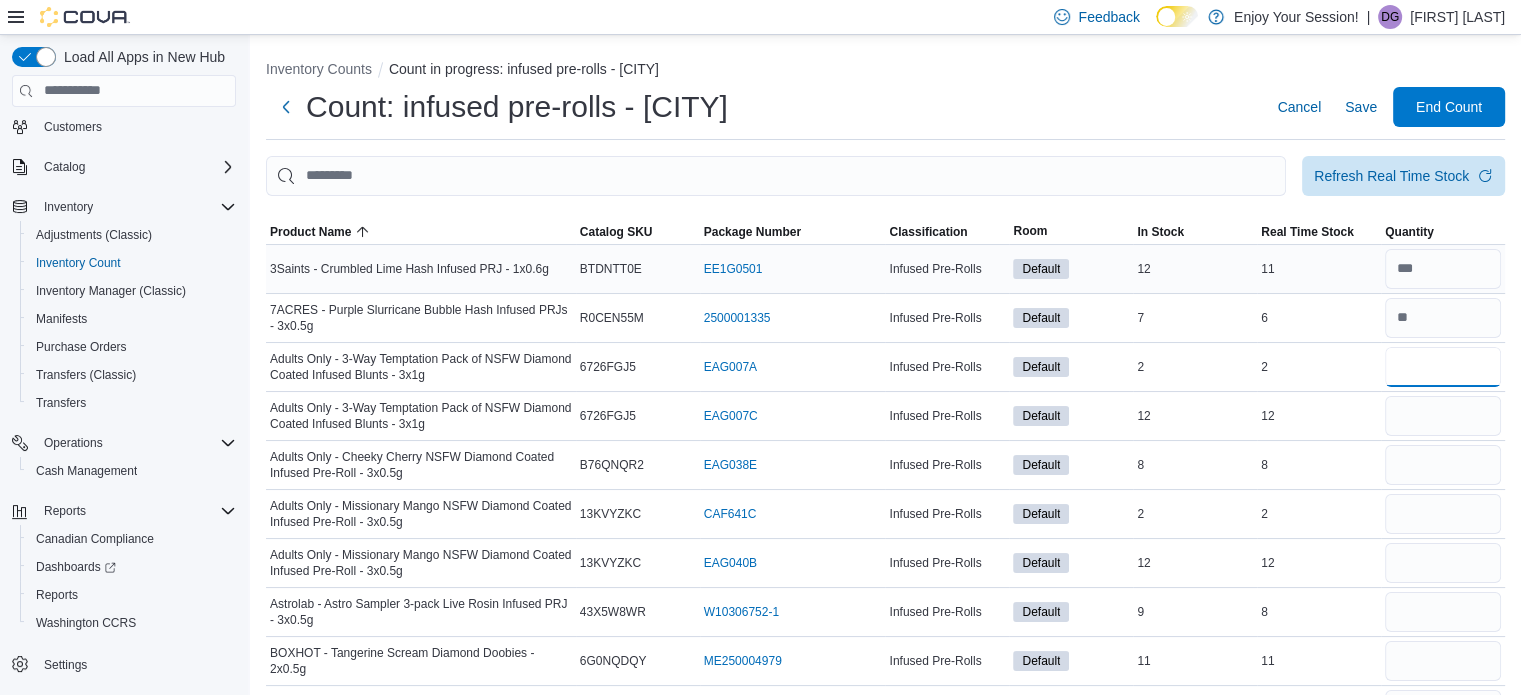 type on "*" 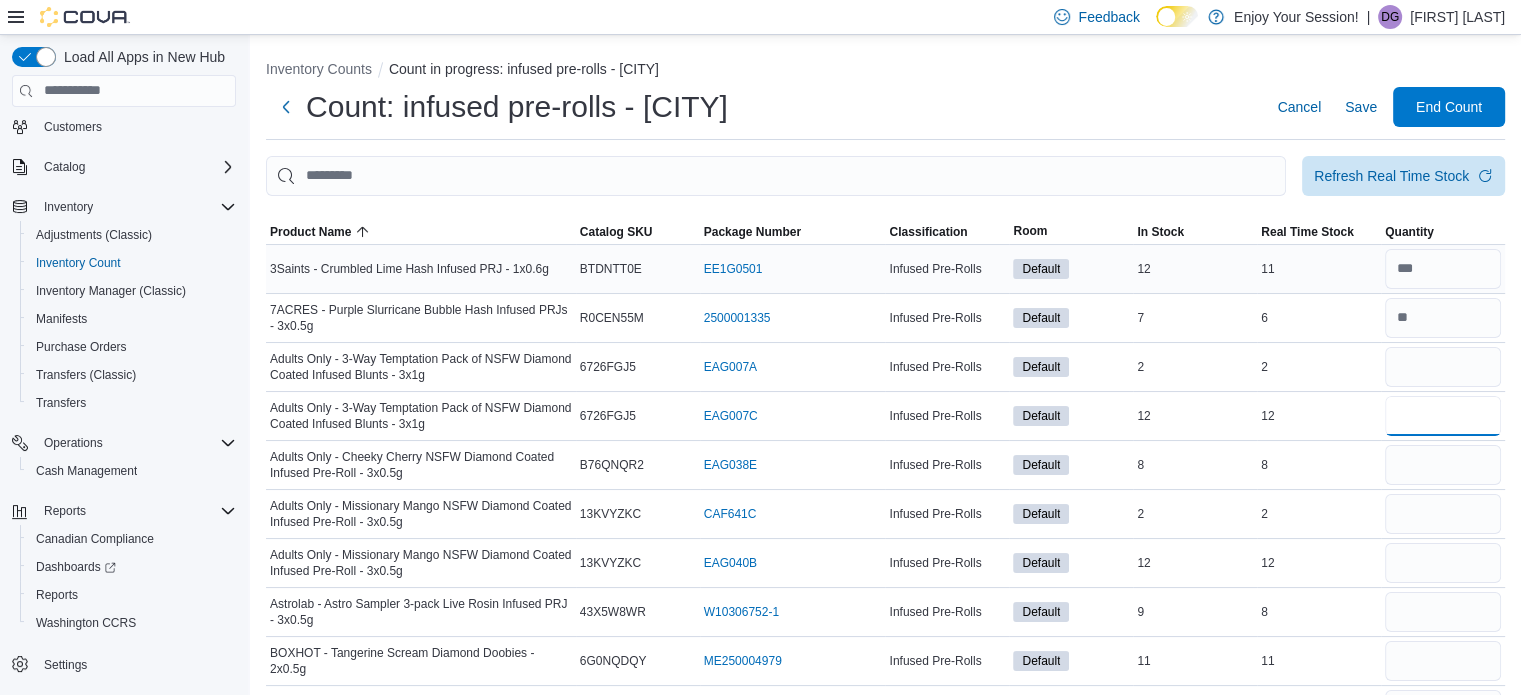 type 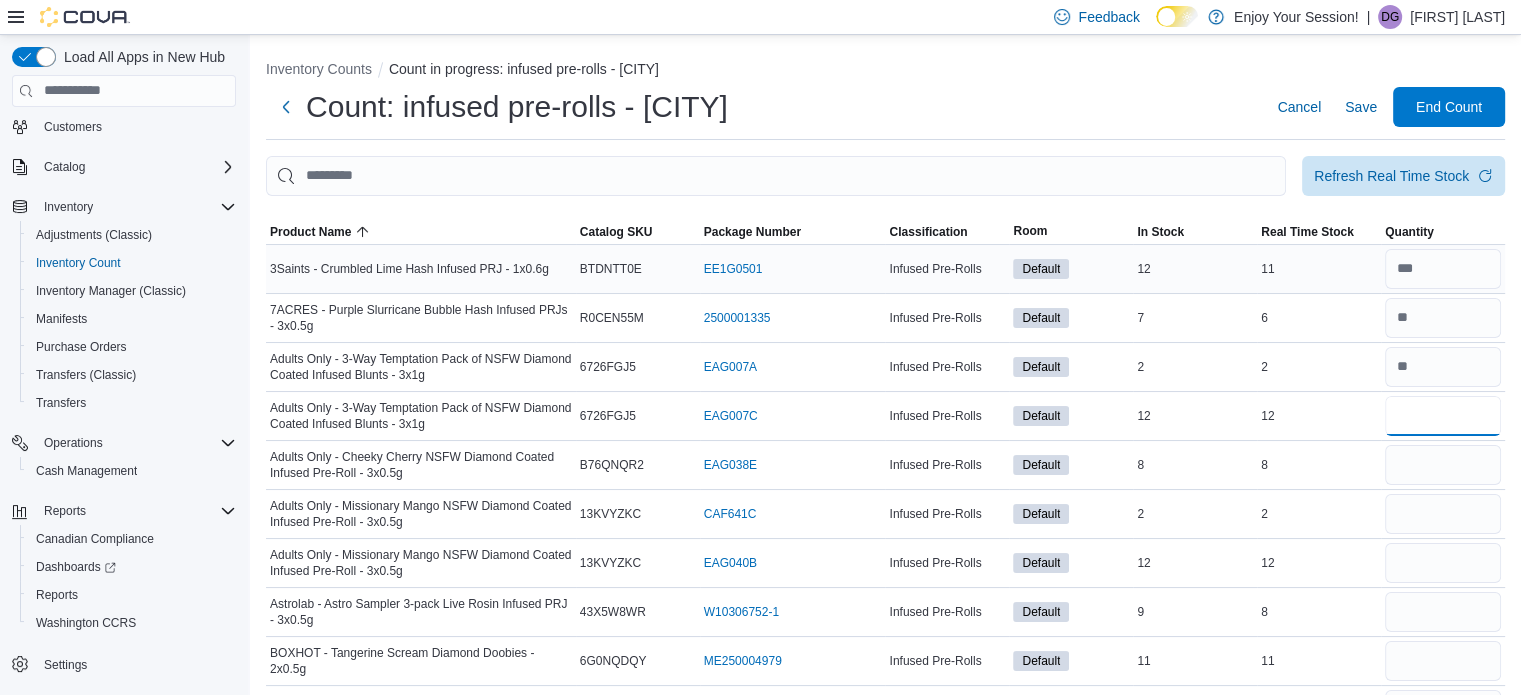 type on "**" 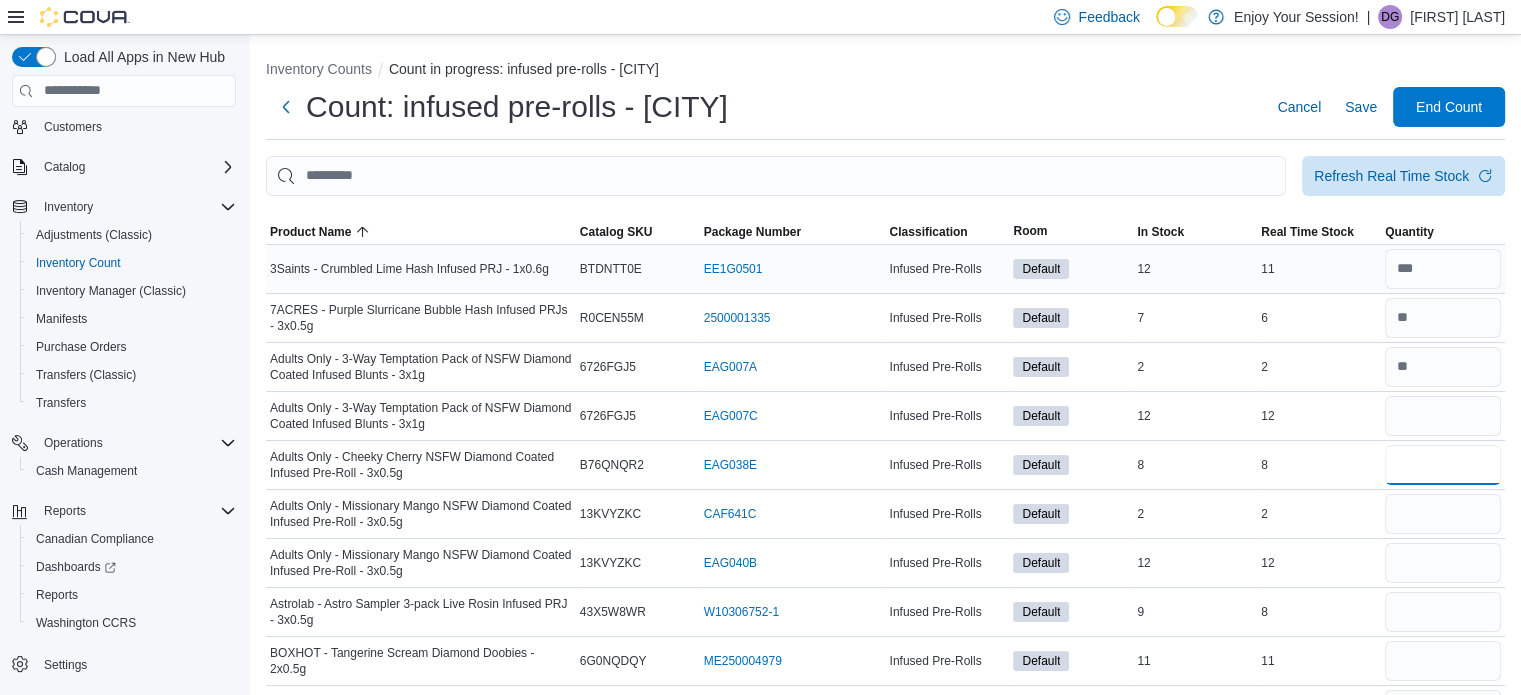 type 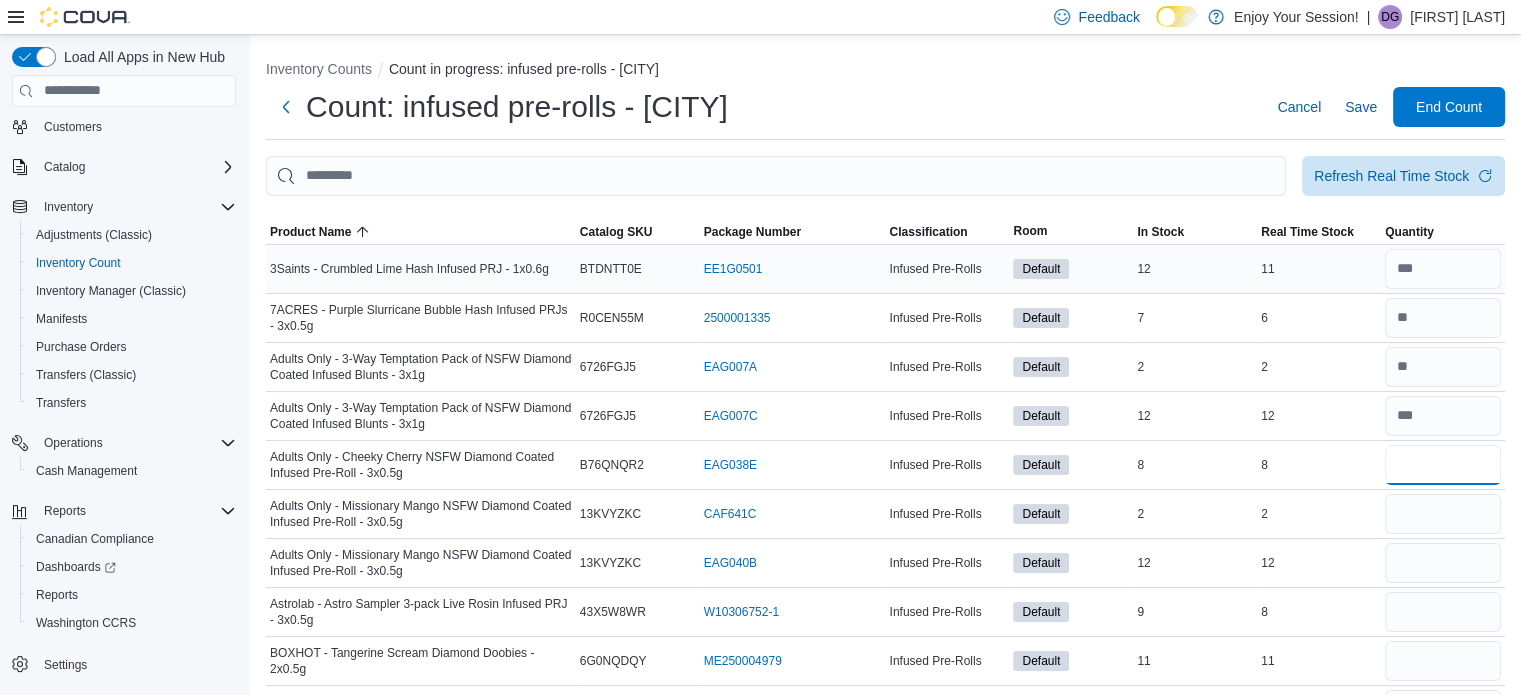type on "*" 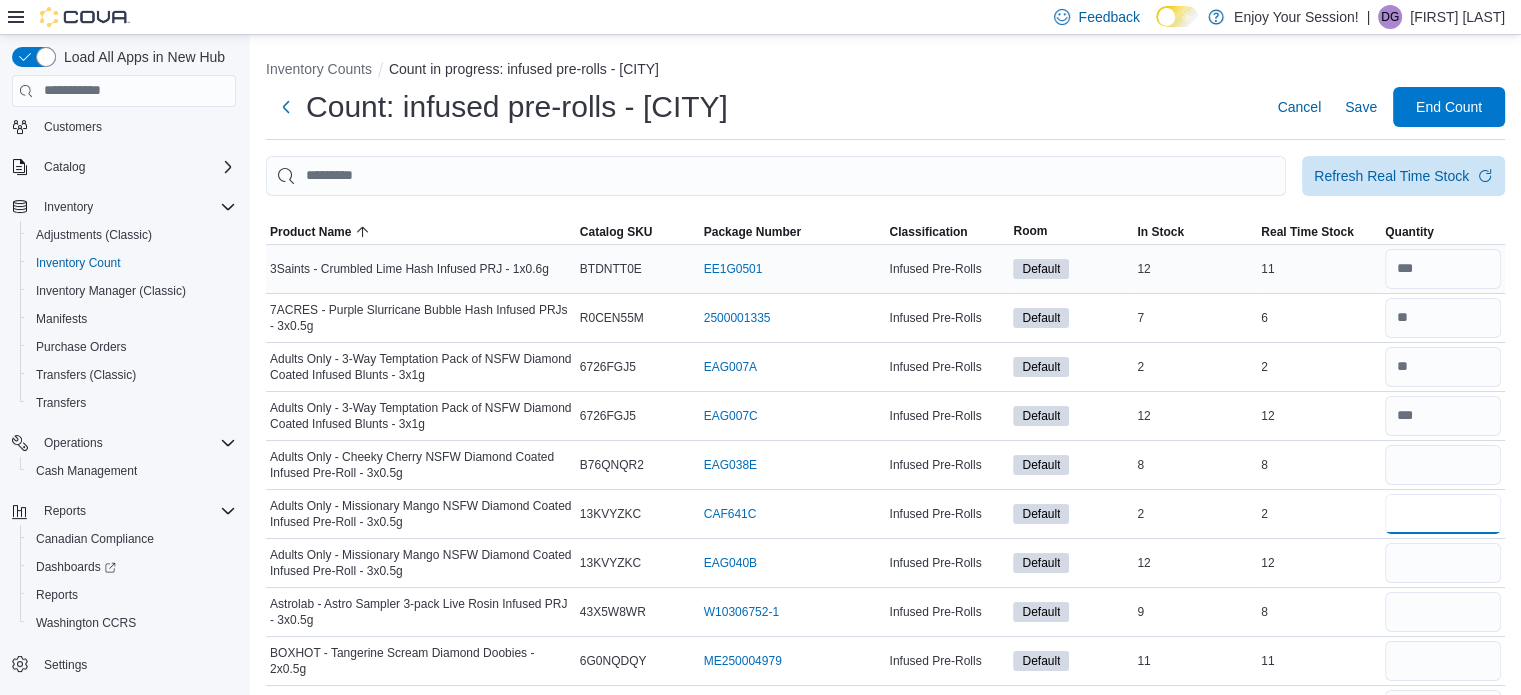 type 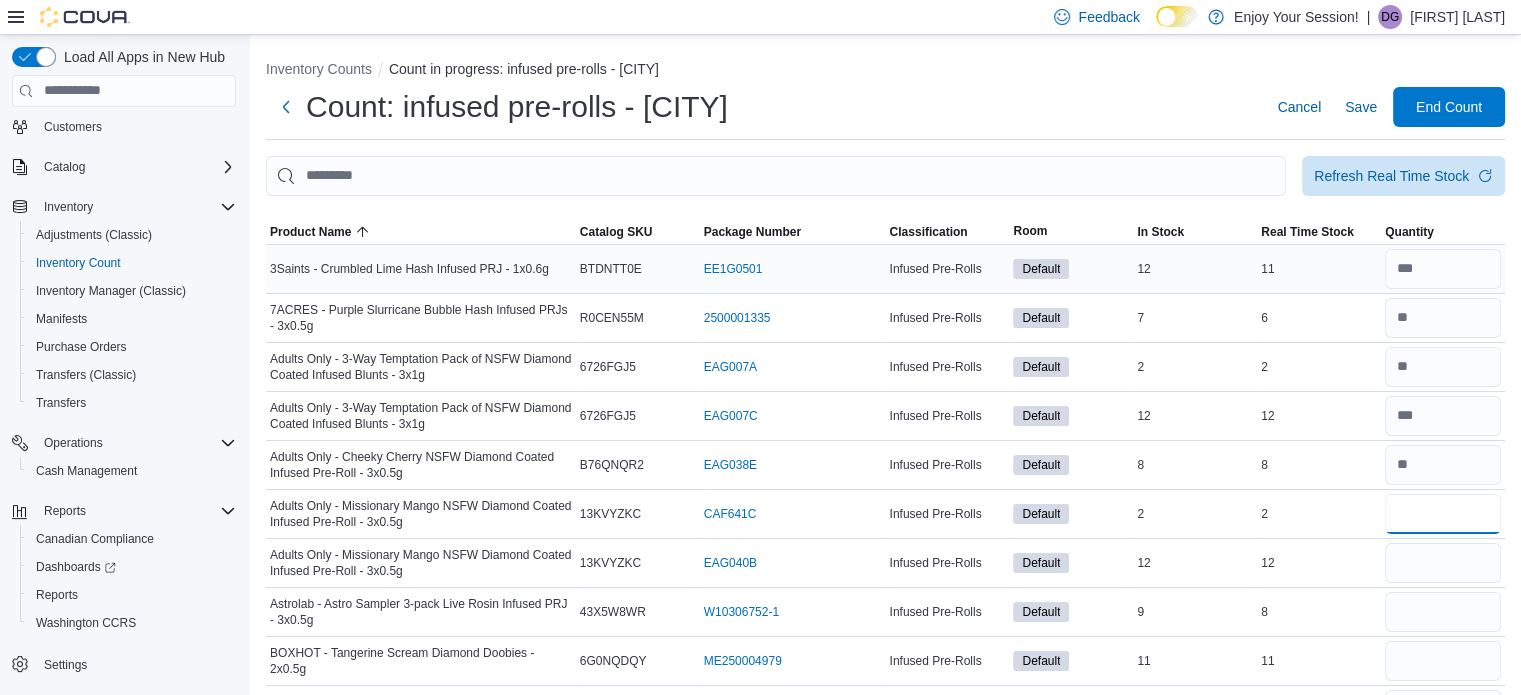 type on "*" 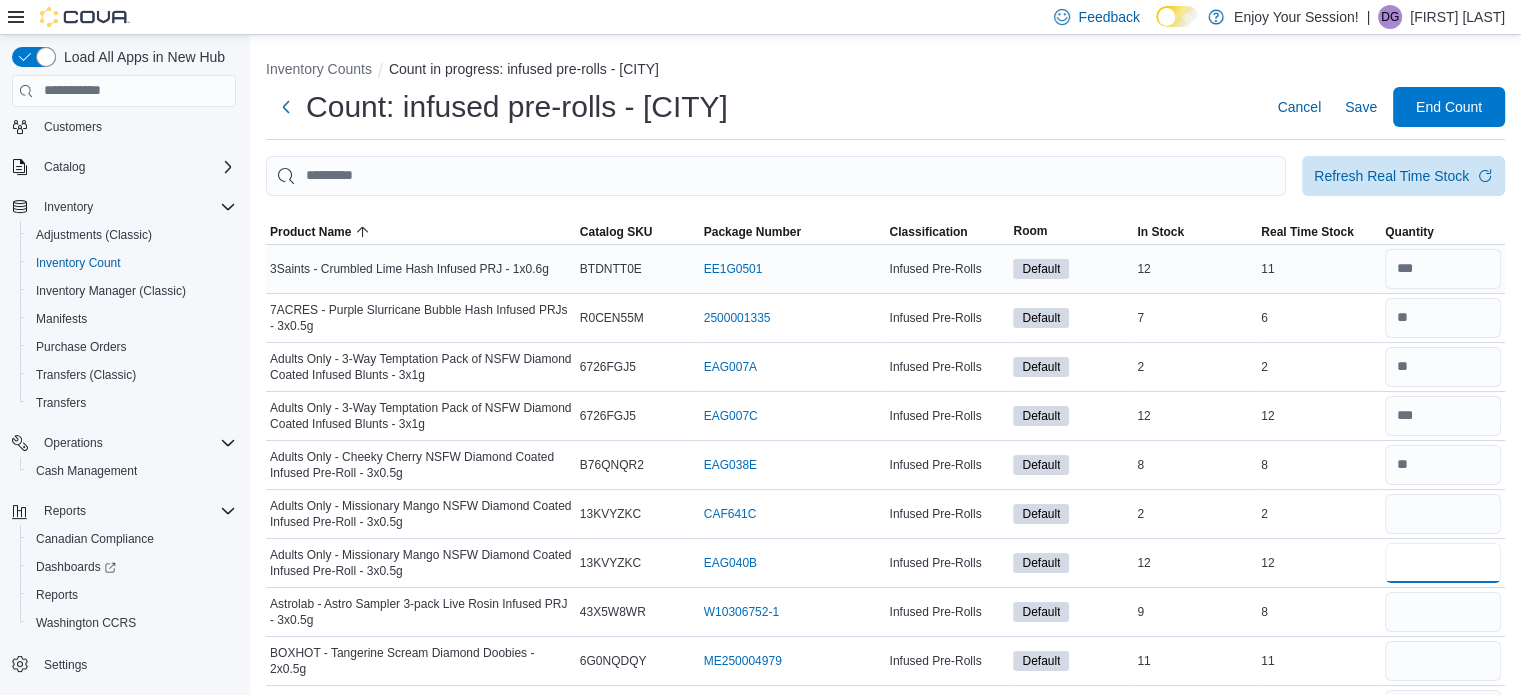 type 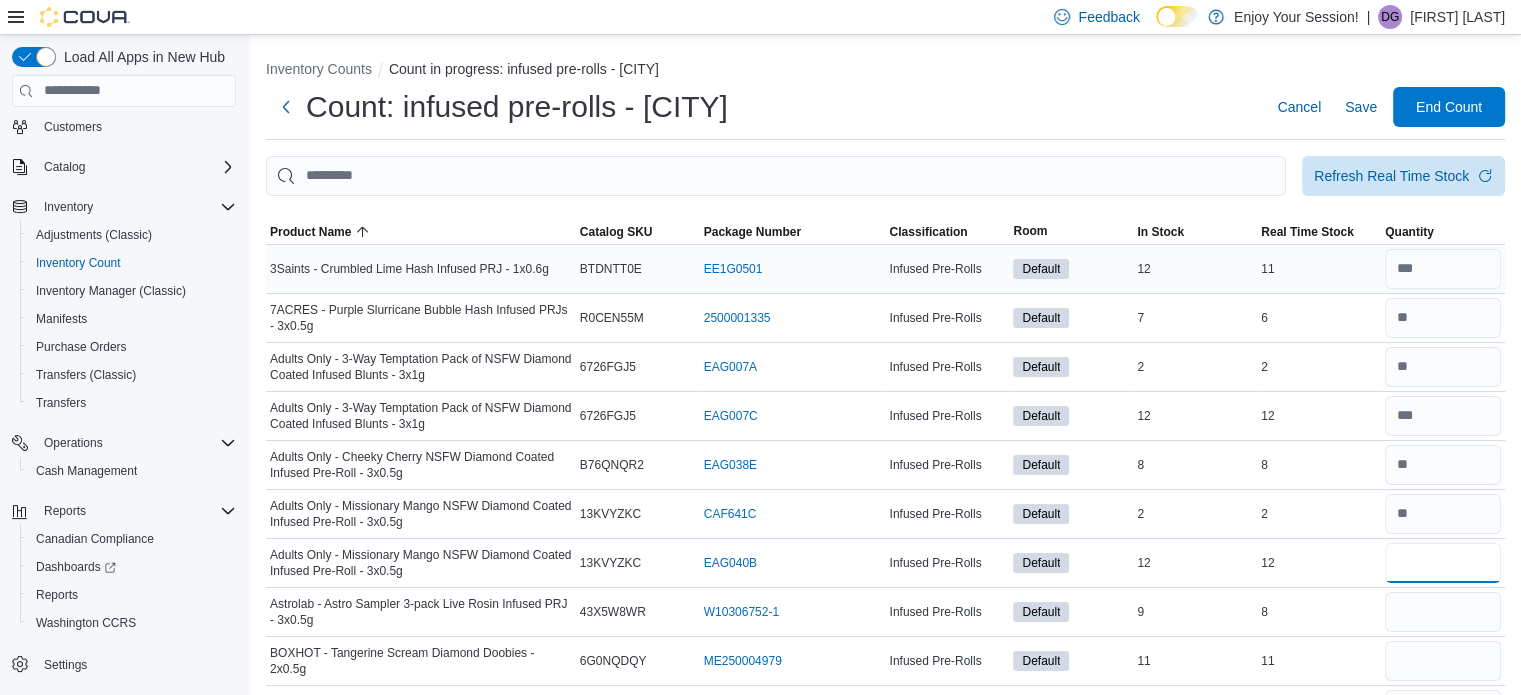 type on "**" 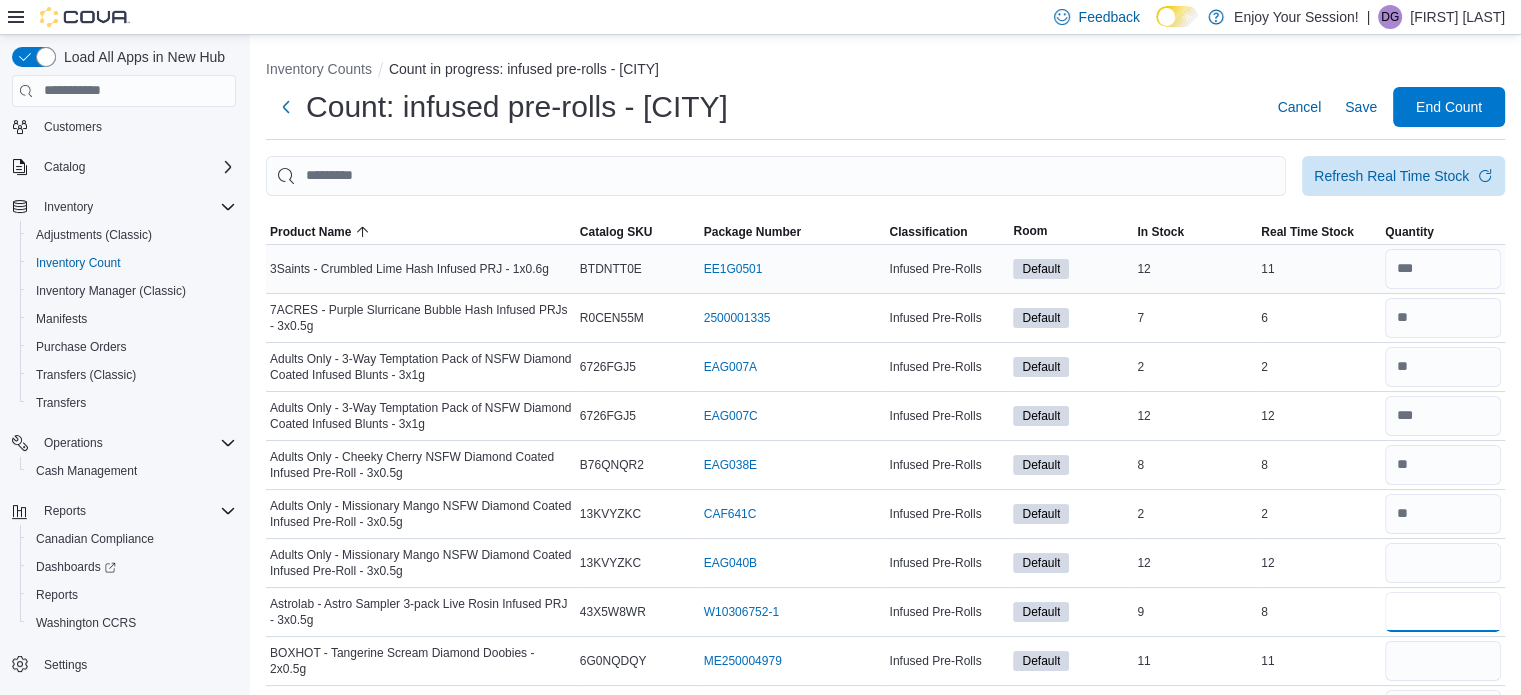 type 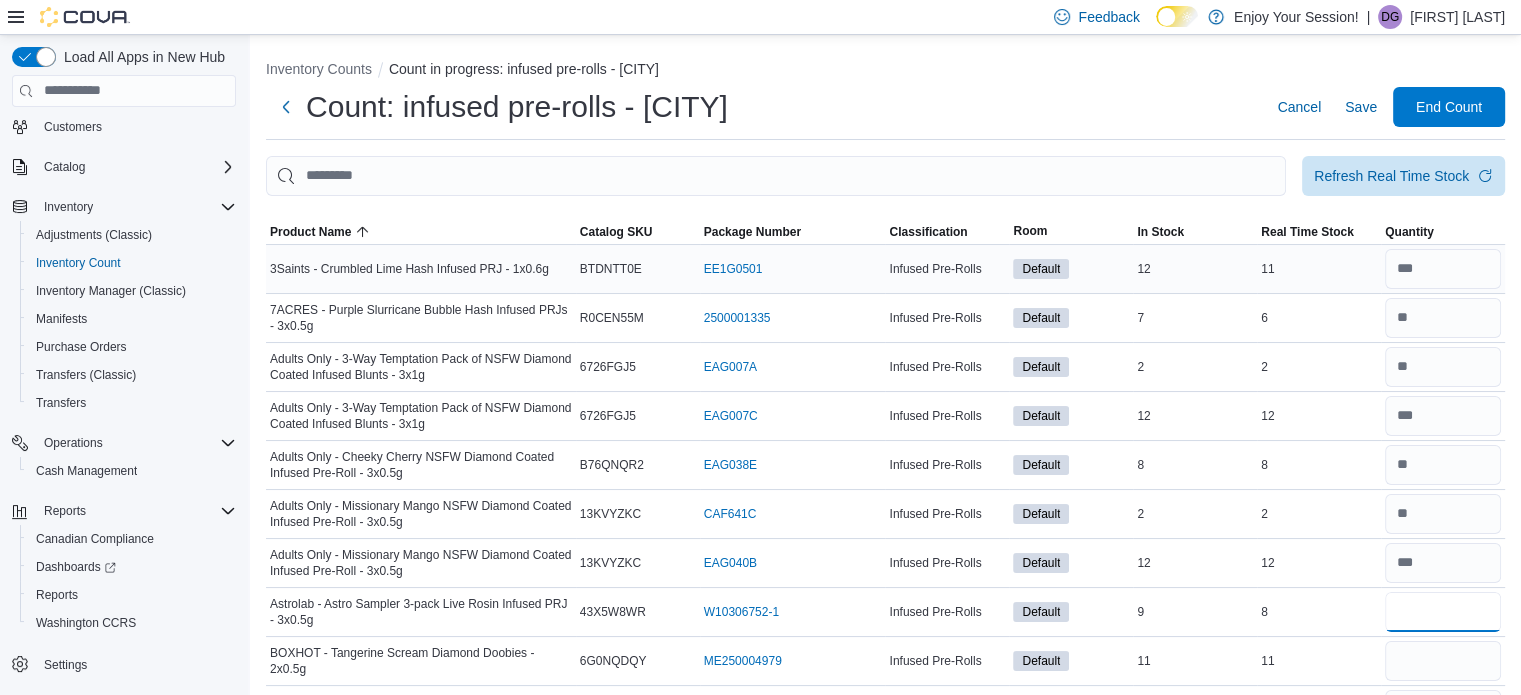 type on "*" 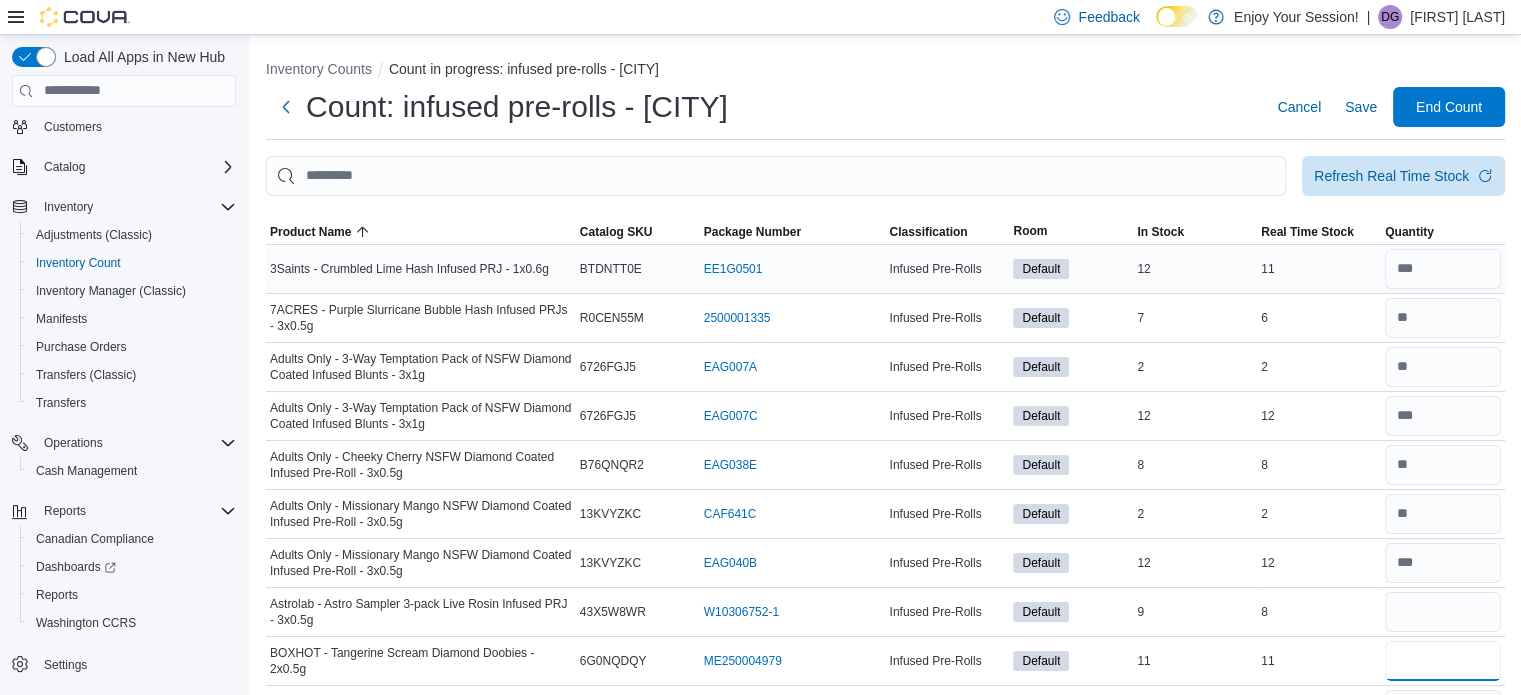 type 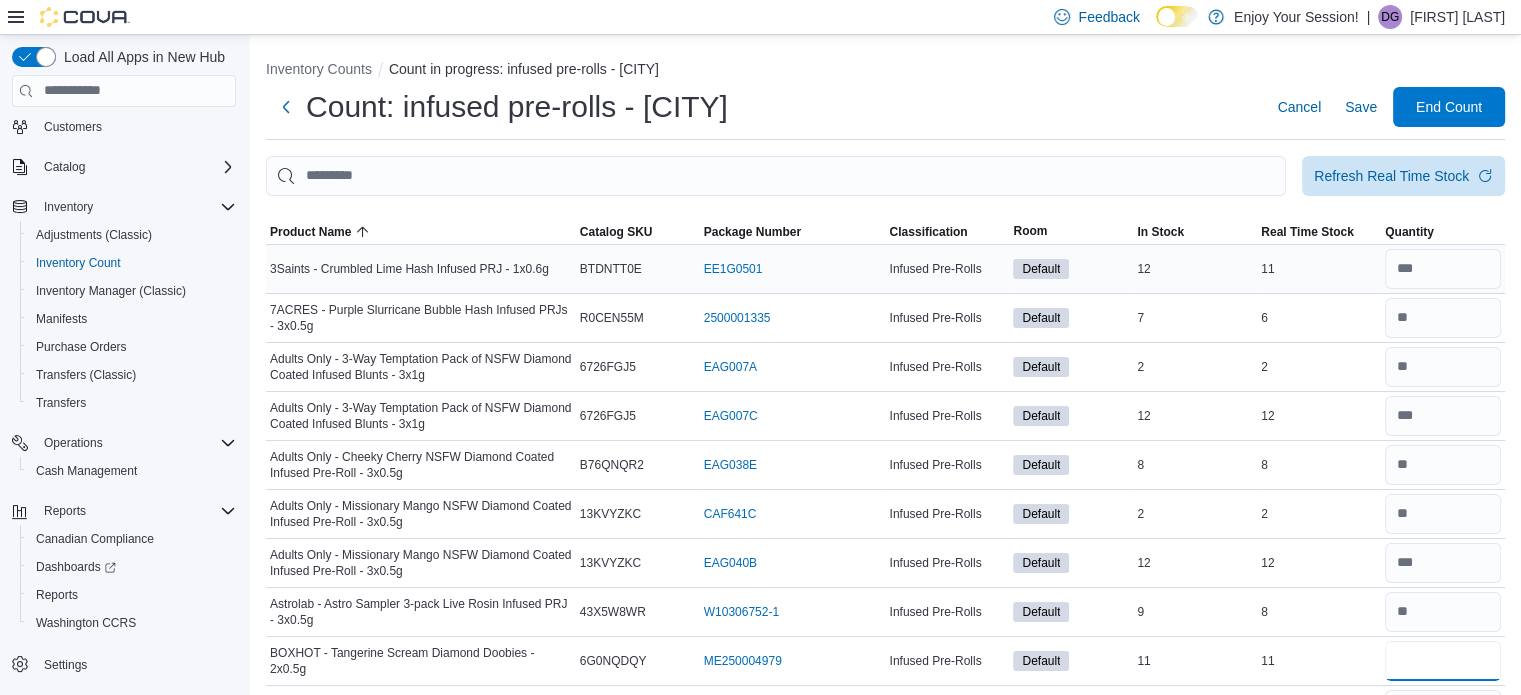 type on "**" 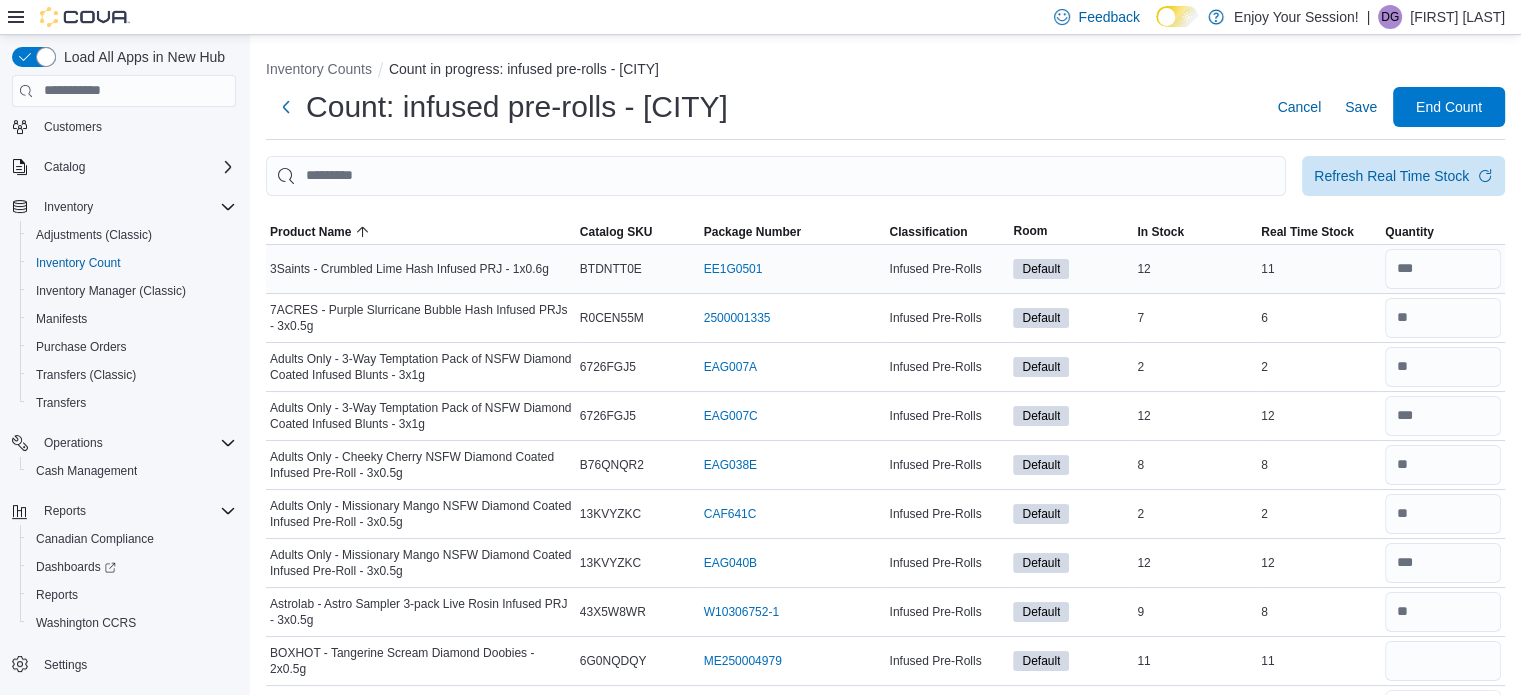 type 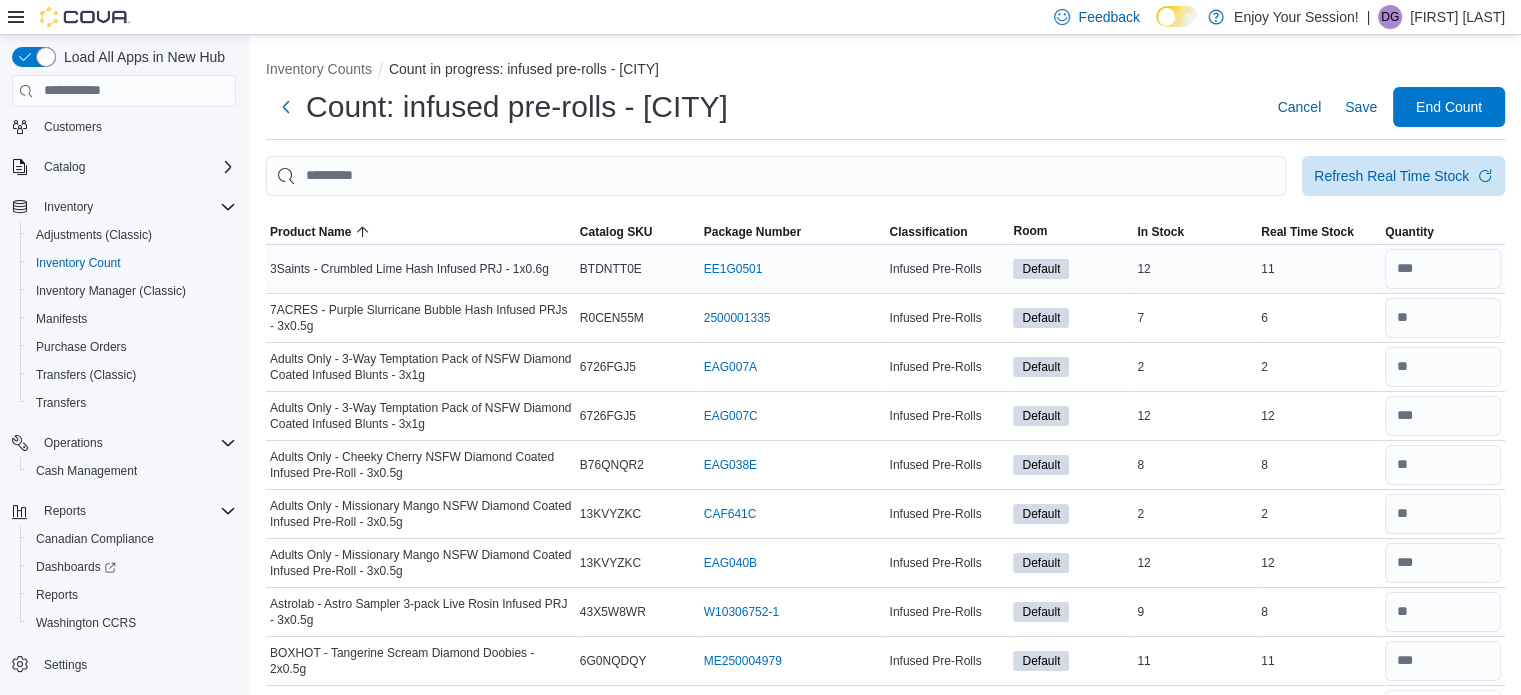 scroll, scrollTop: 32, scrollLeft: 0, axis: vertical 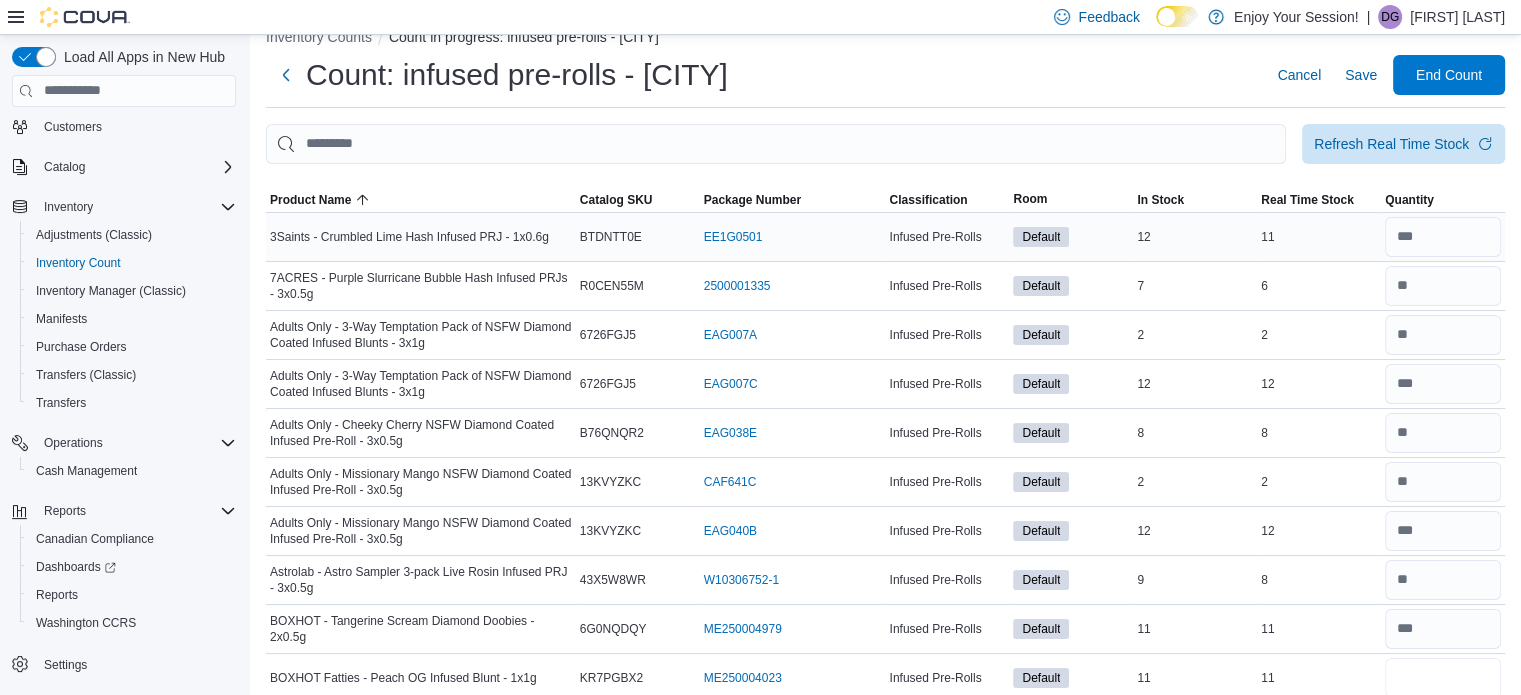 type on "**" 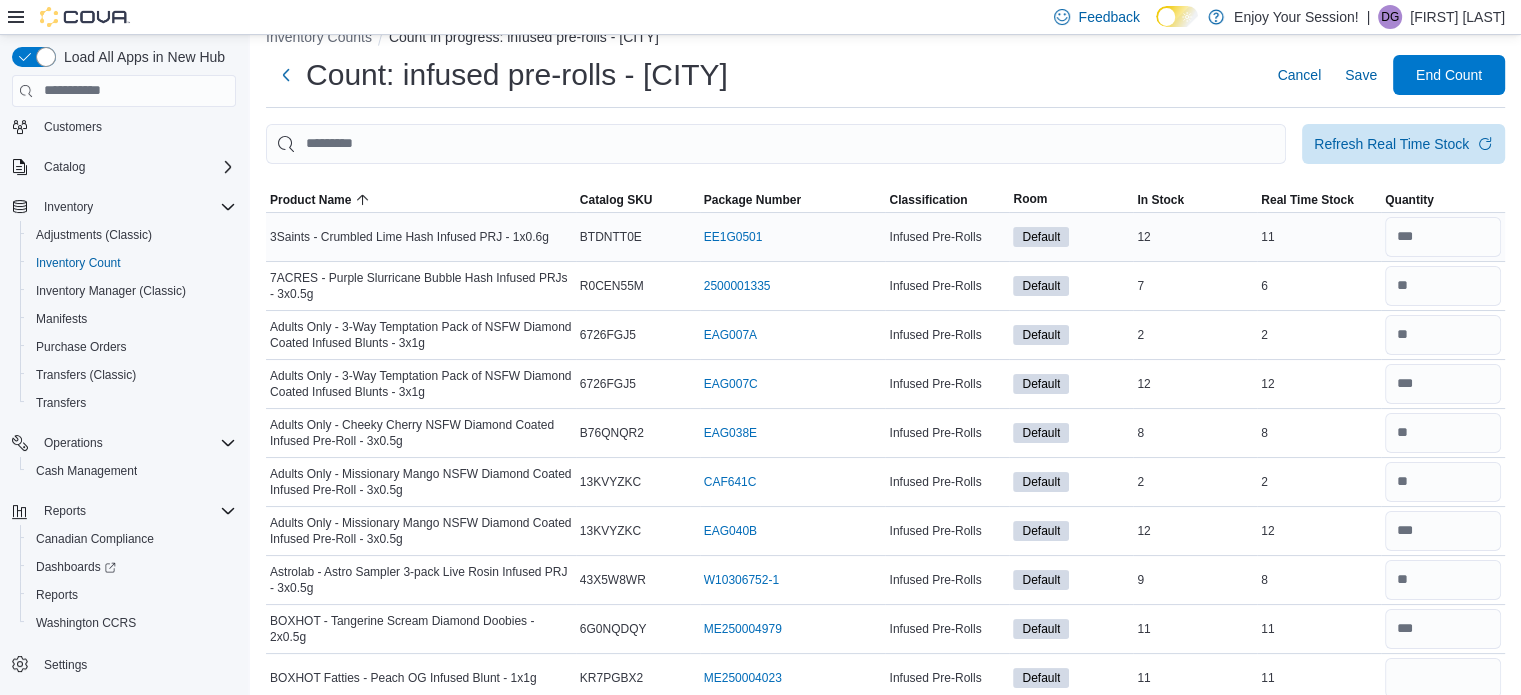 type 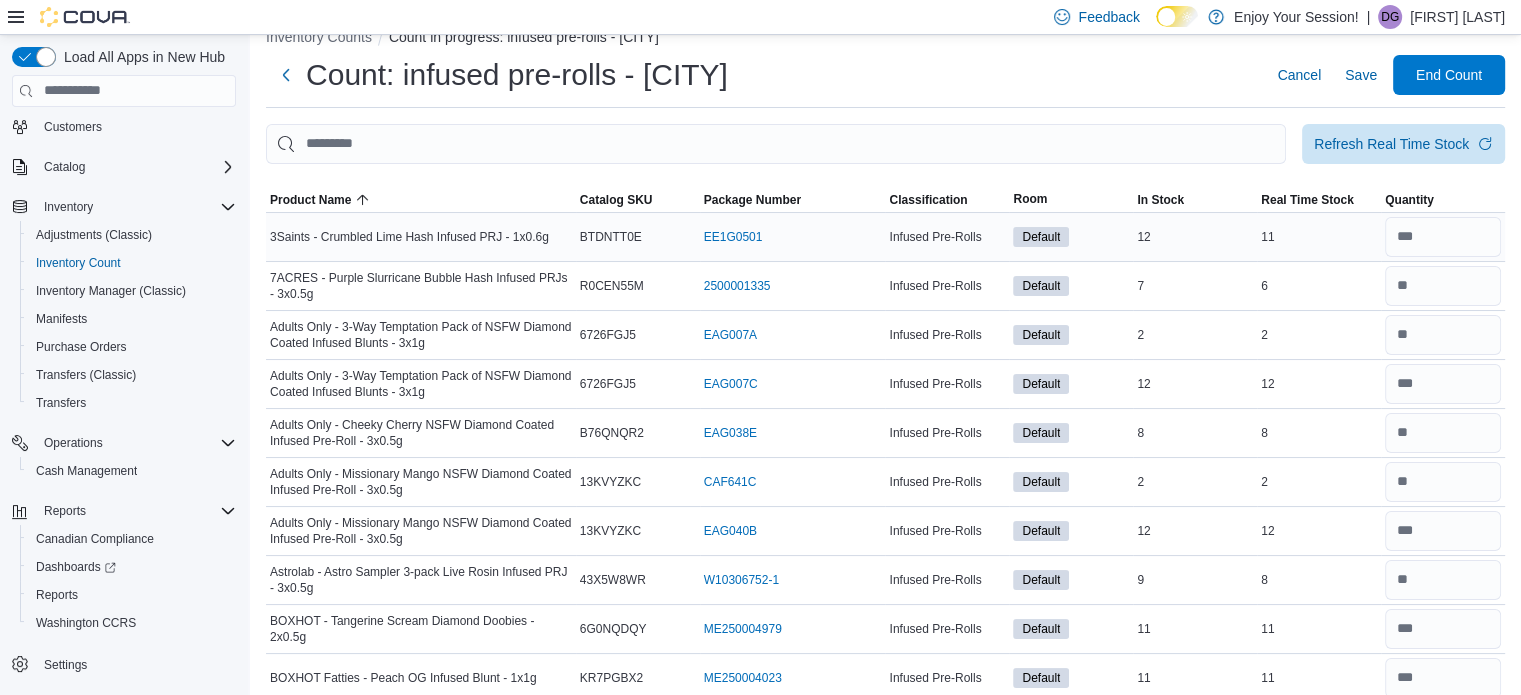 scroll, scrollTop: 408, scrollLeft: 0, axis: vertical 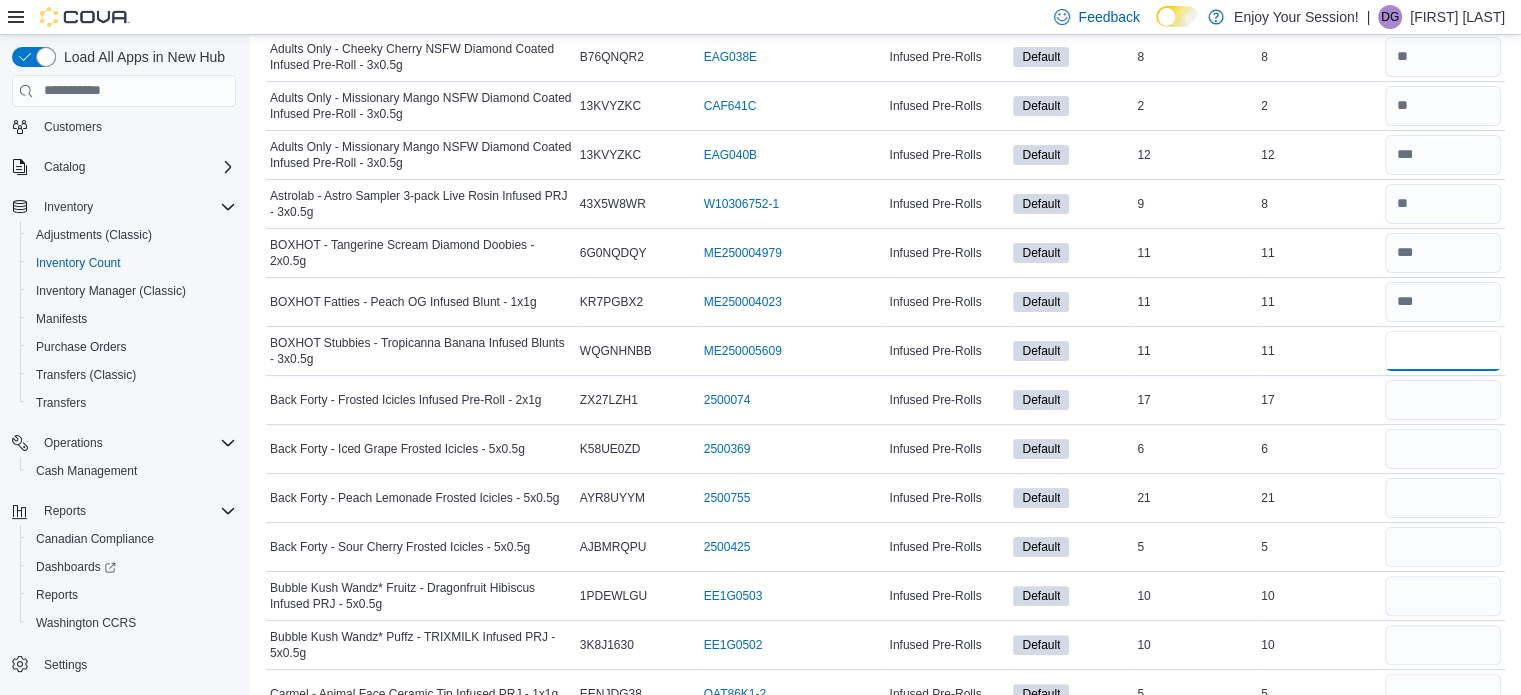 type on "**" 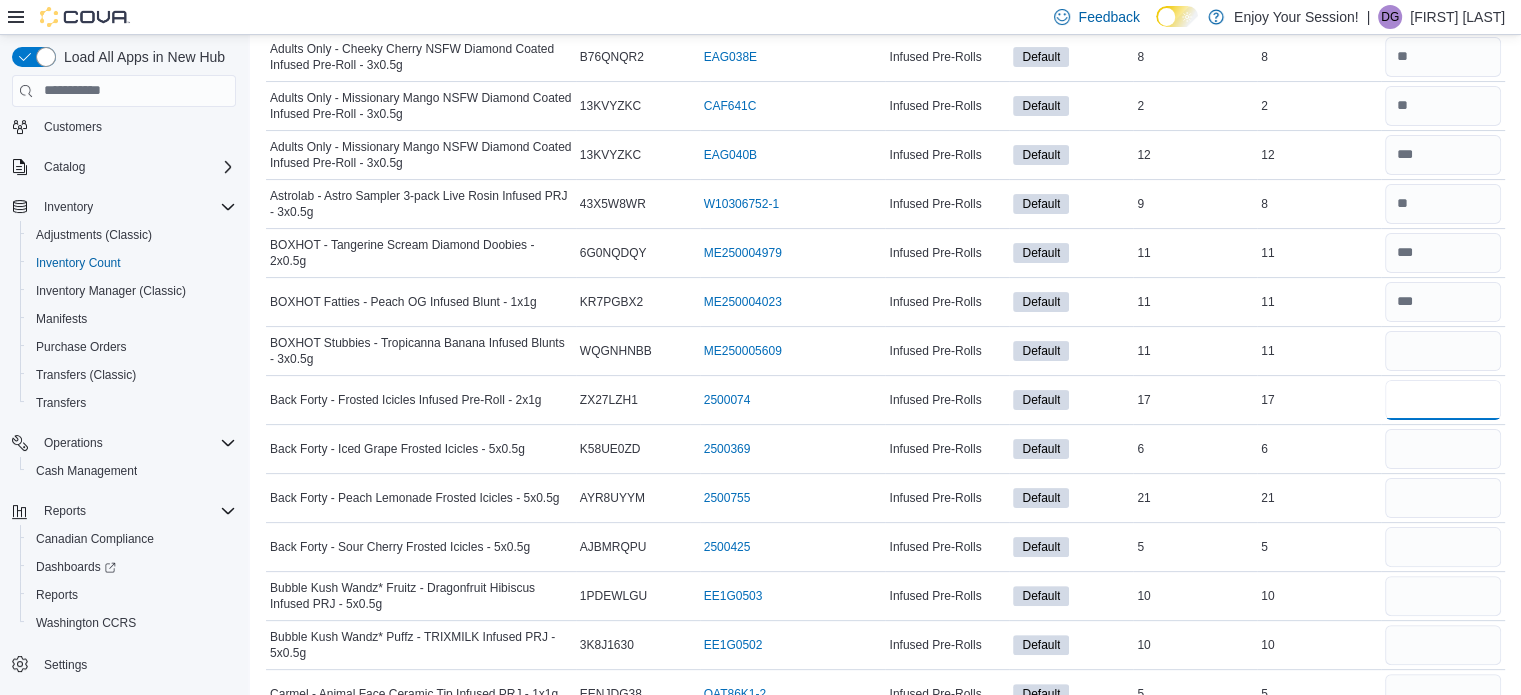 type 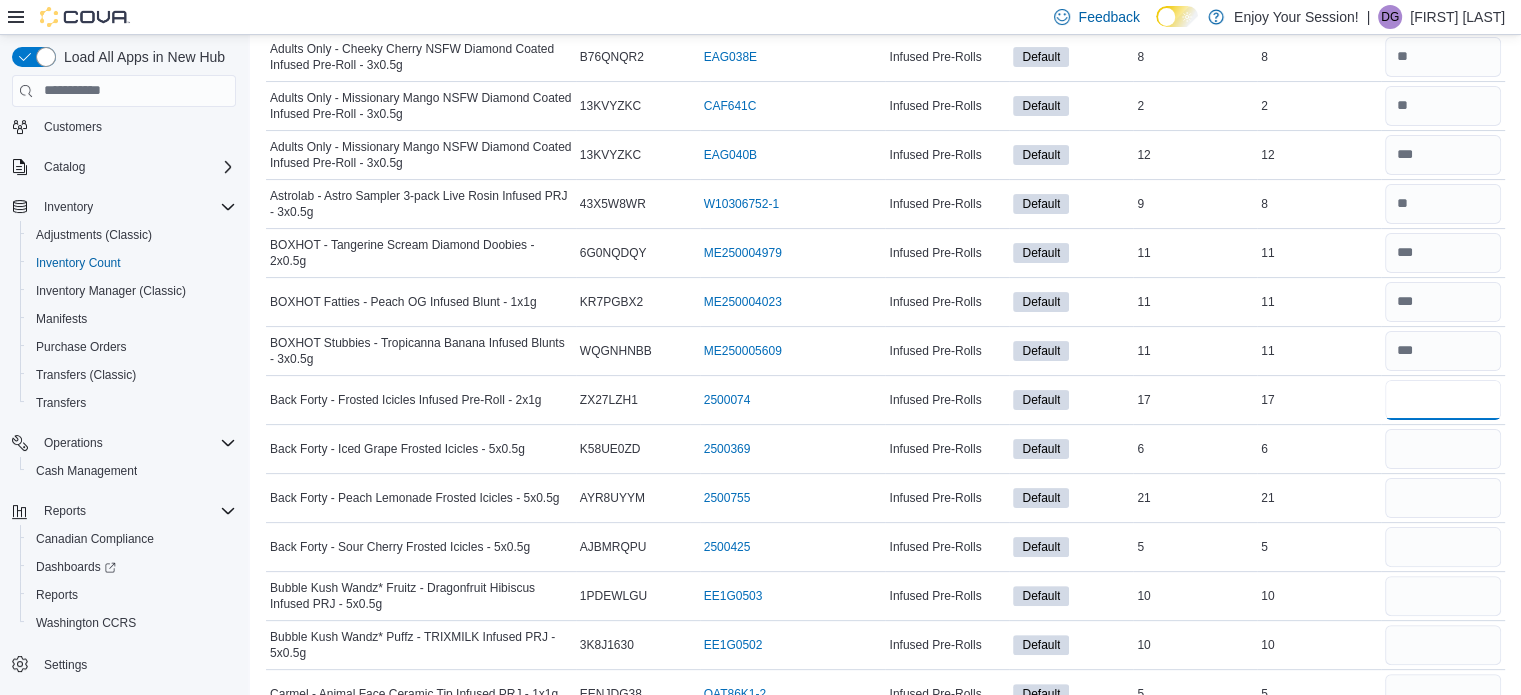 type on "**" 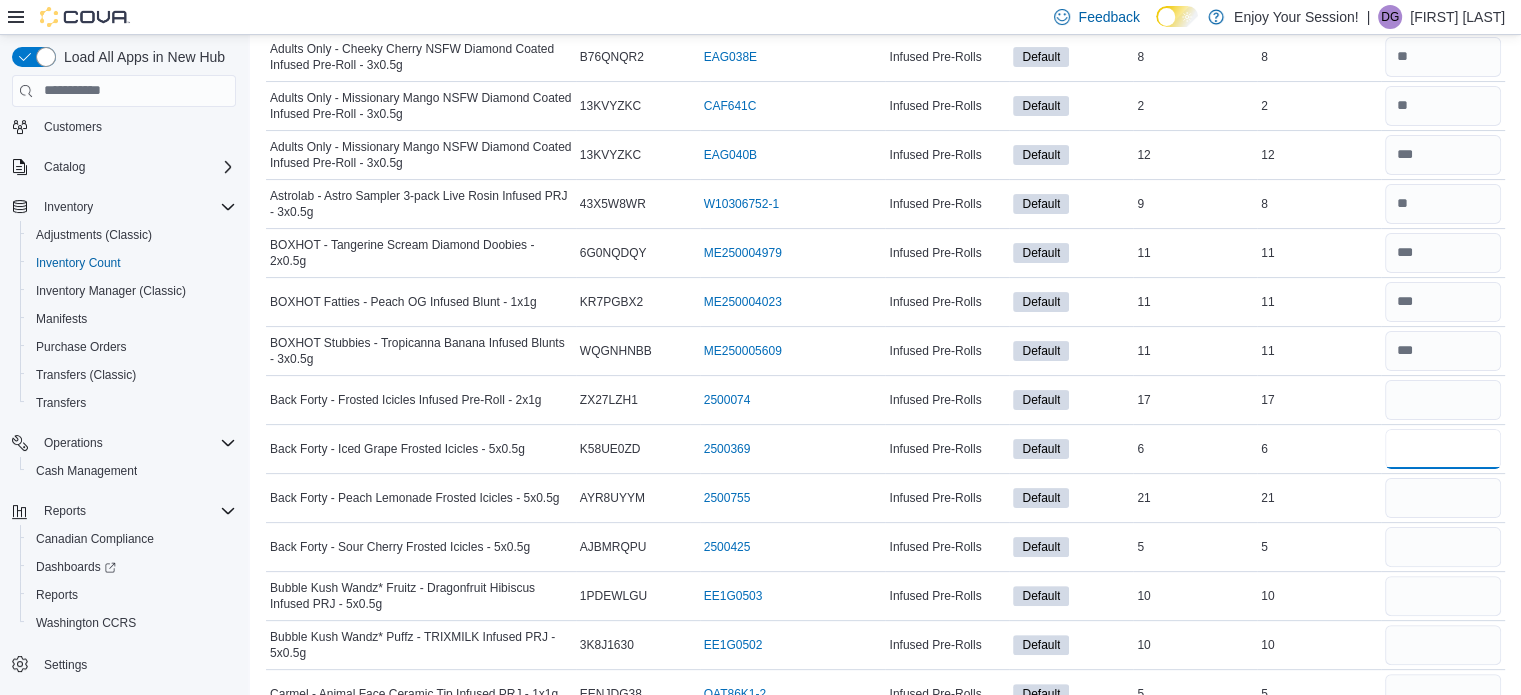 type 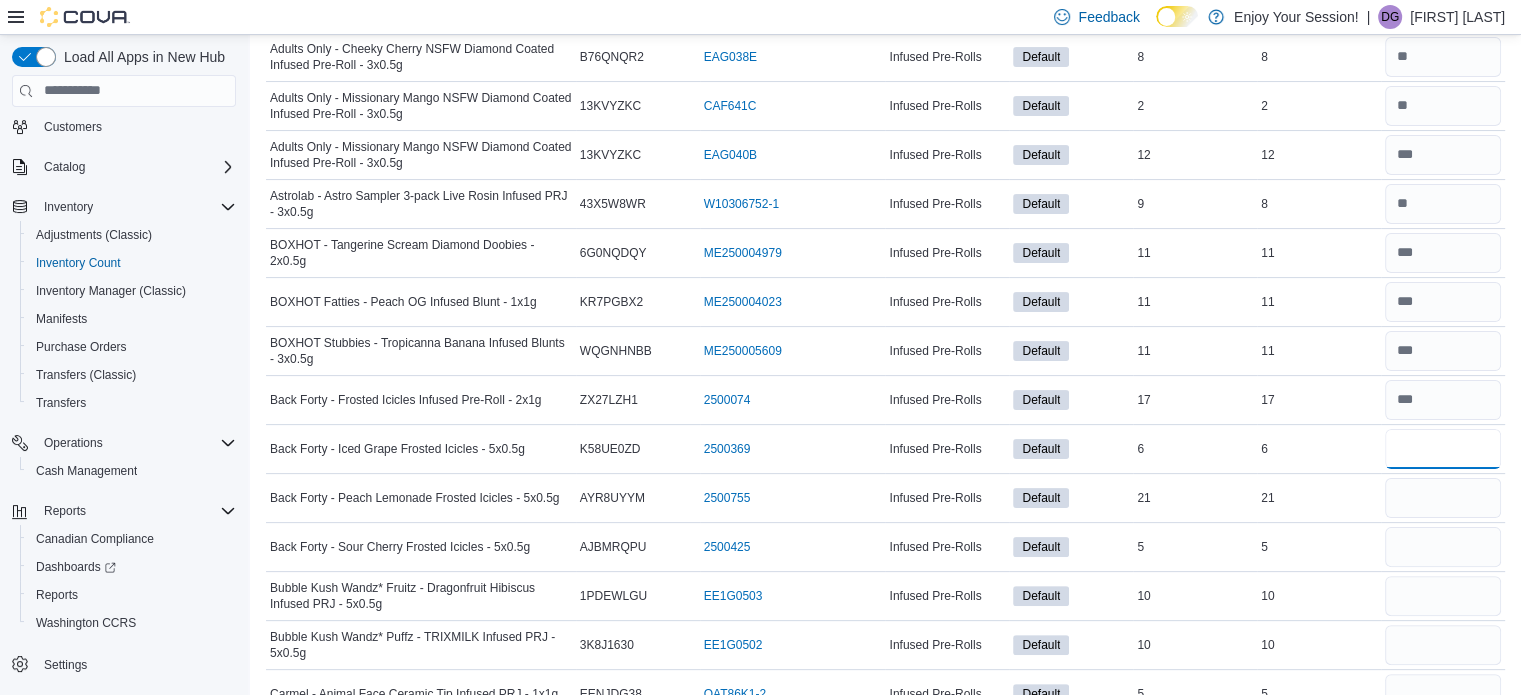 type on "*" 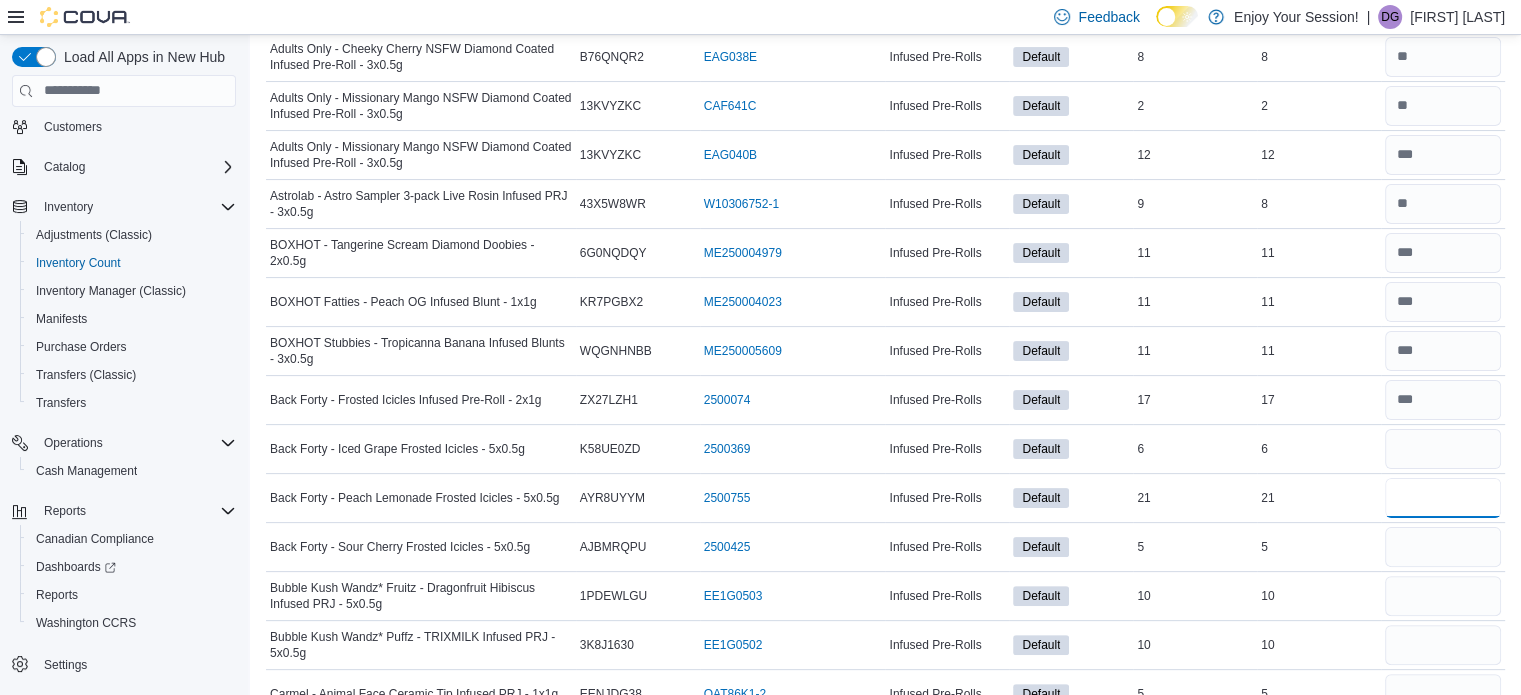 type 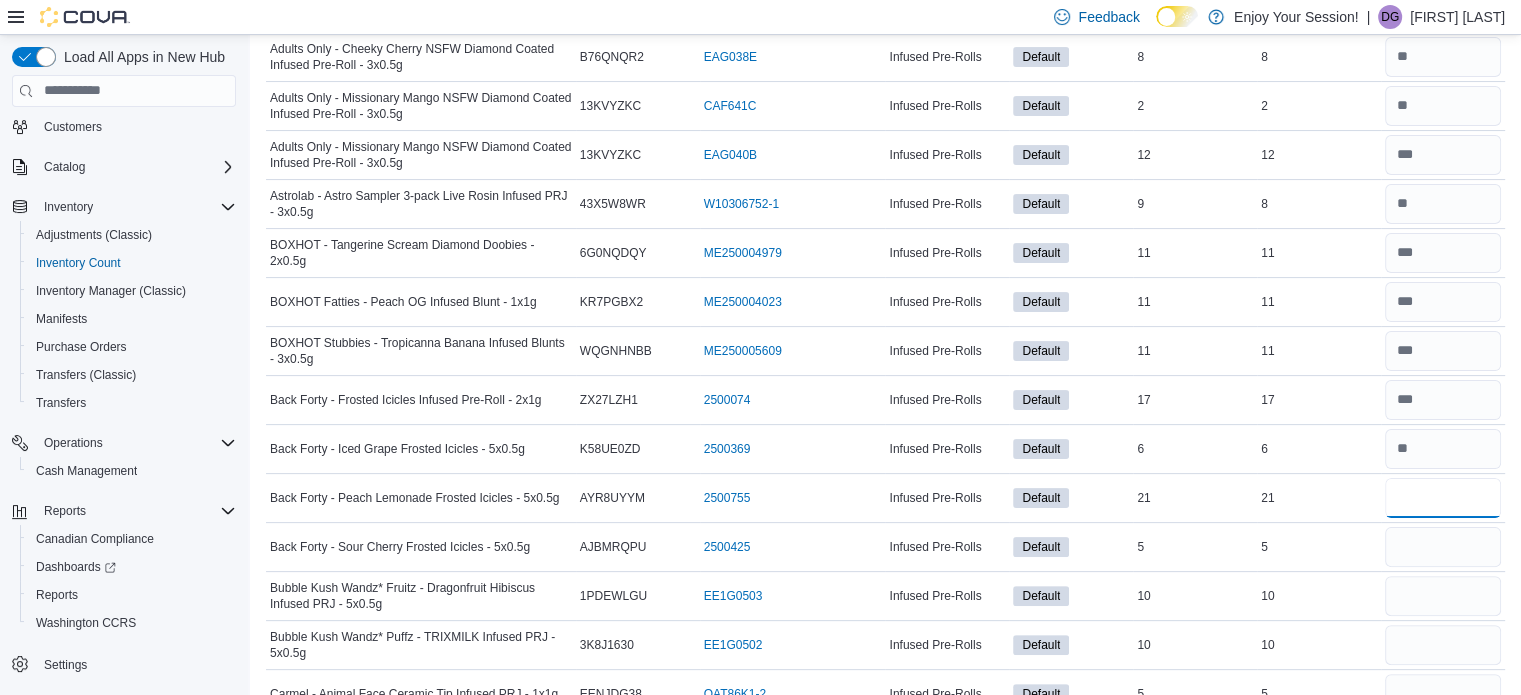 type on "**" 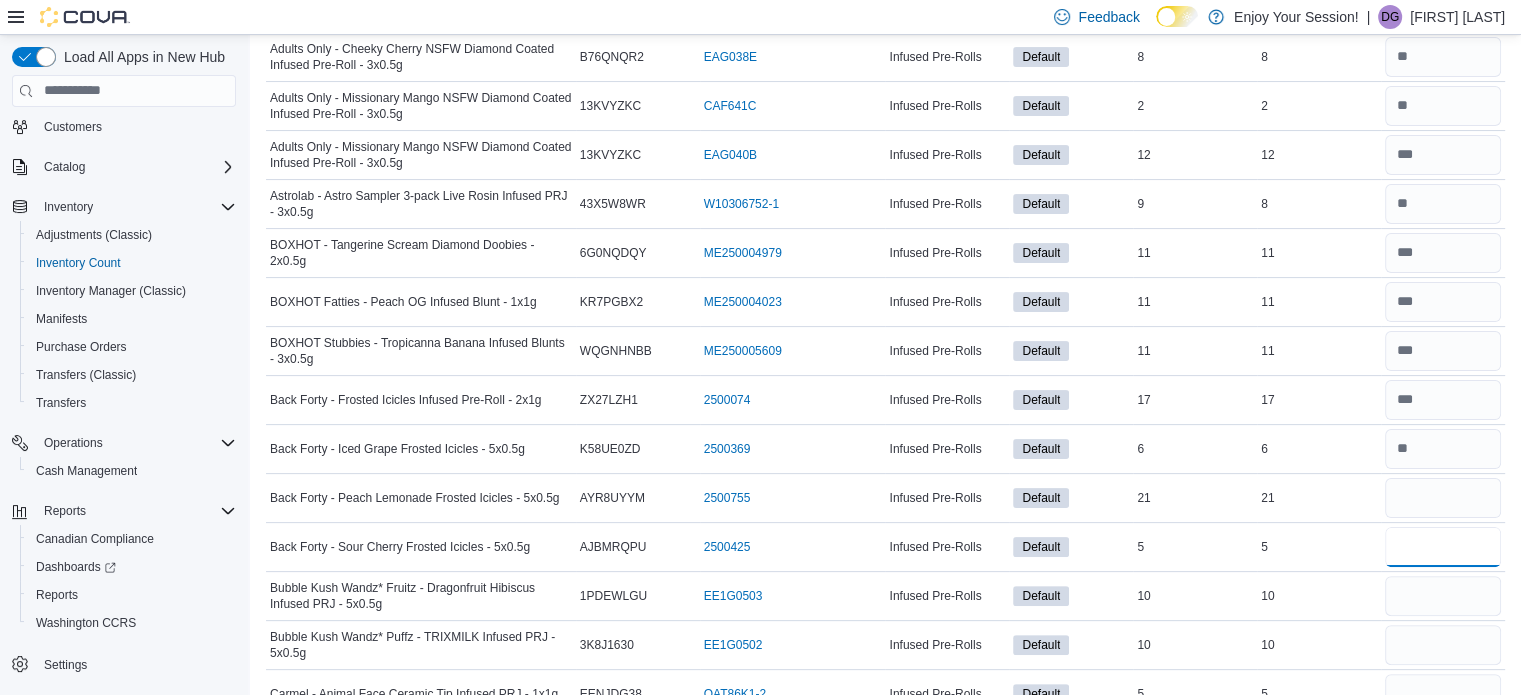 type 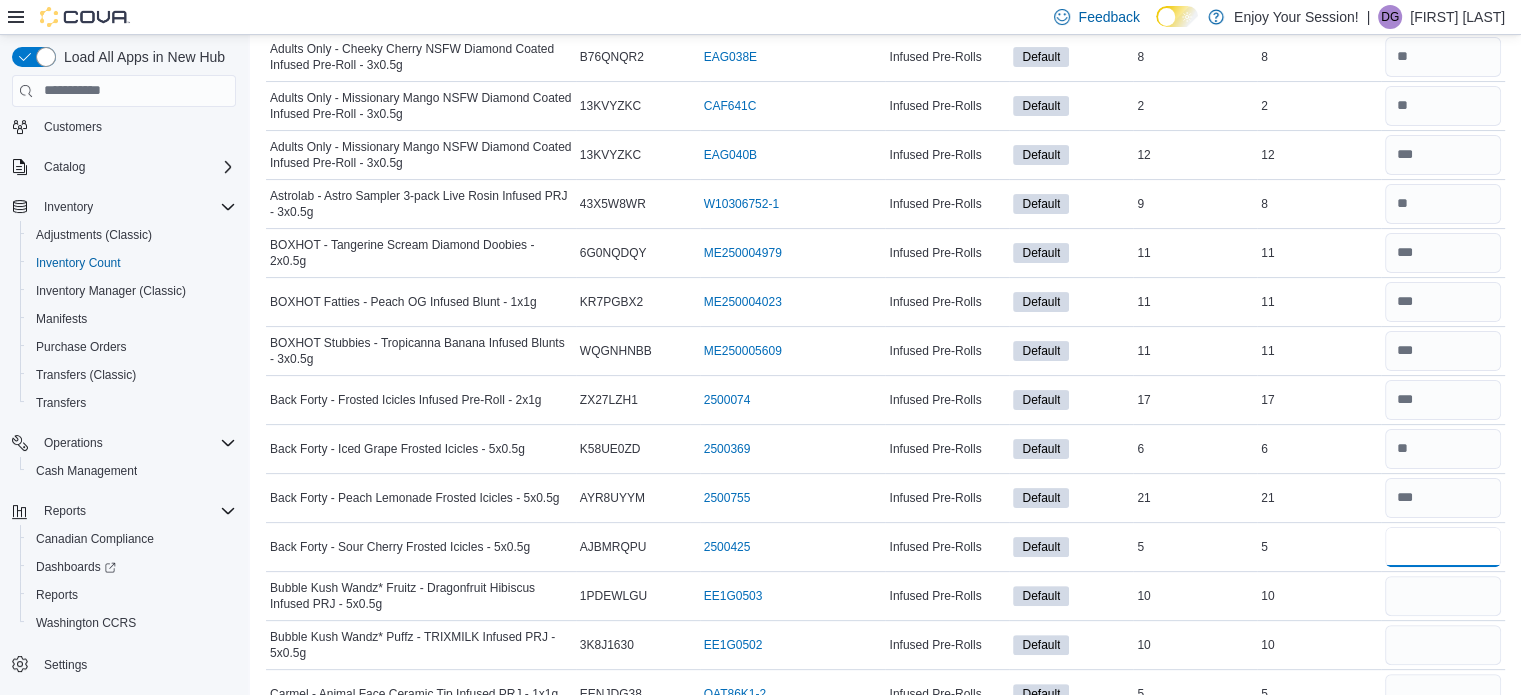 type on "*" 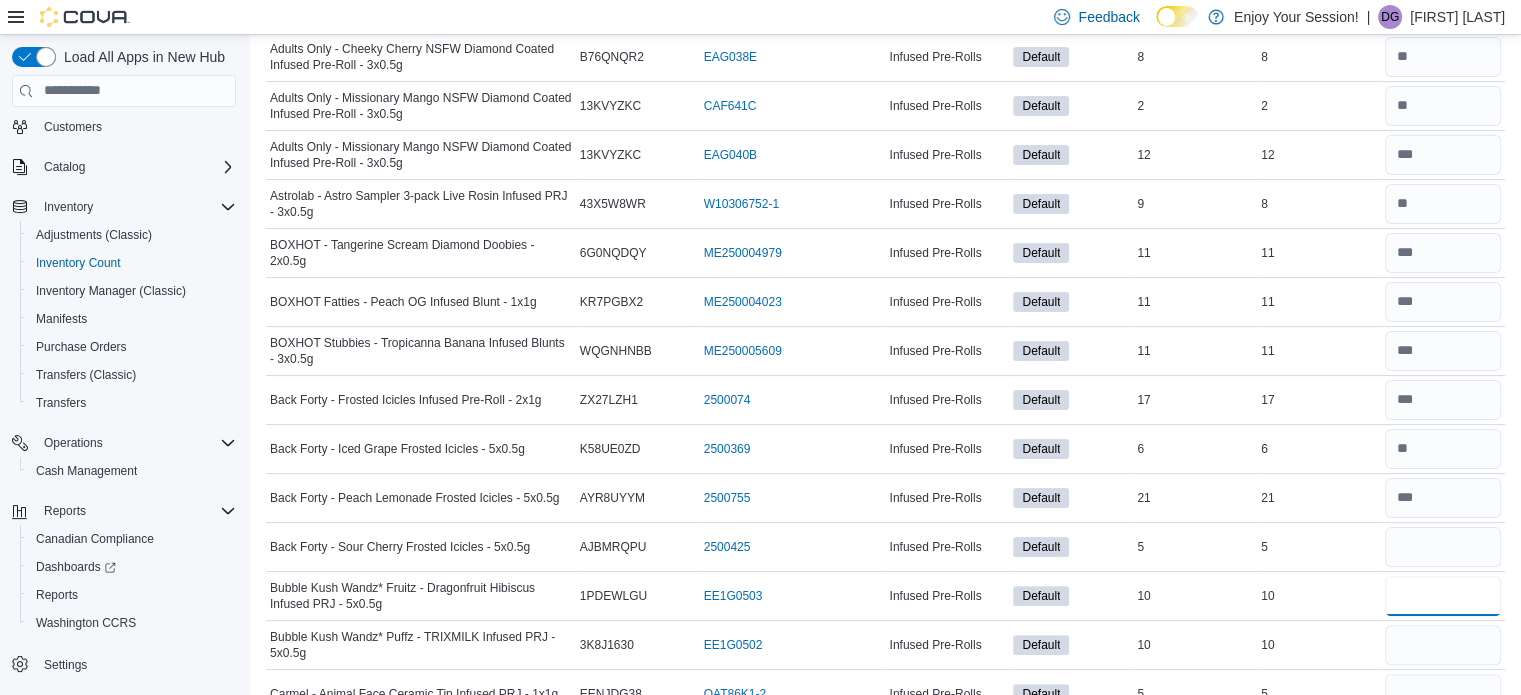 type 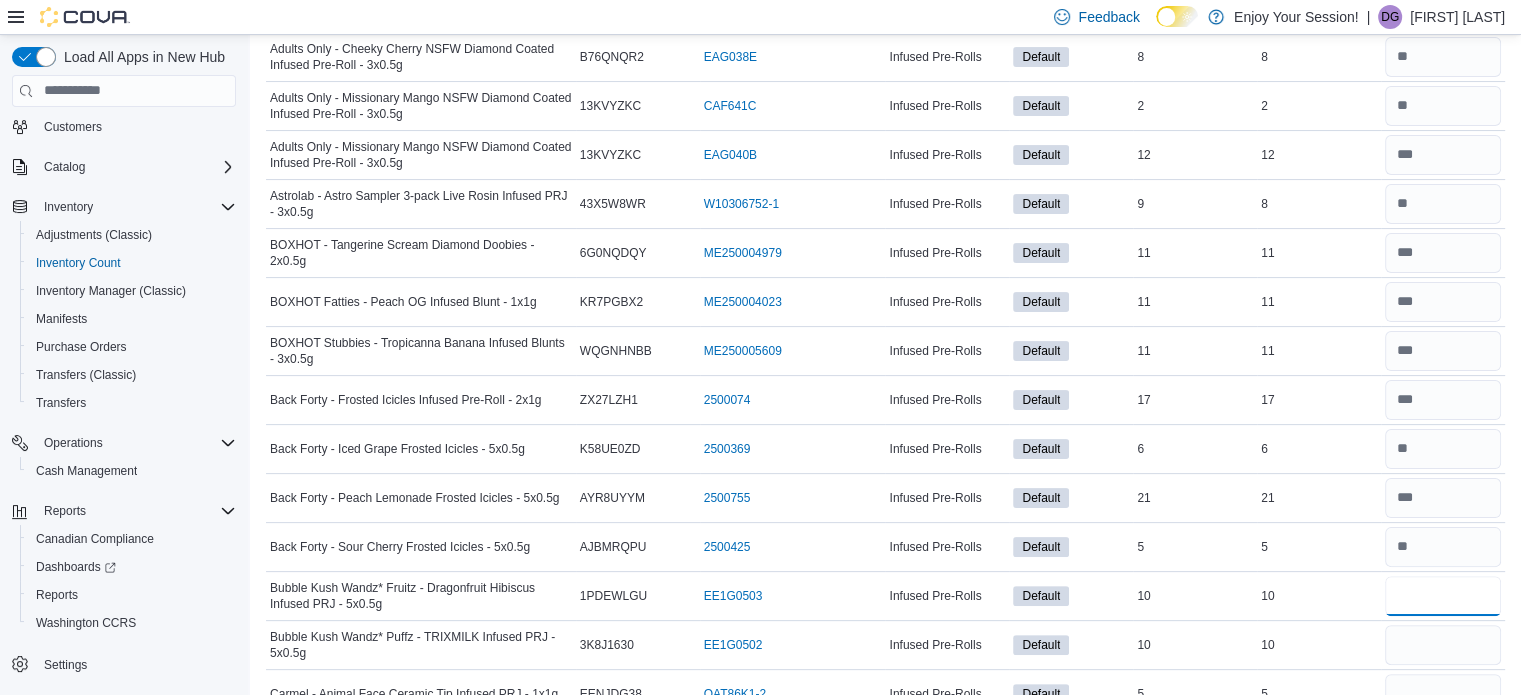 type on "**" 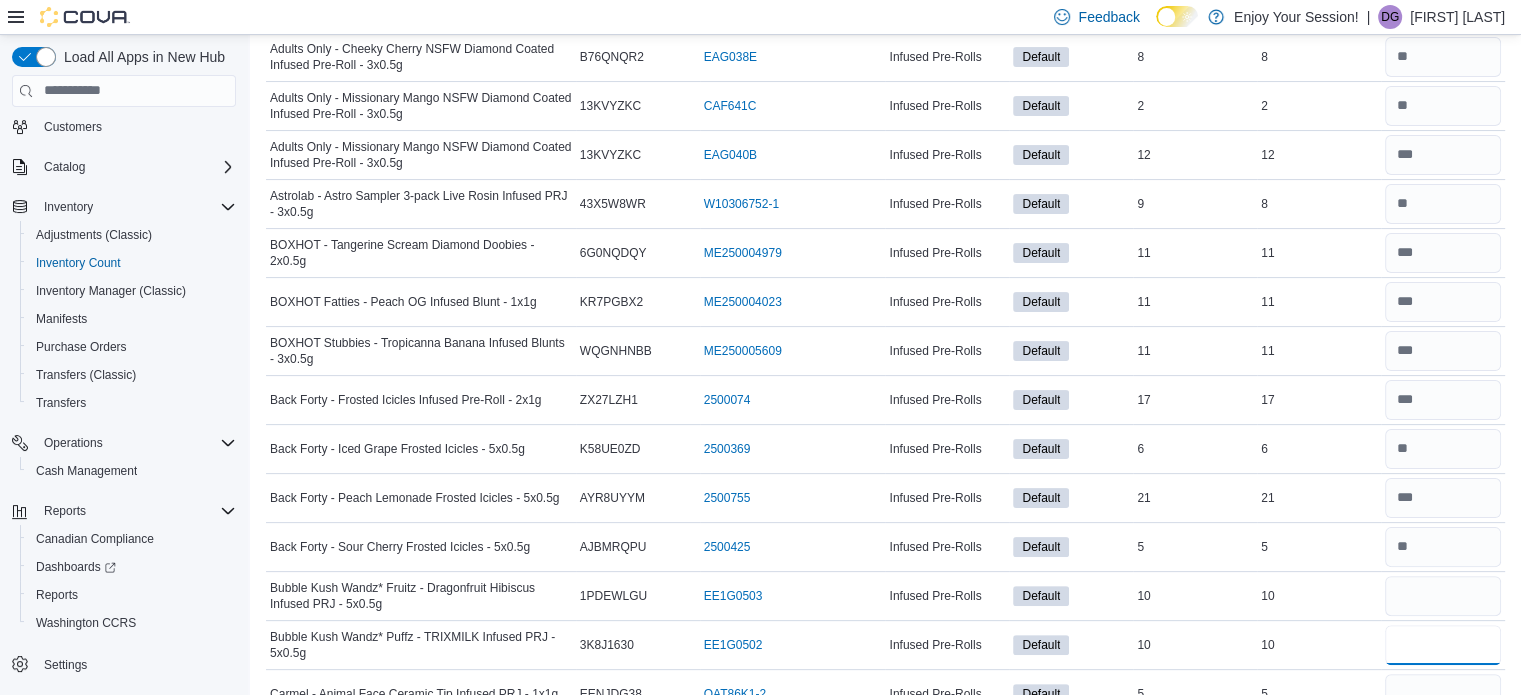 type 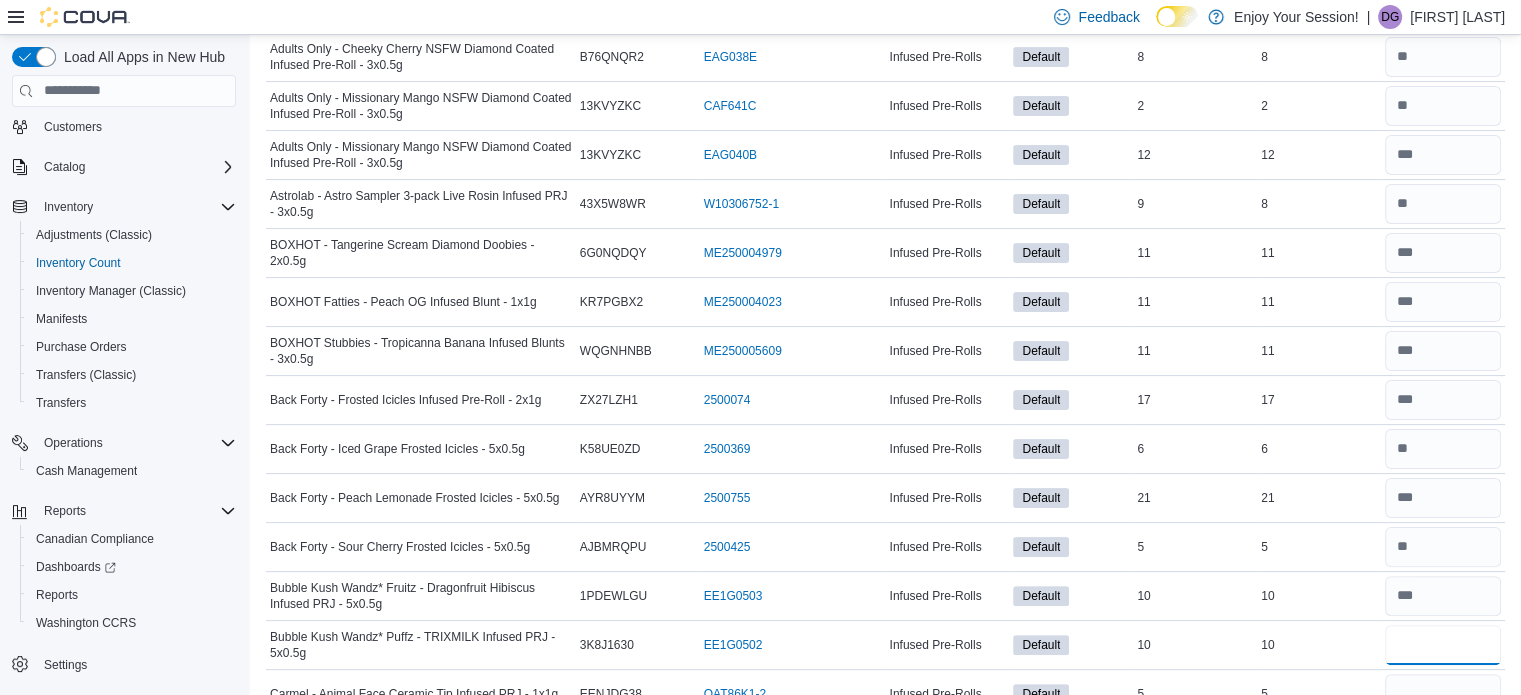 type on "**" 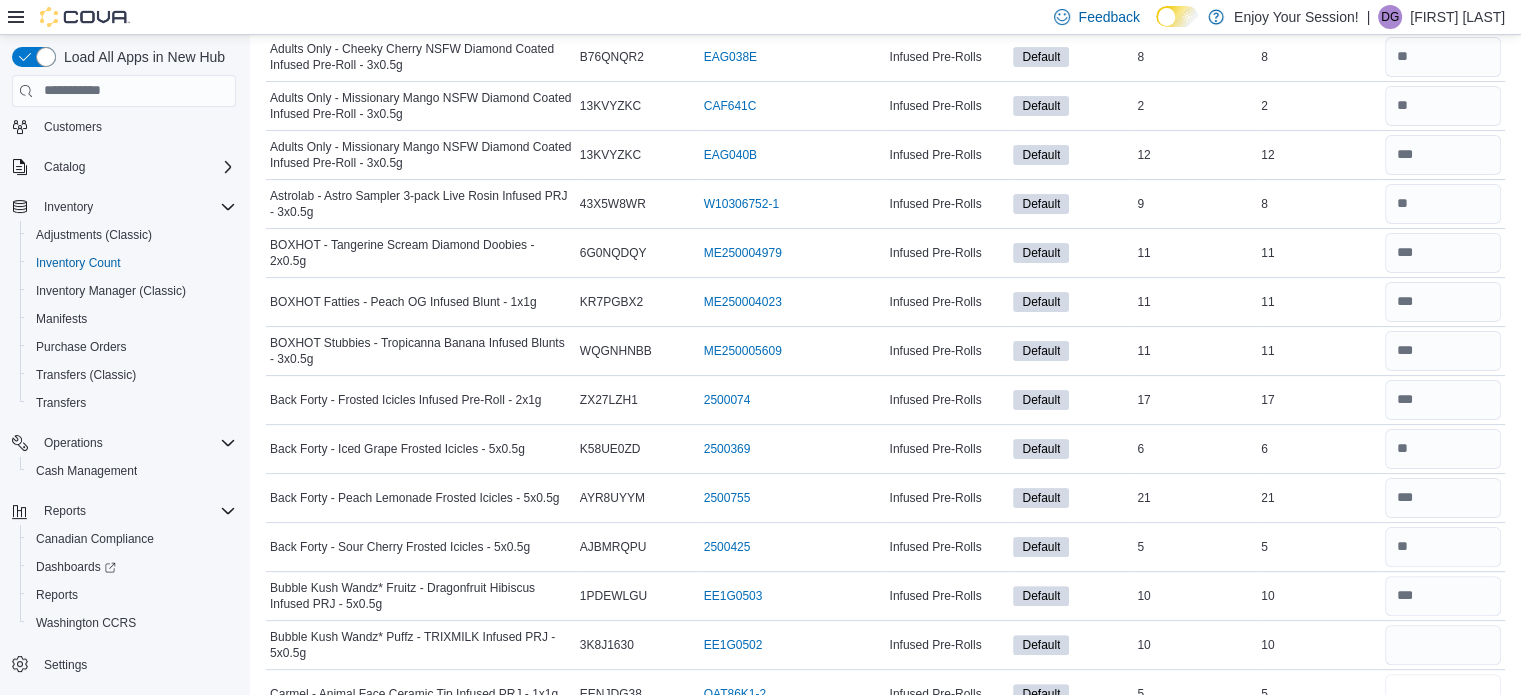 type 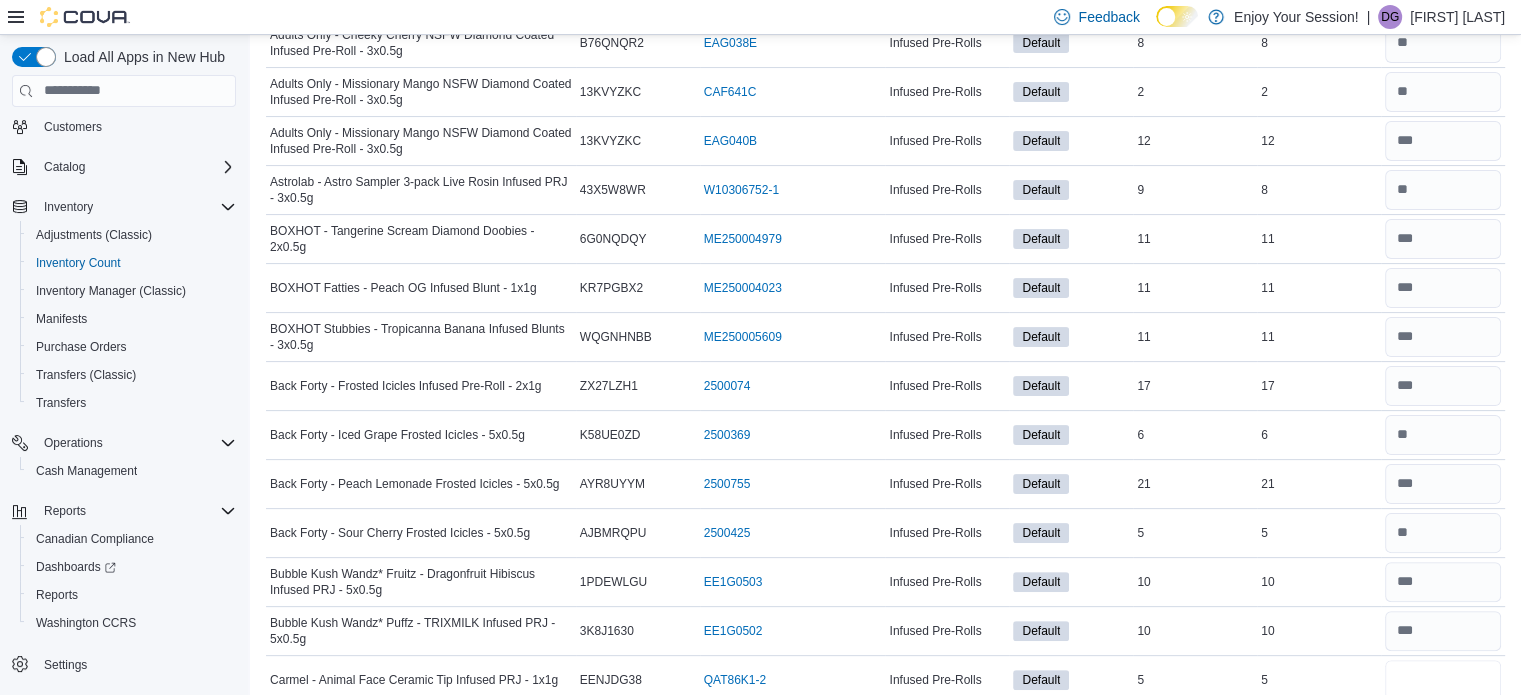 type on "*" 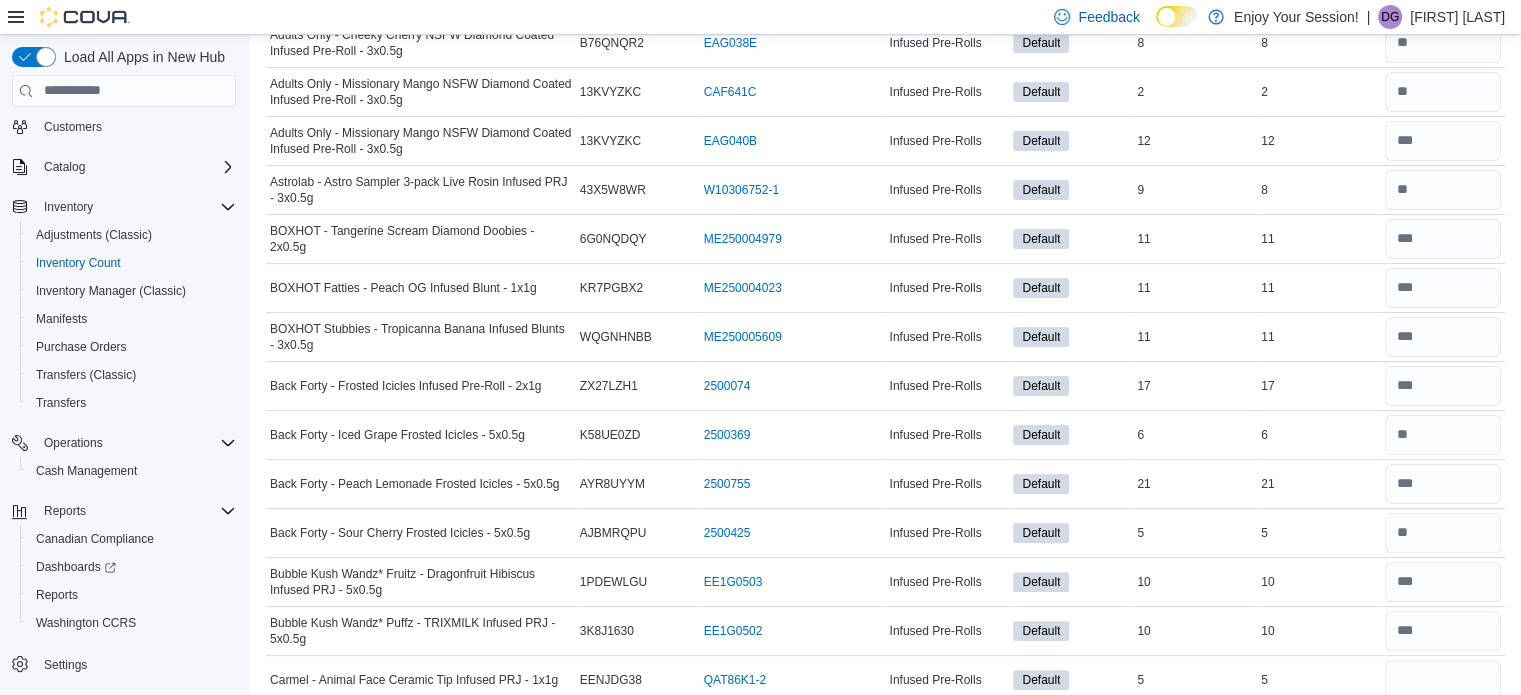 type 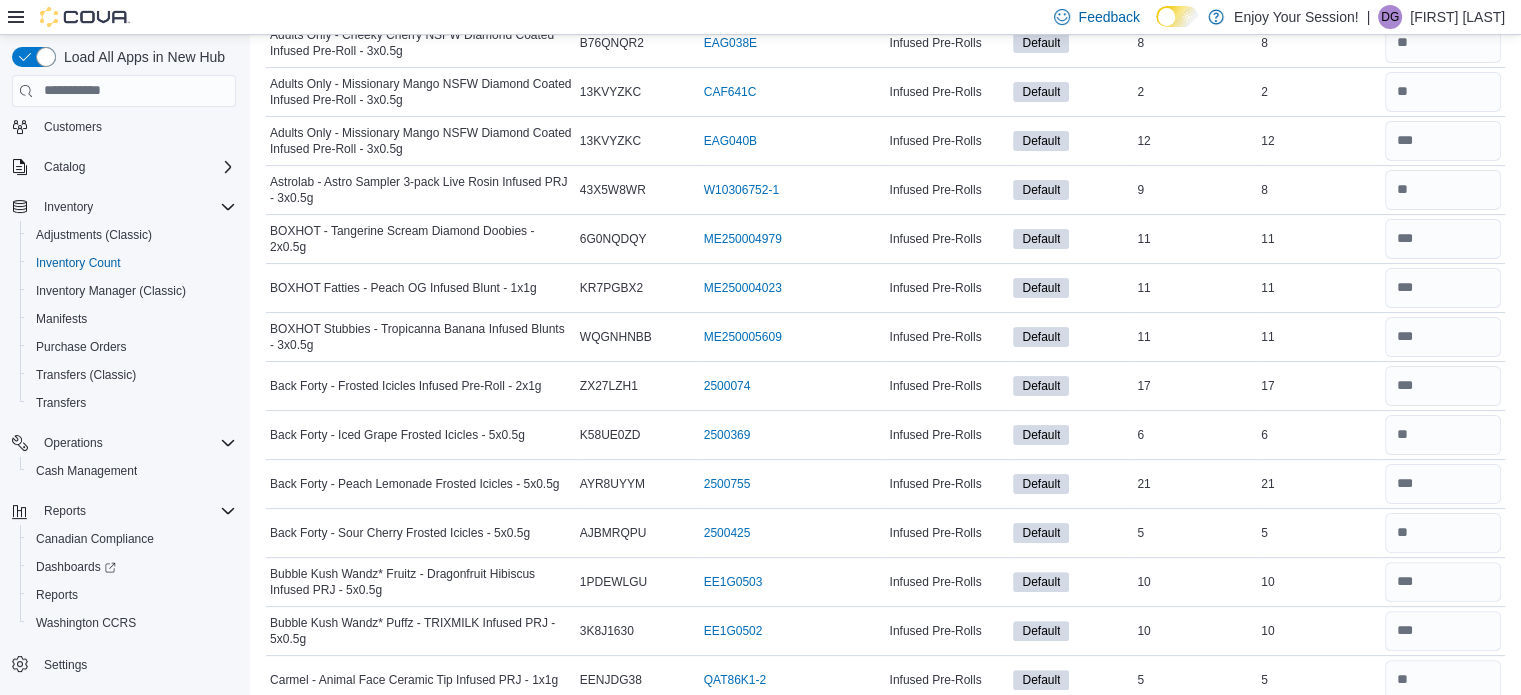 scroll, scrollTop: 799, scrollLeft: 0, axis: vertical 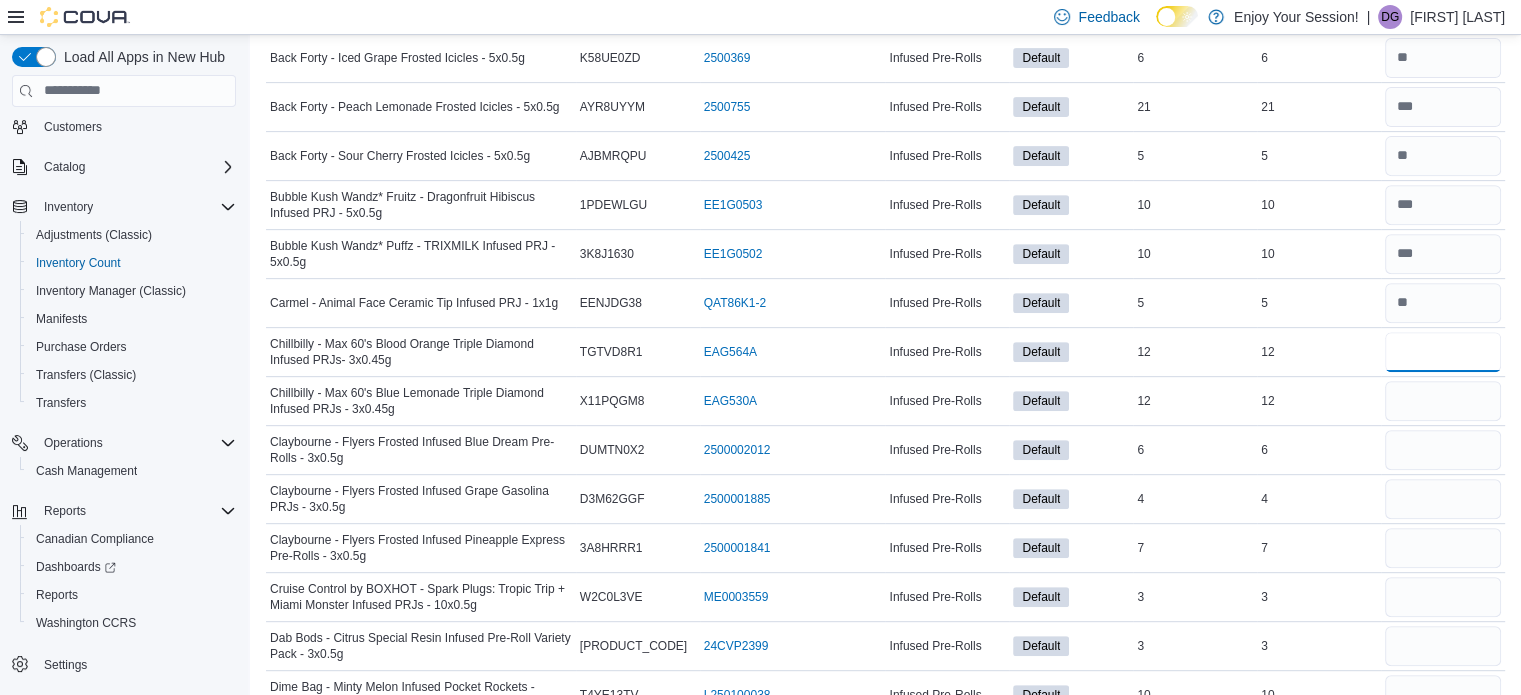 type on "**" 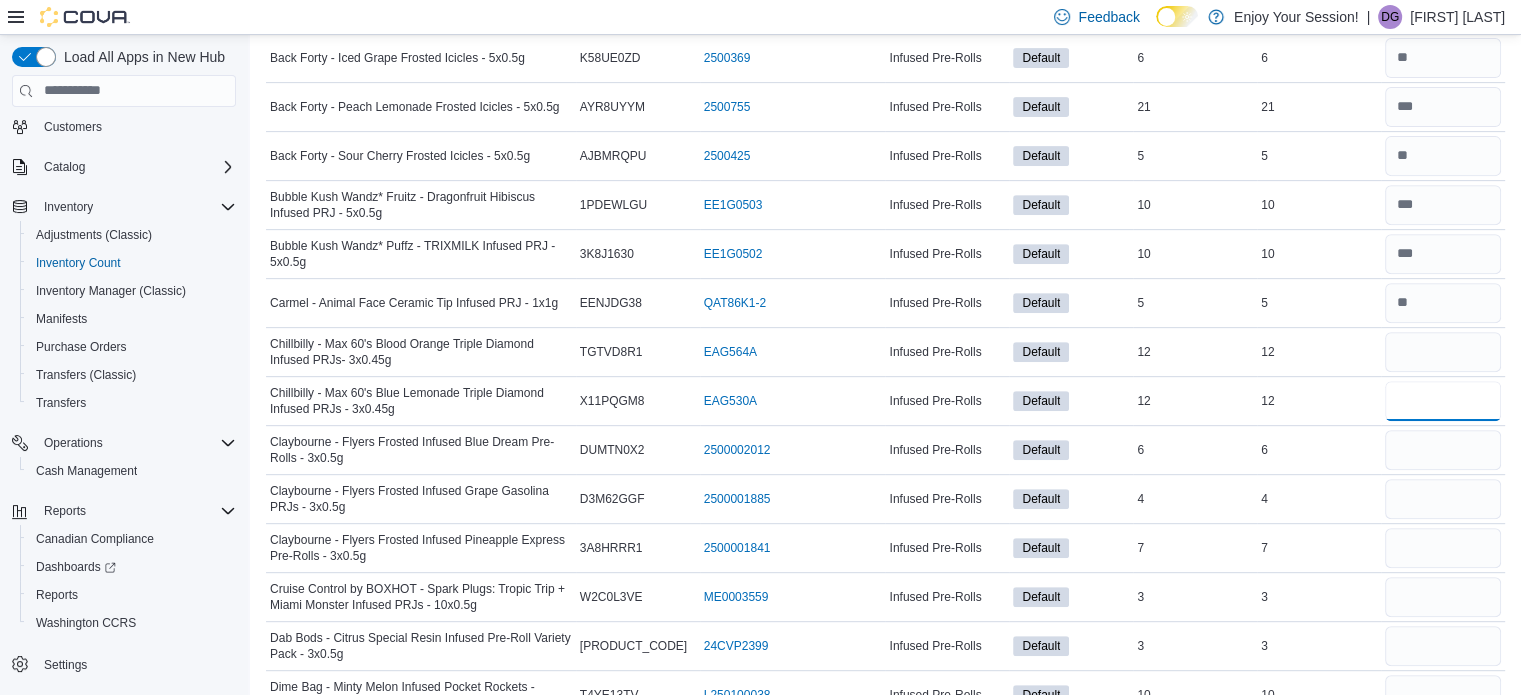 type 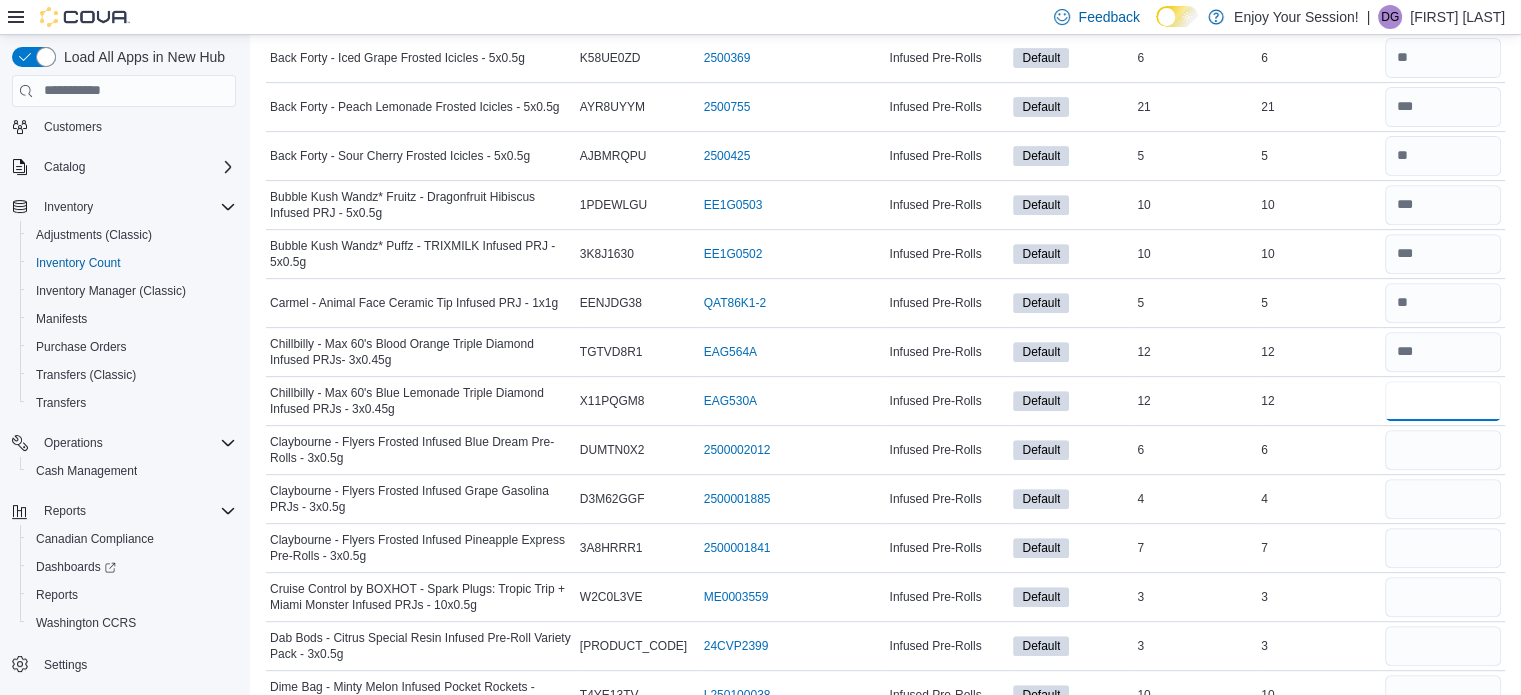 type on "**" 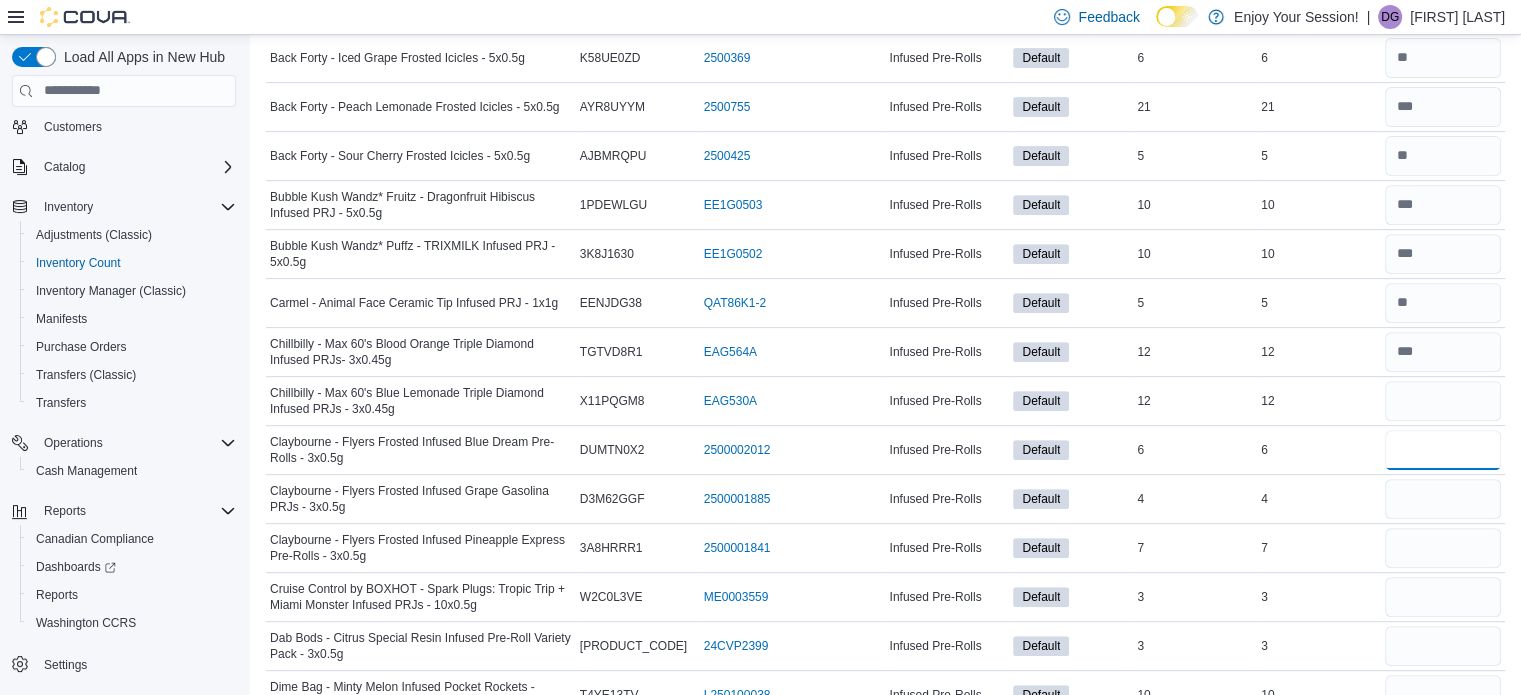 type 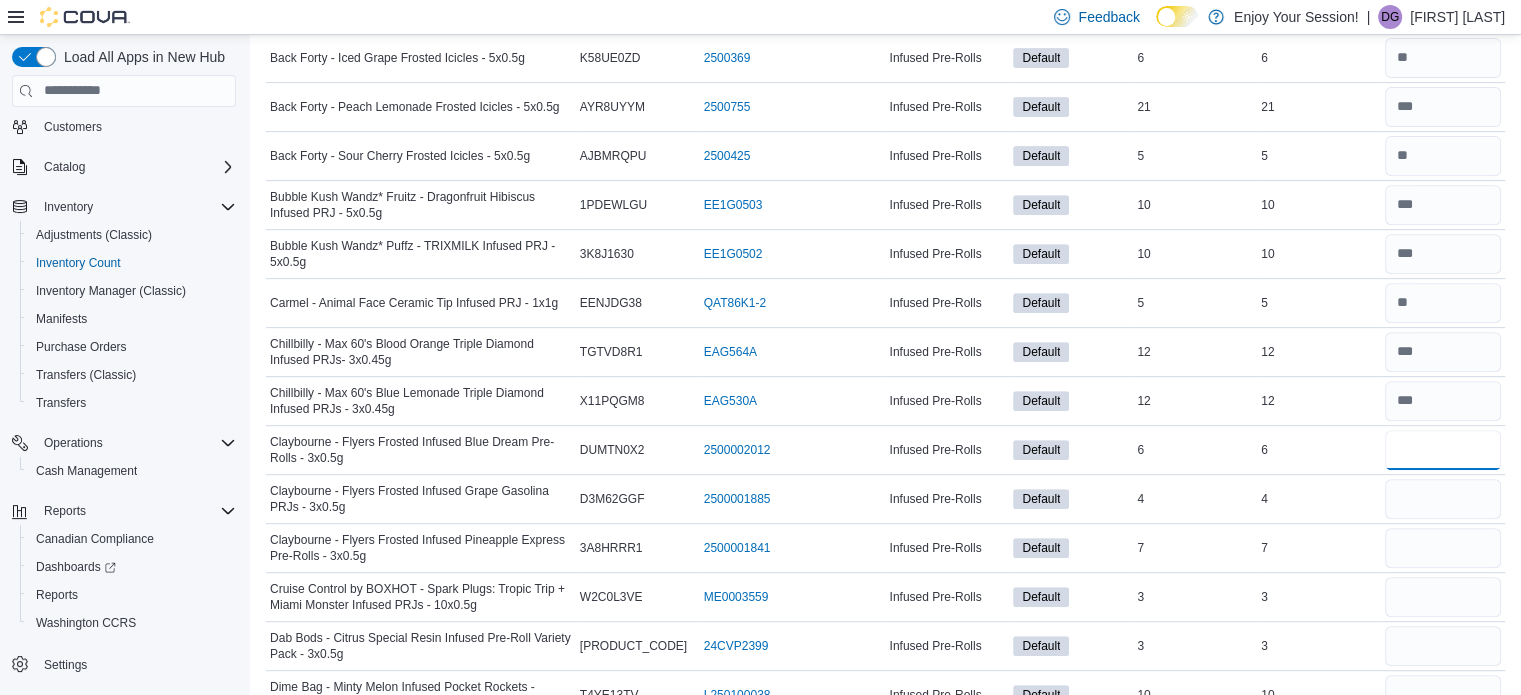 type on "*" 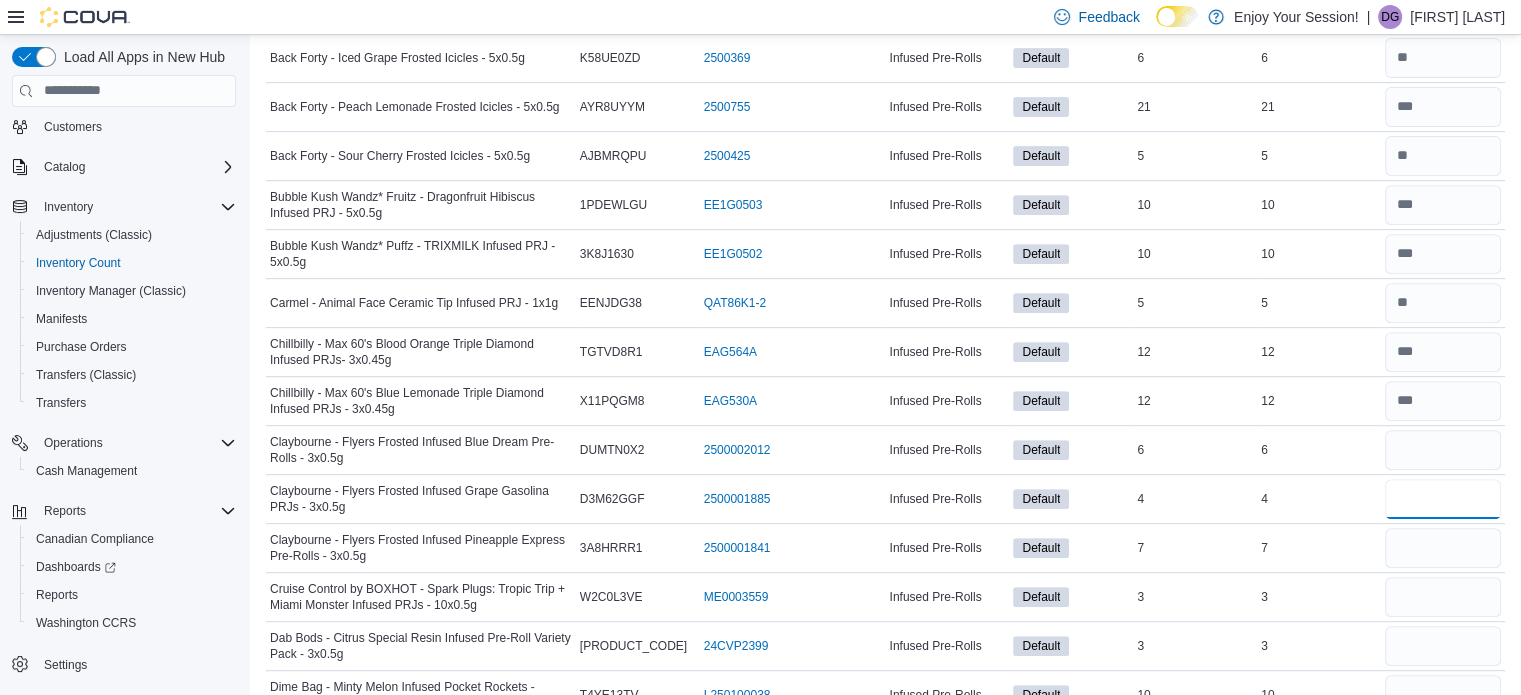 type 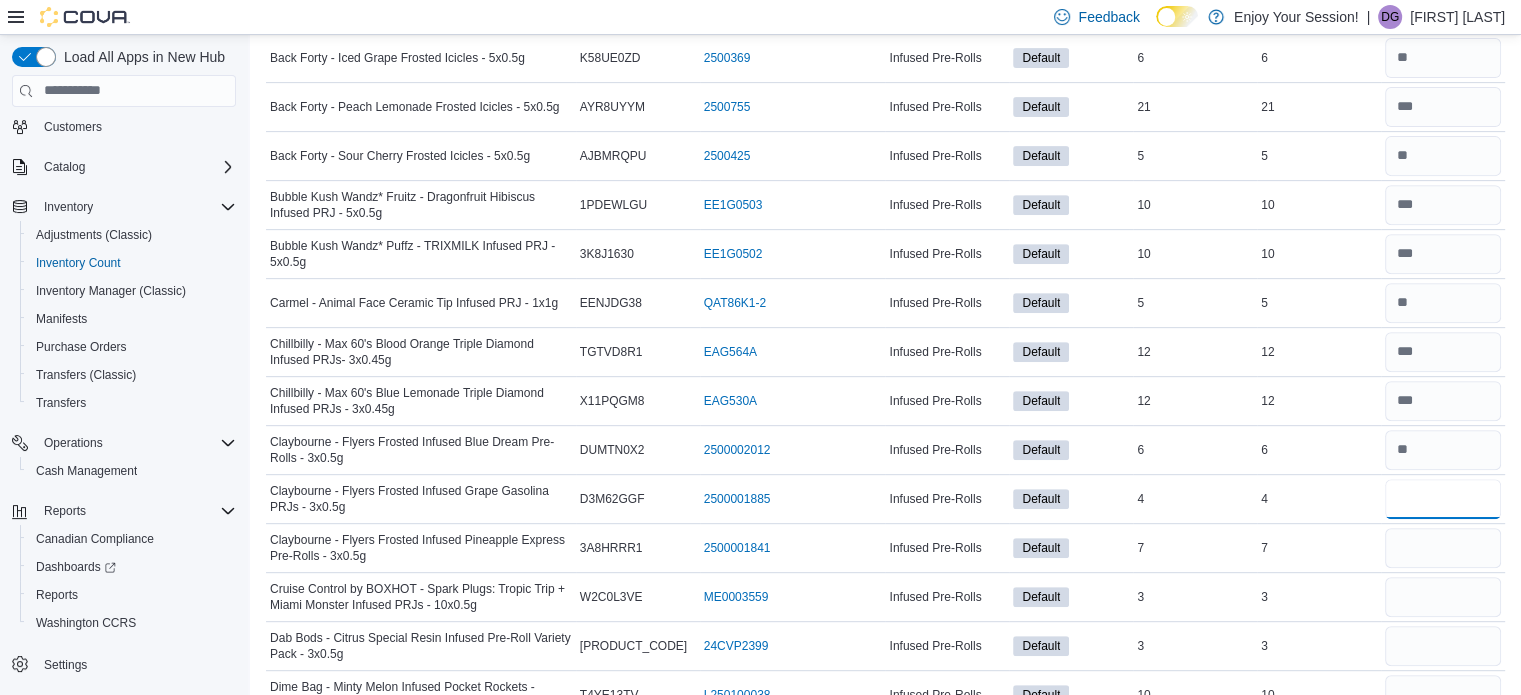 type on "*" 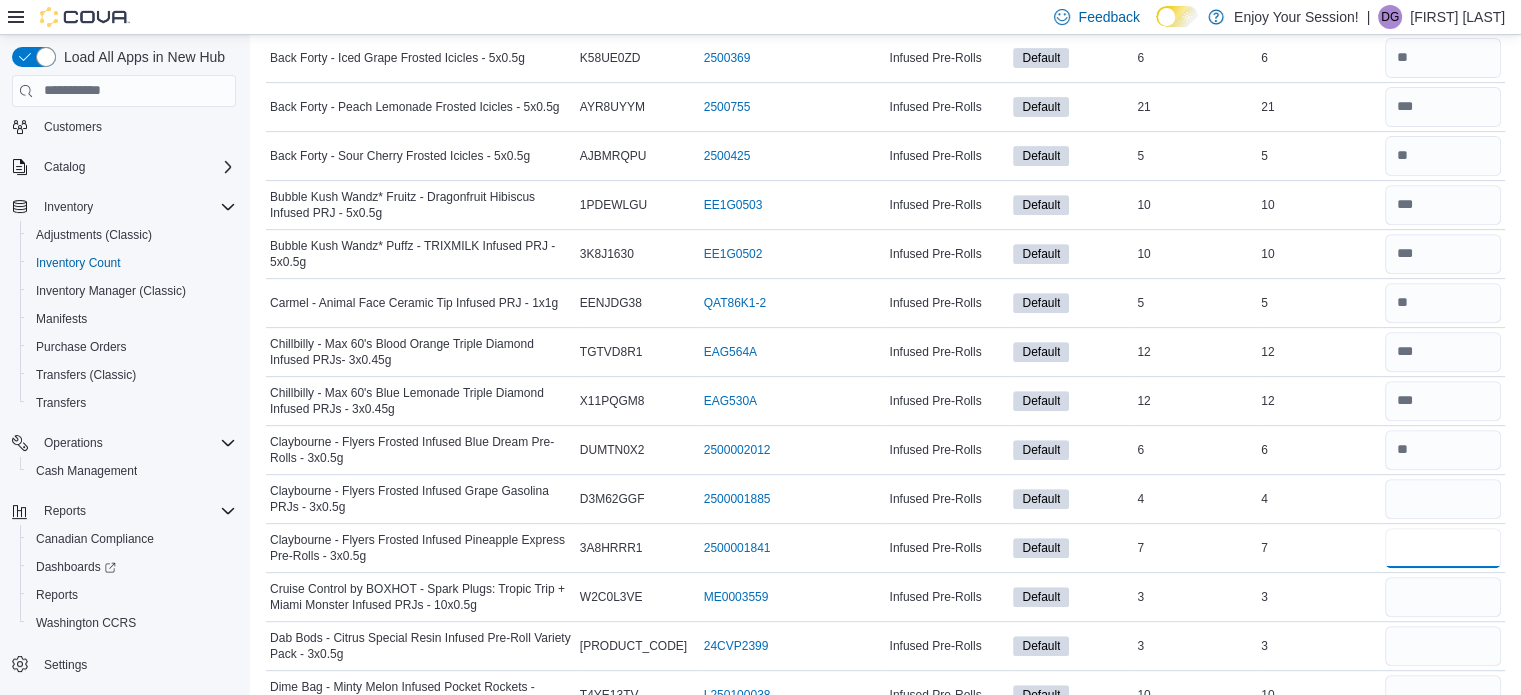 type 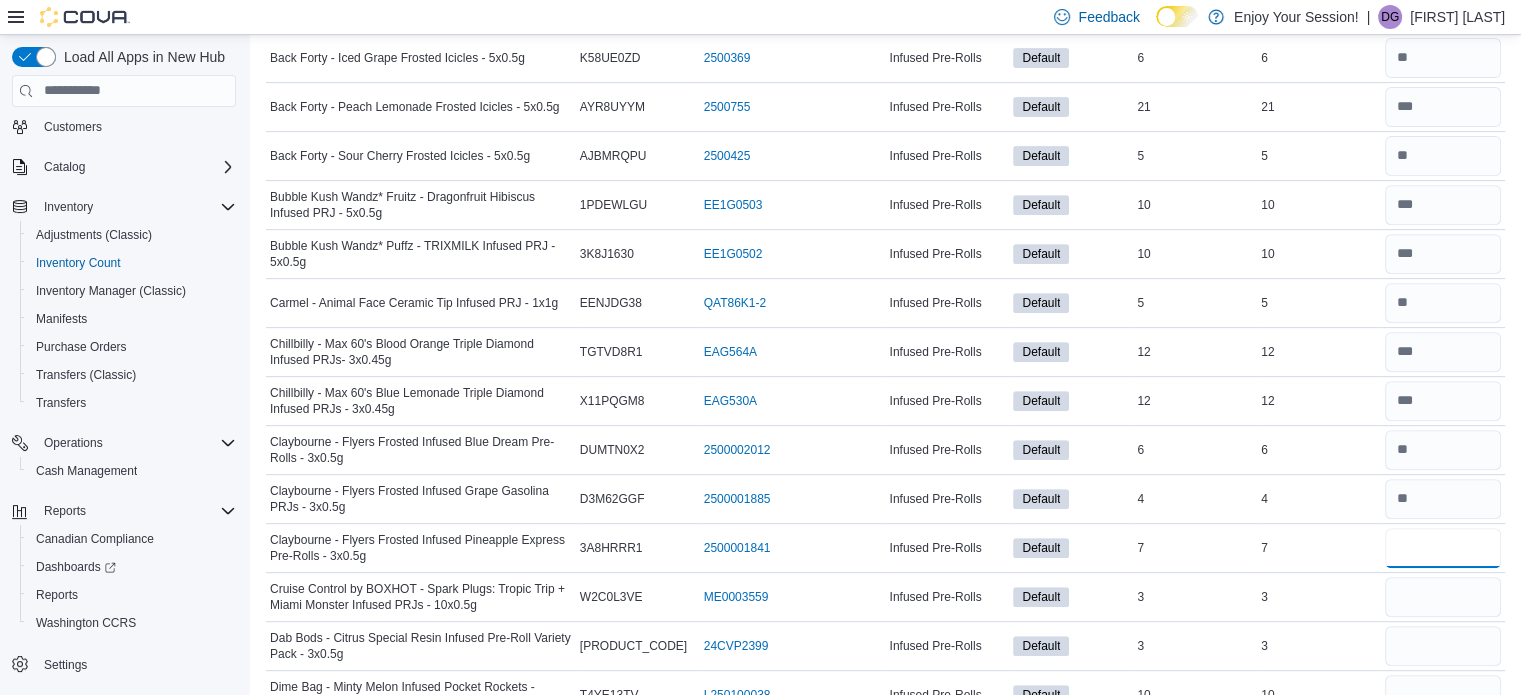 type on "*" 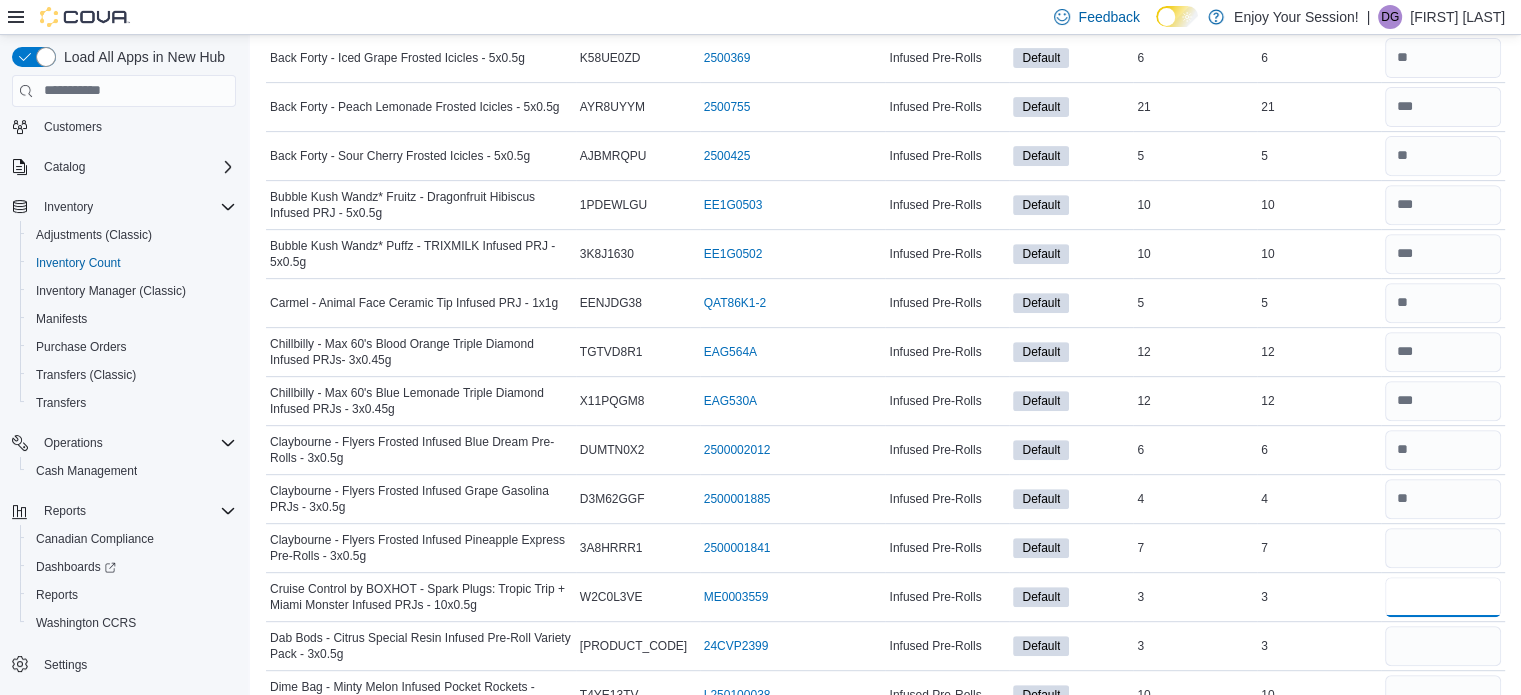 type 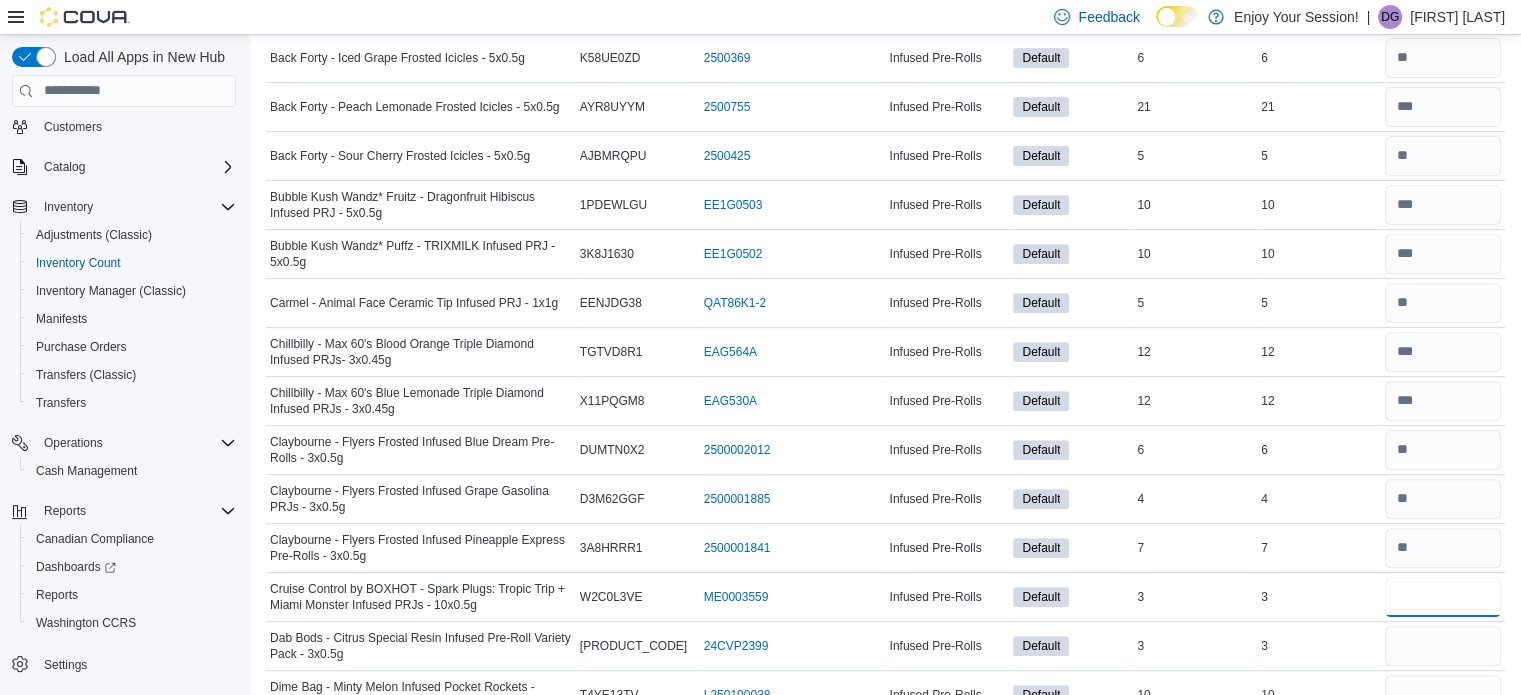 type on "*" 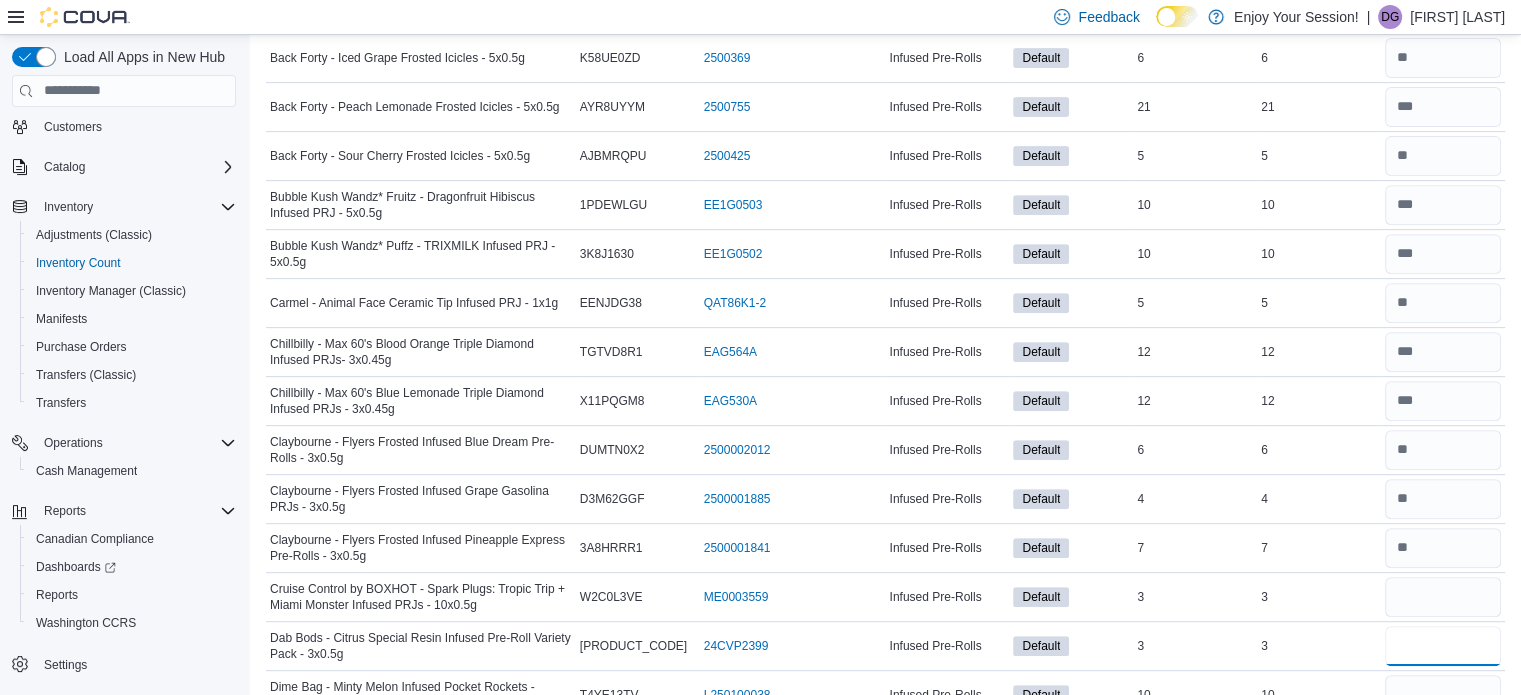 type 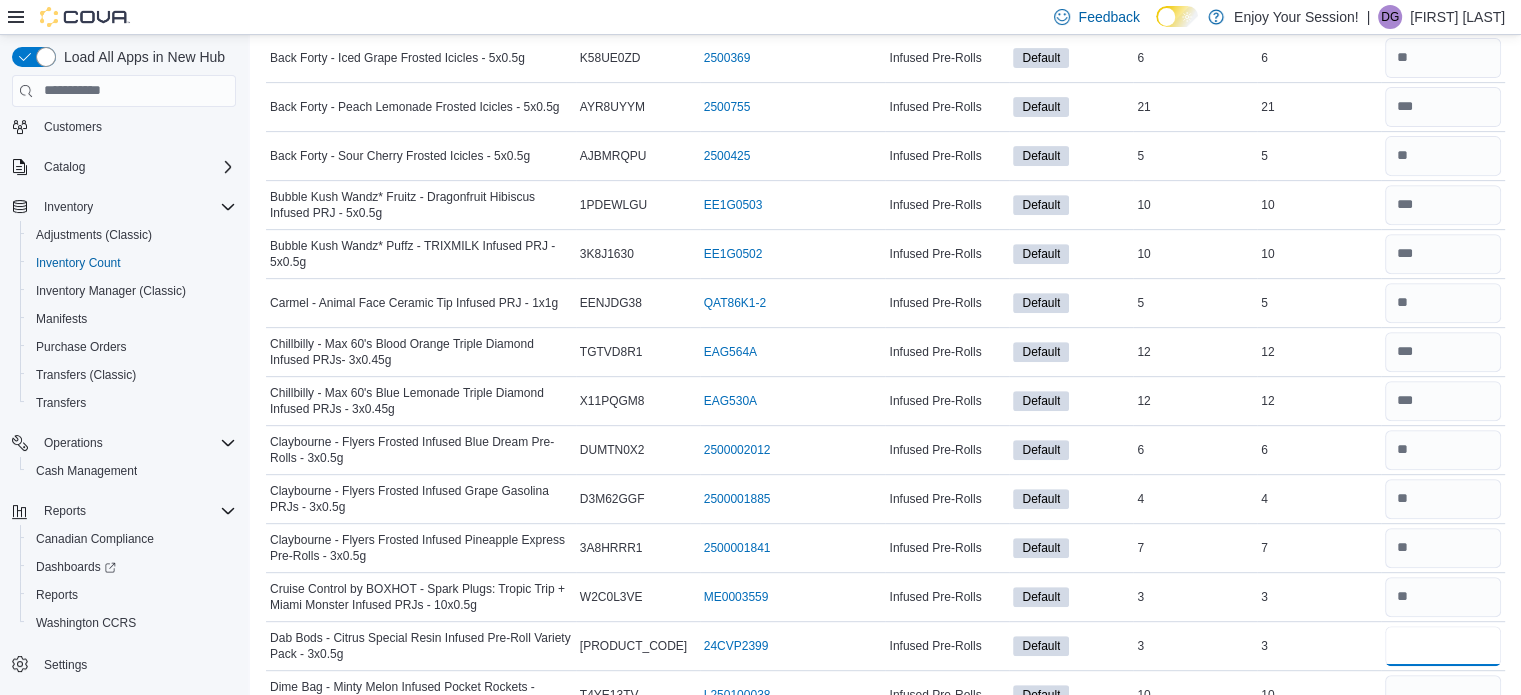 type on "*" 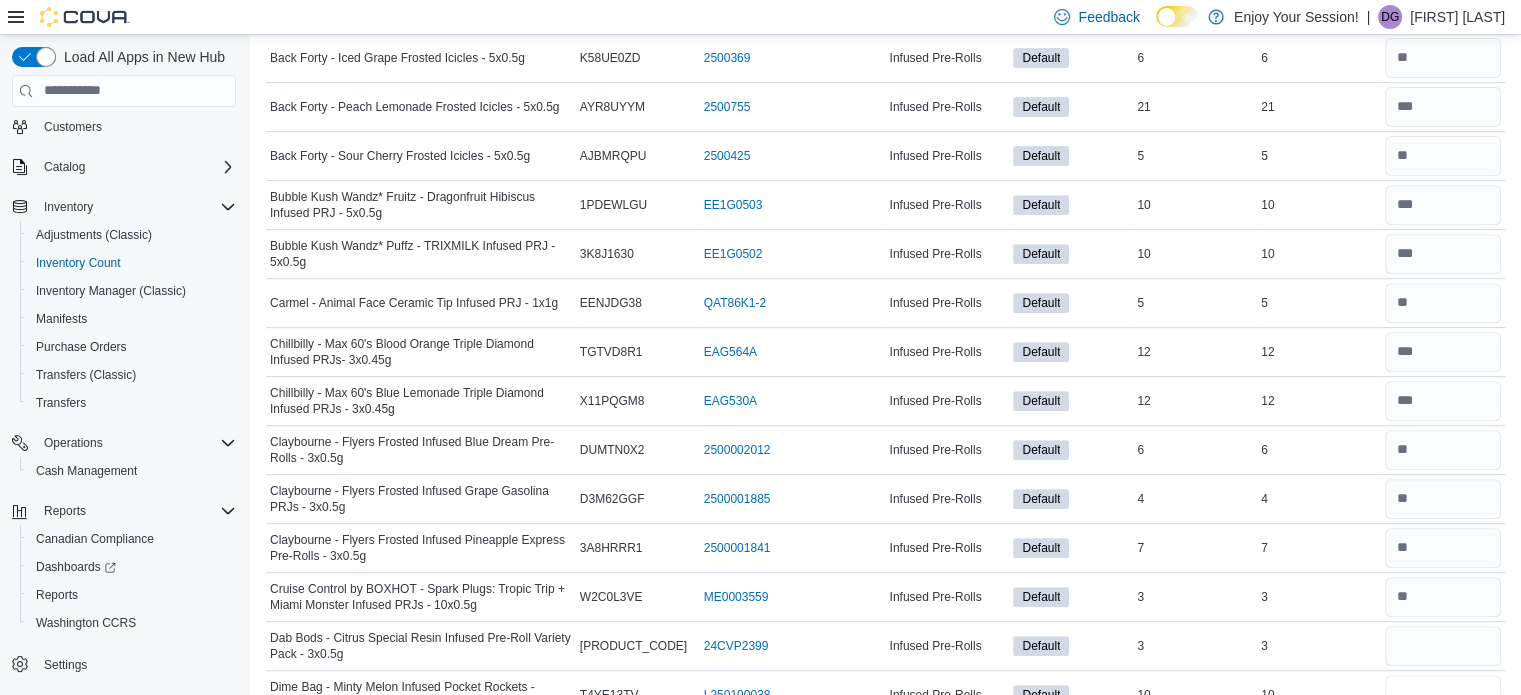 type 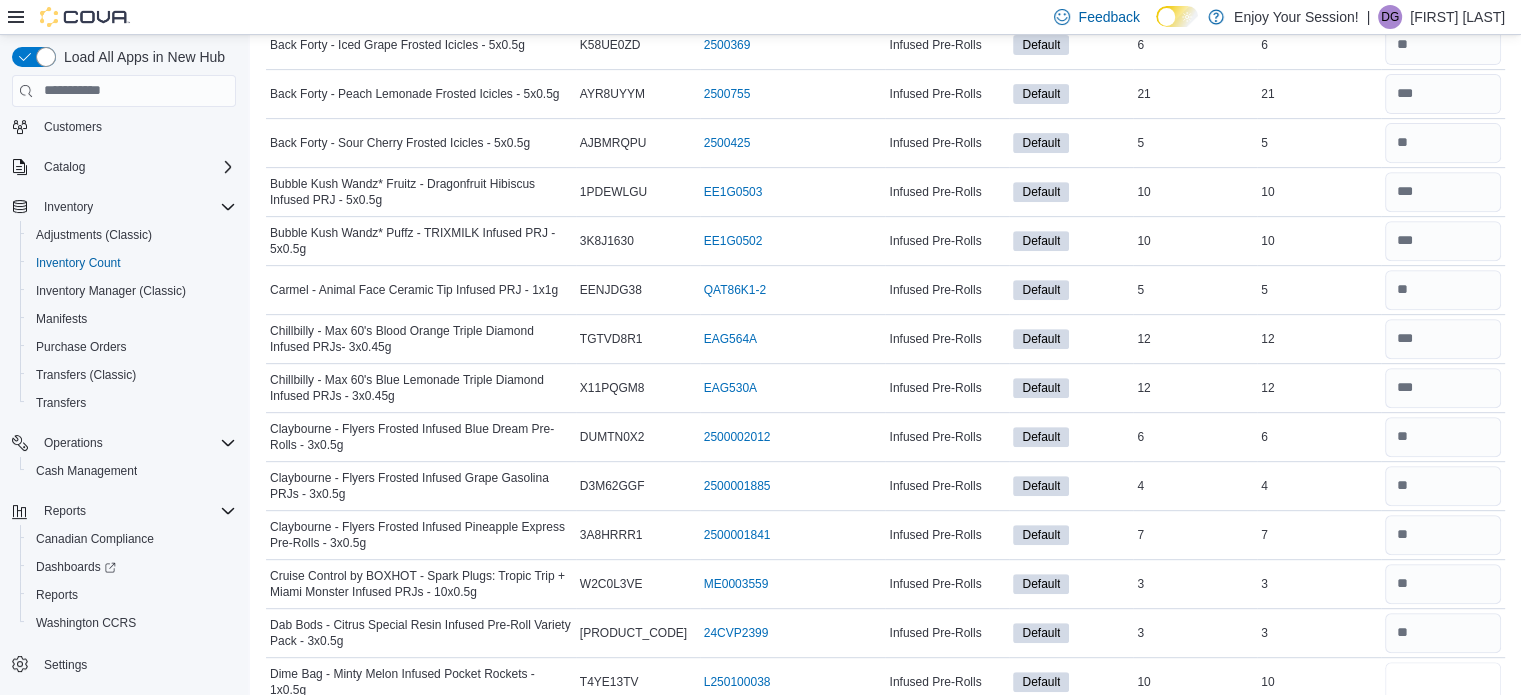 type on "**" 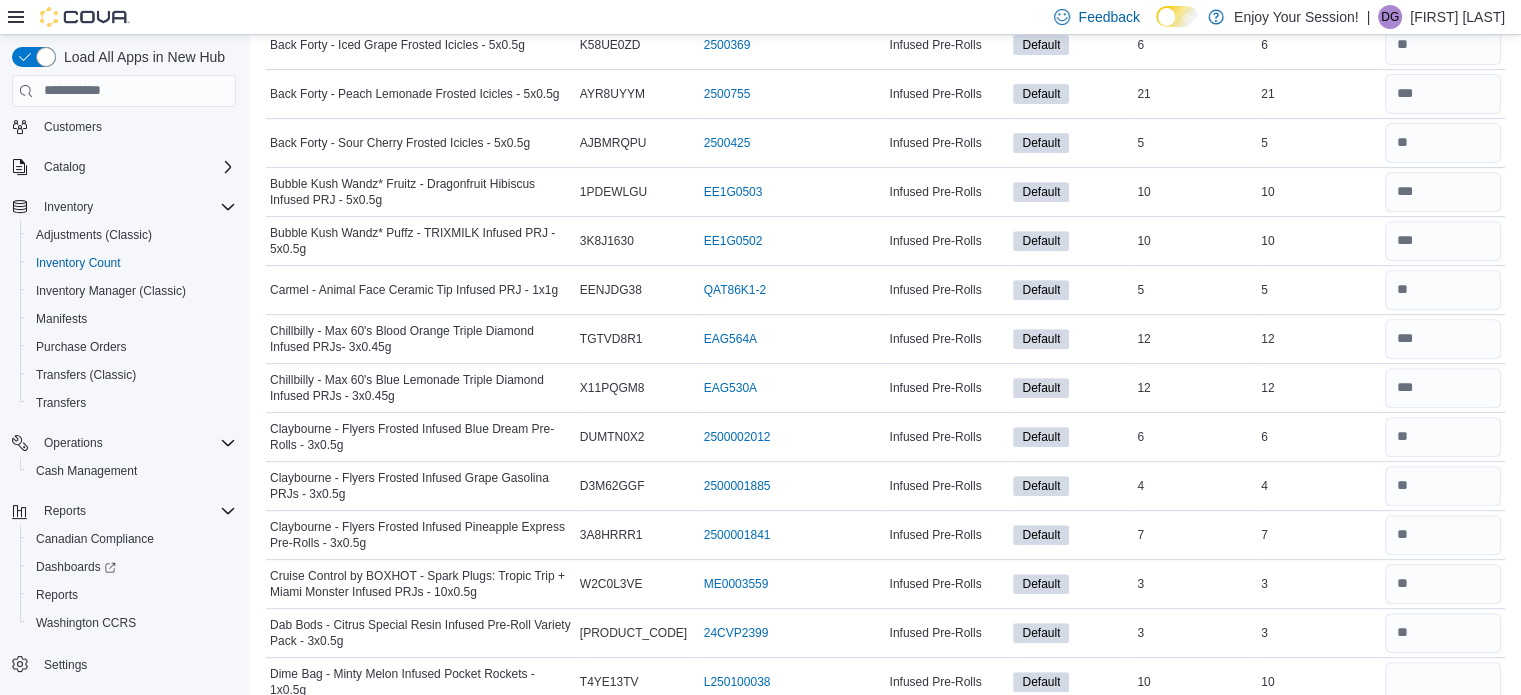 type 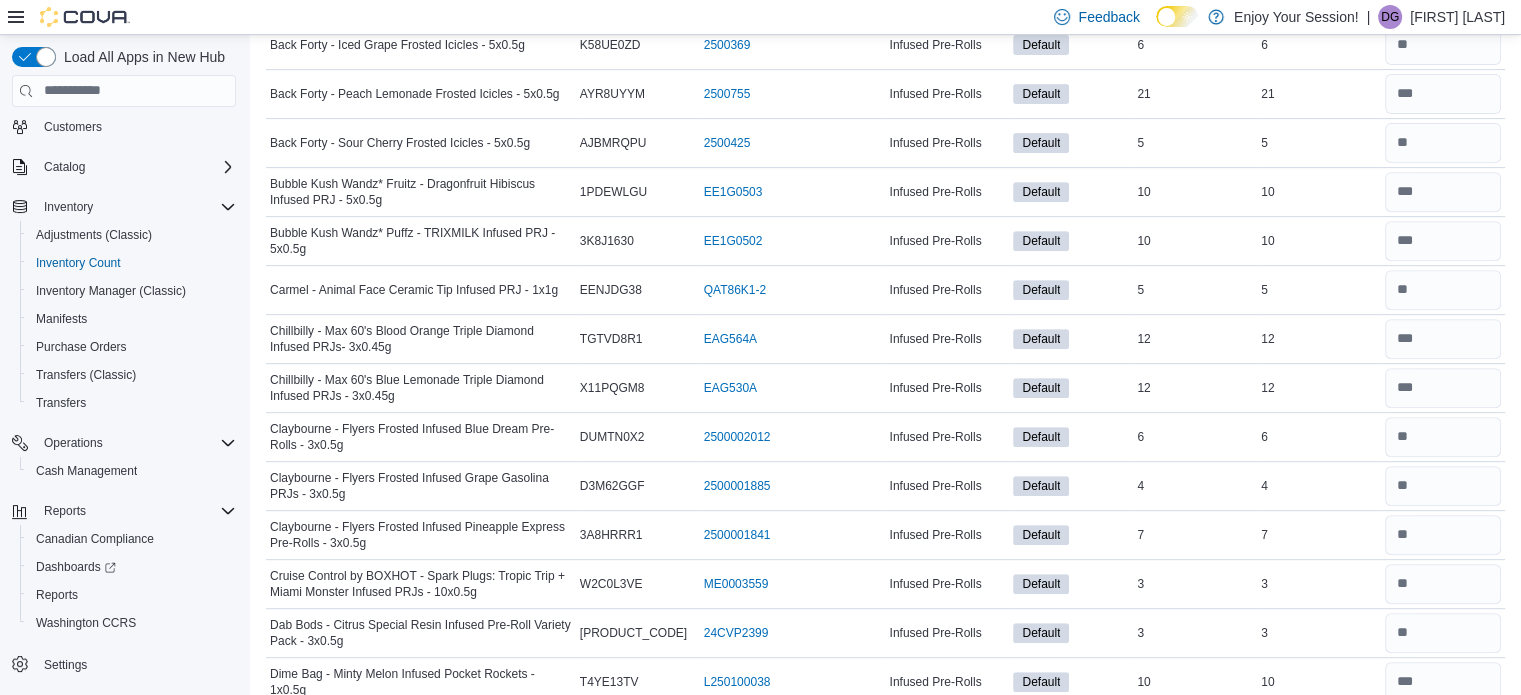 scroll, scrollTop: 1189, scrollLeft: 0, axis: vertical 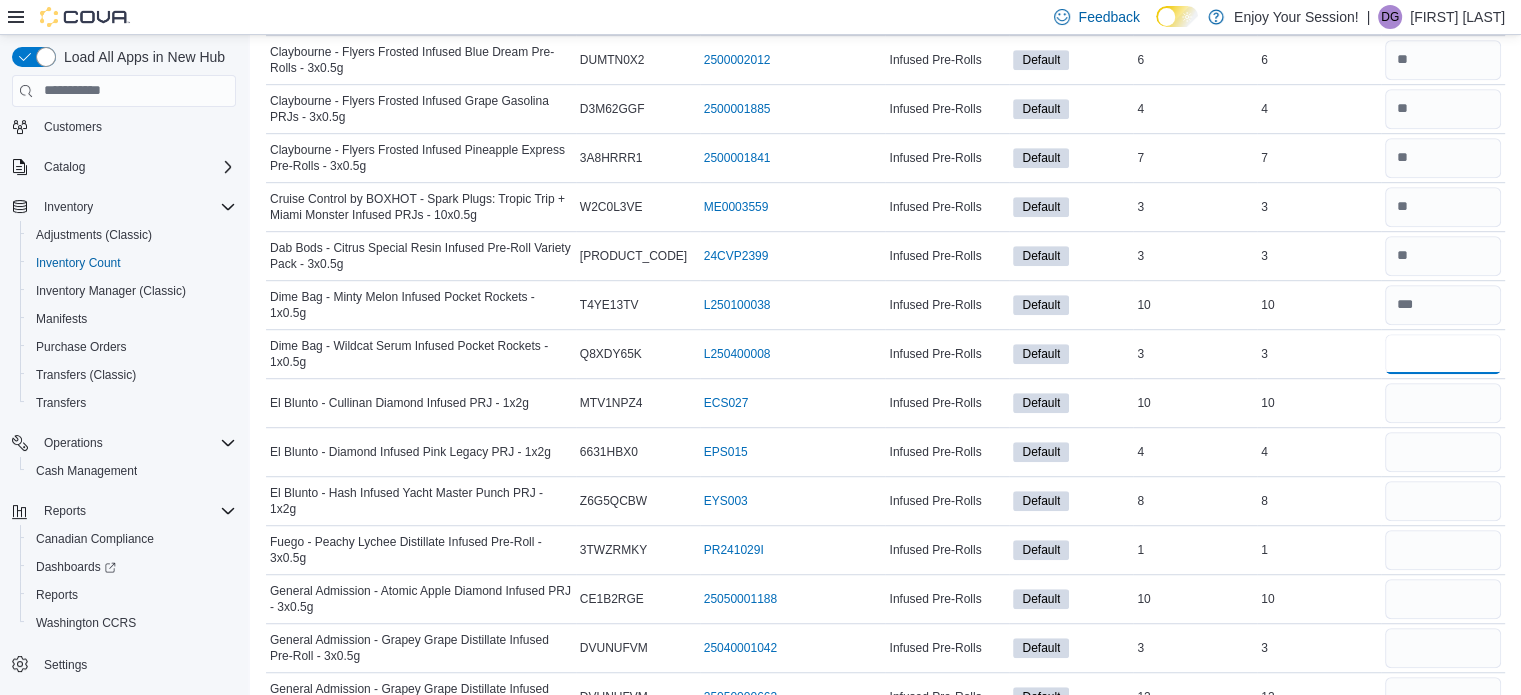 type on "*" 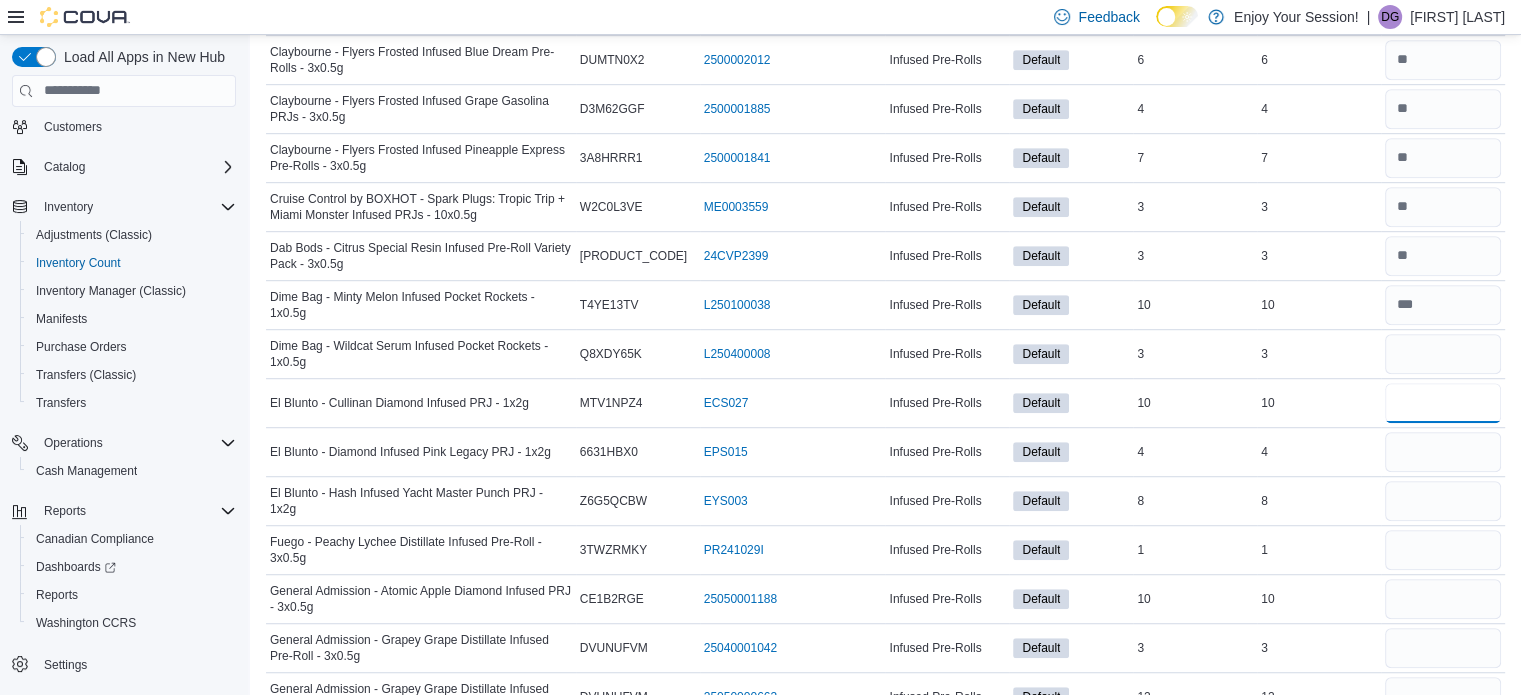 type 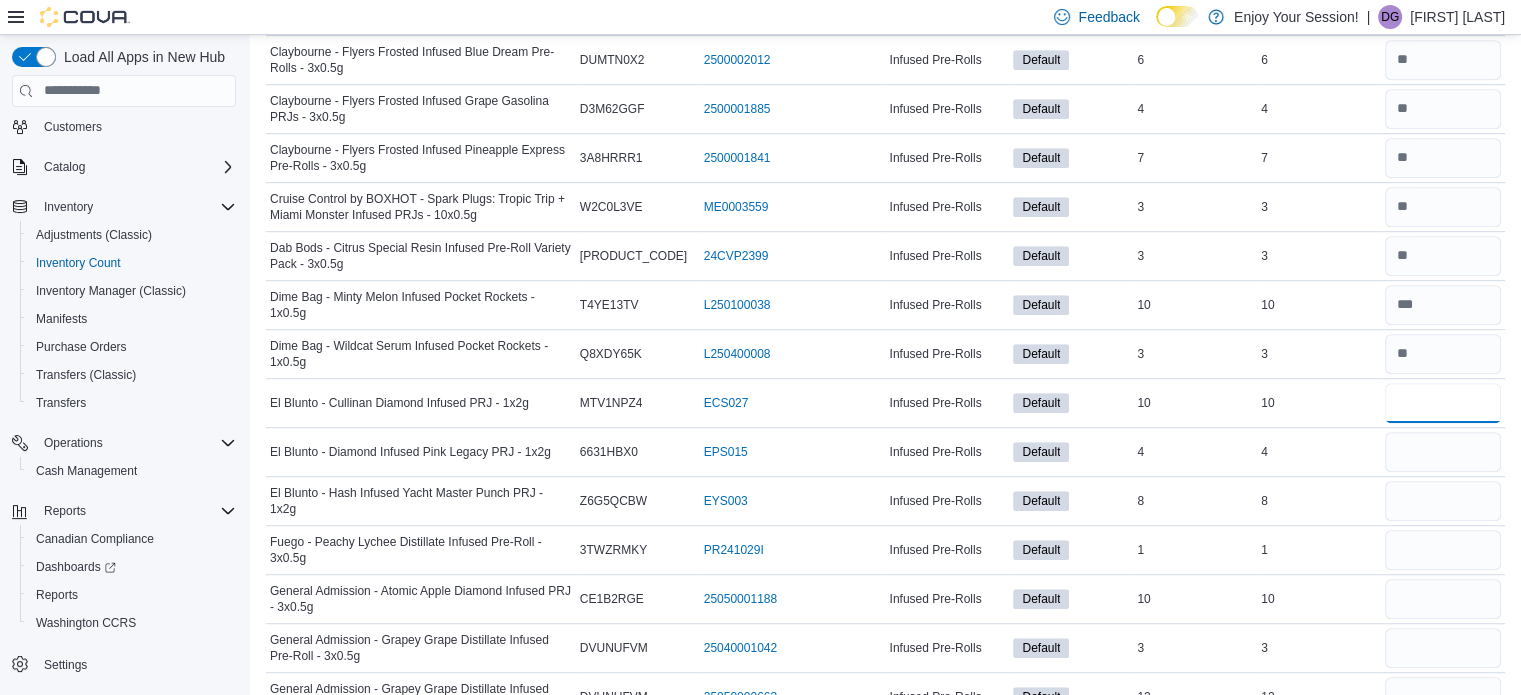 type on "**" 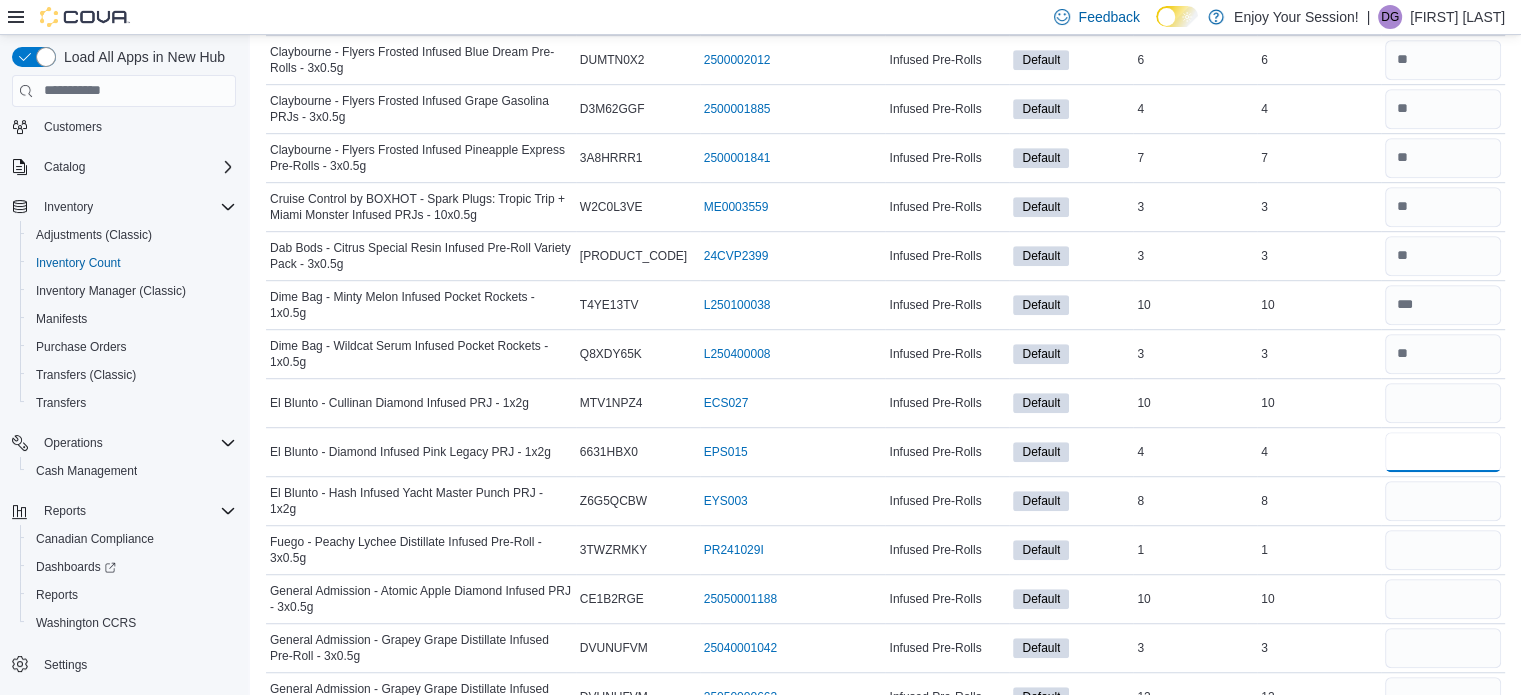 type 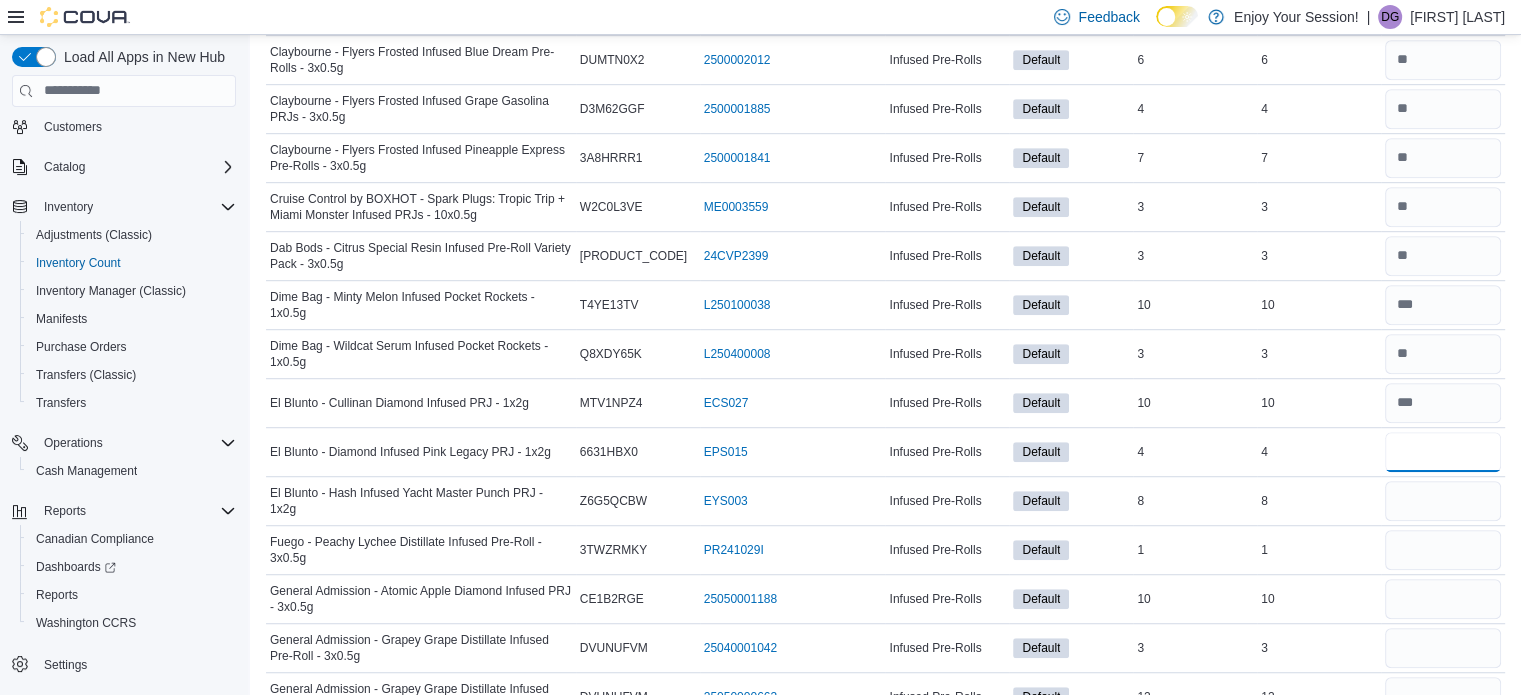 type on "*" 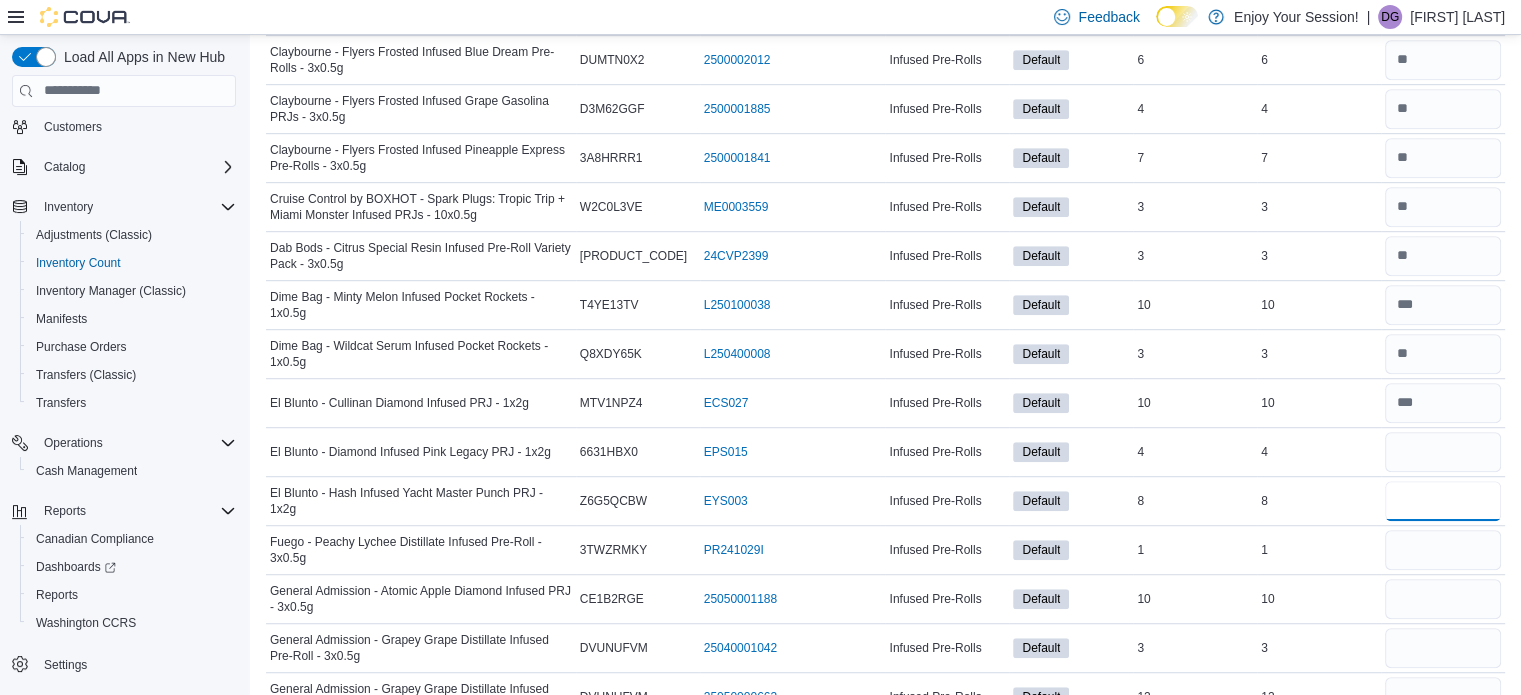 type 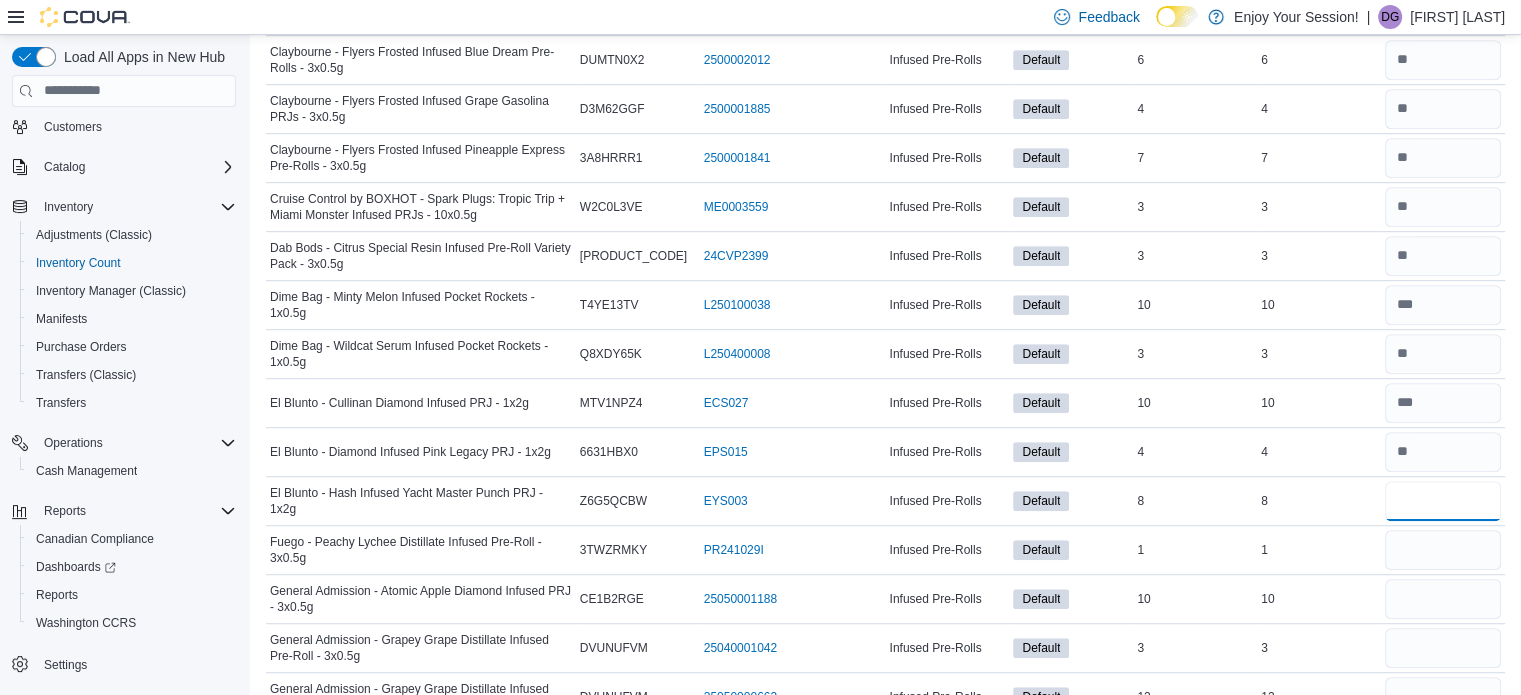 type on "*" 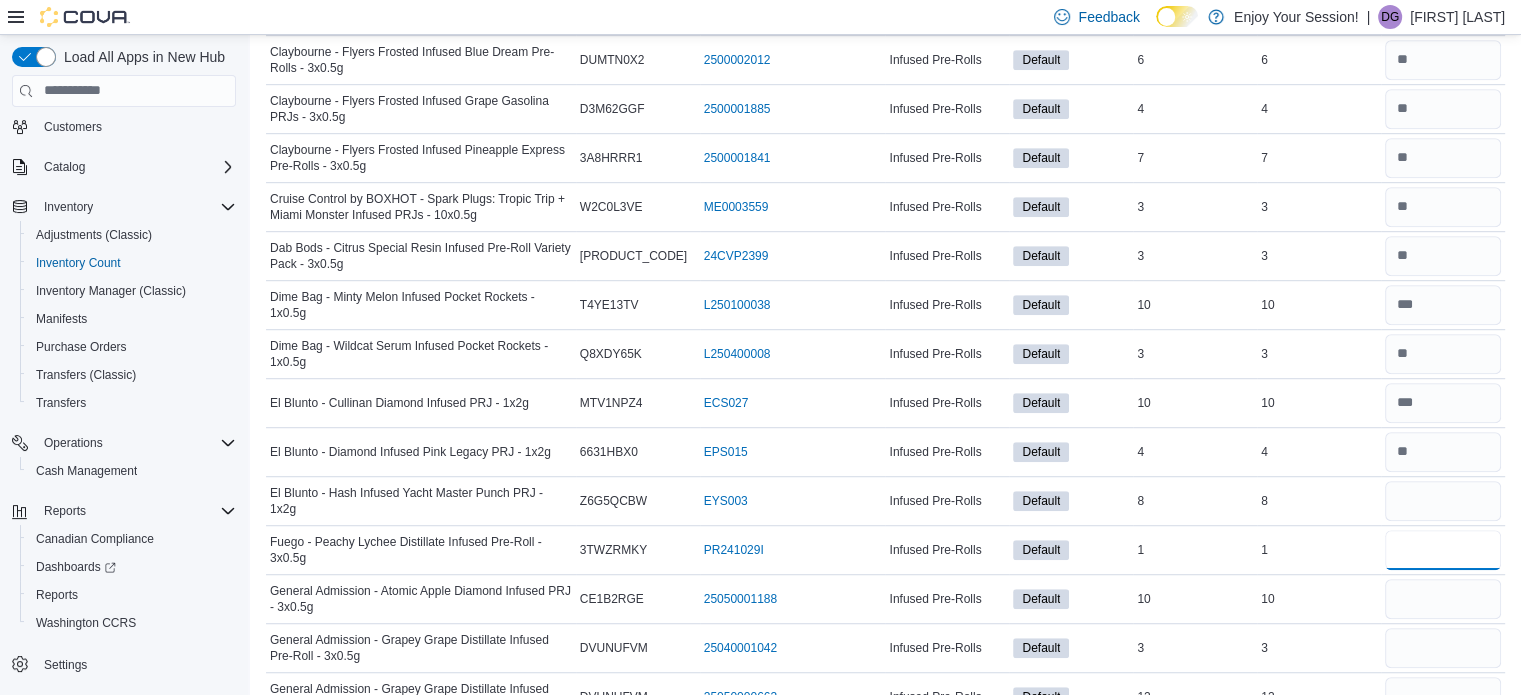 type 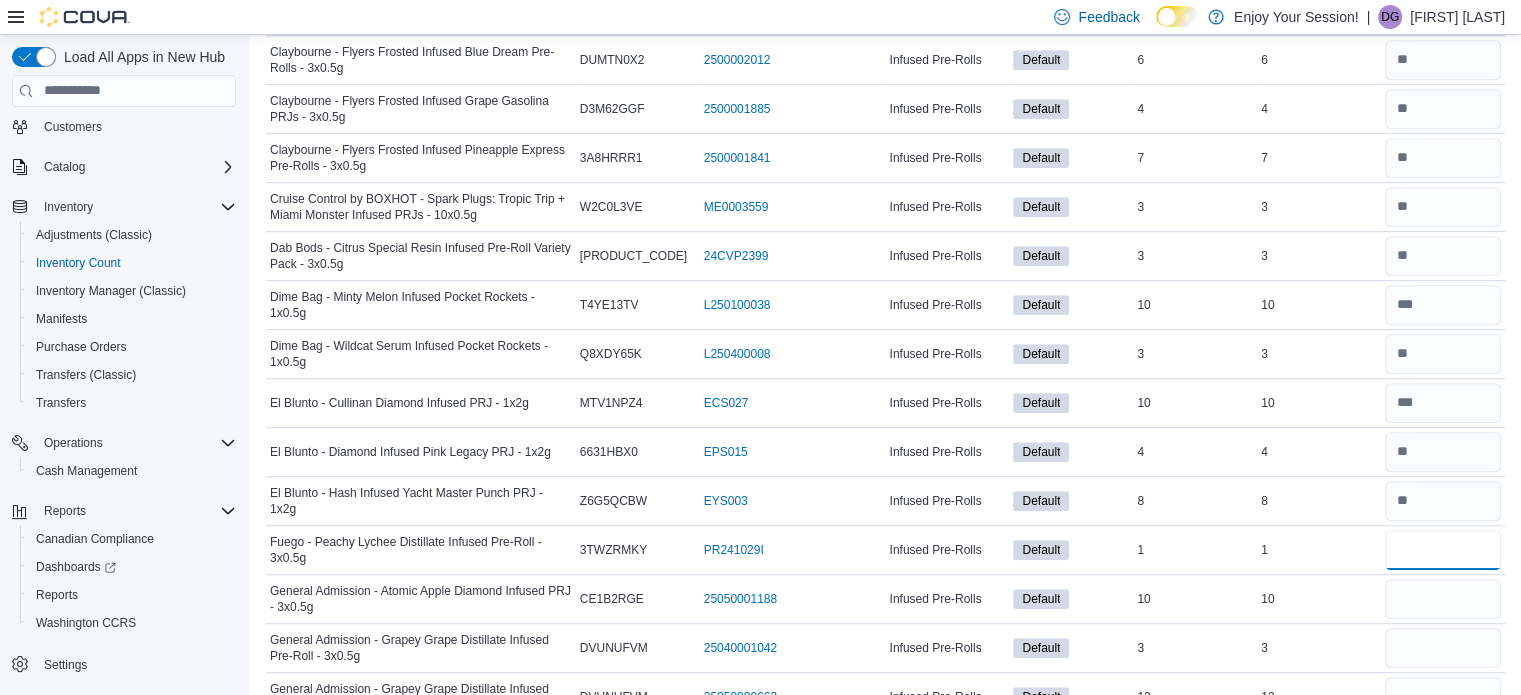 type on "*" 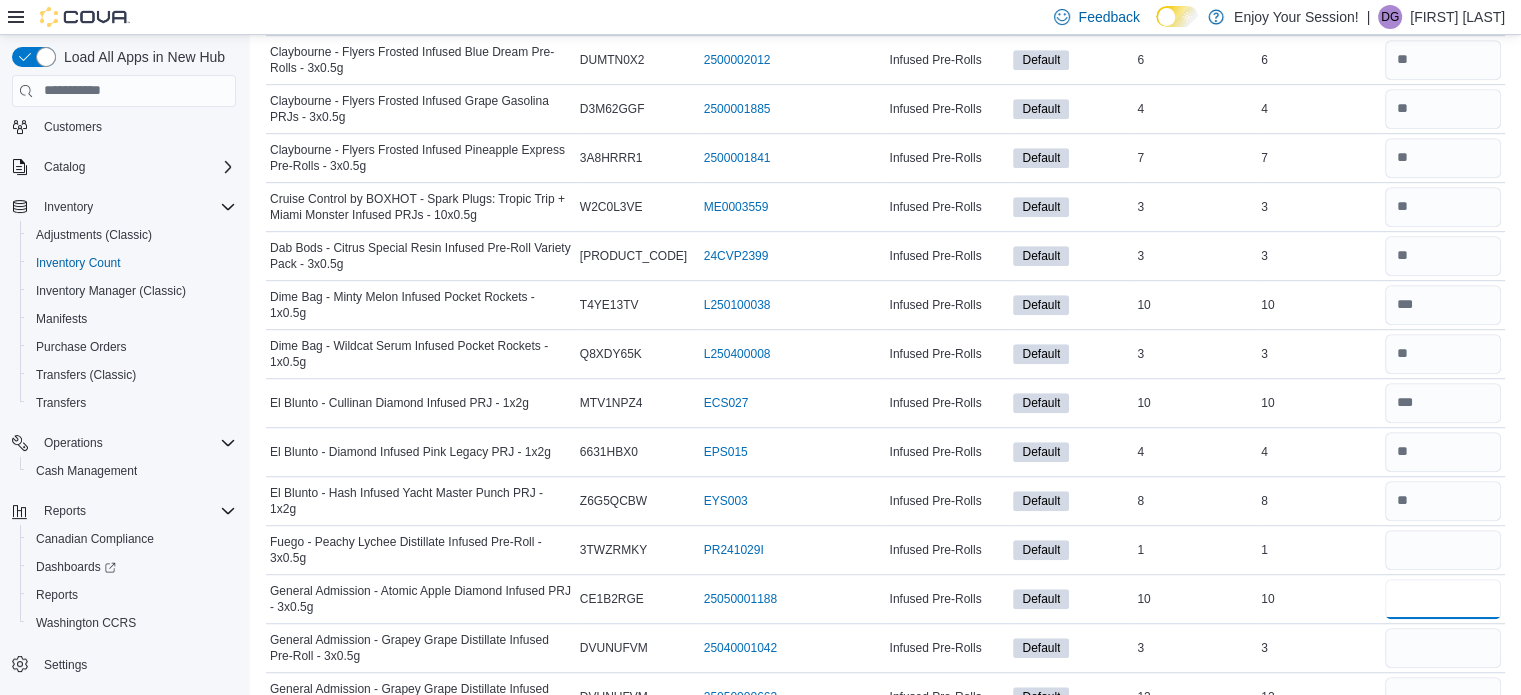 type 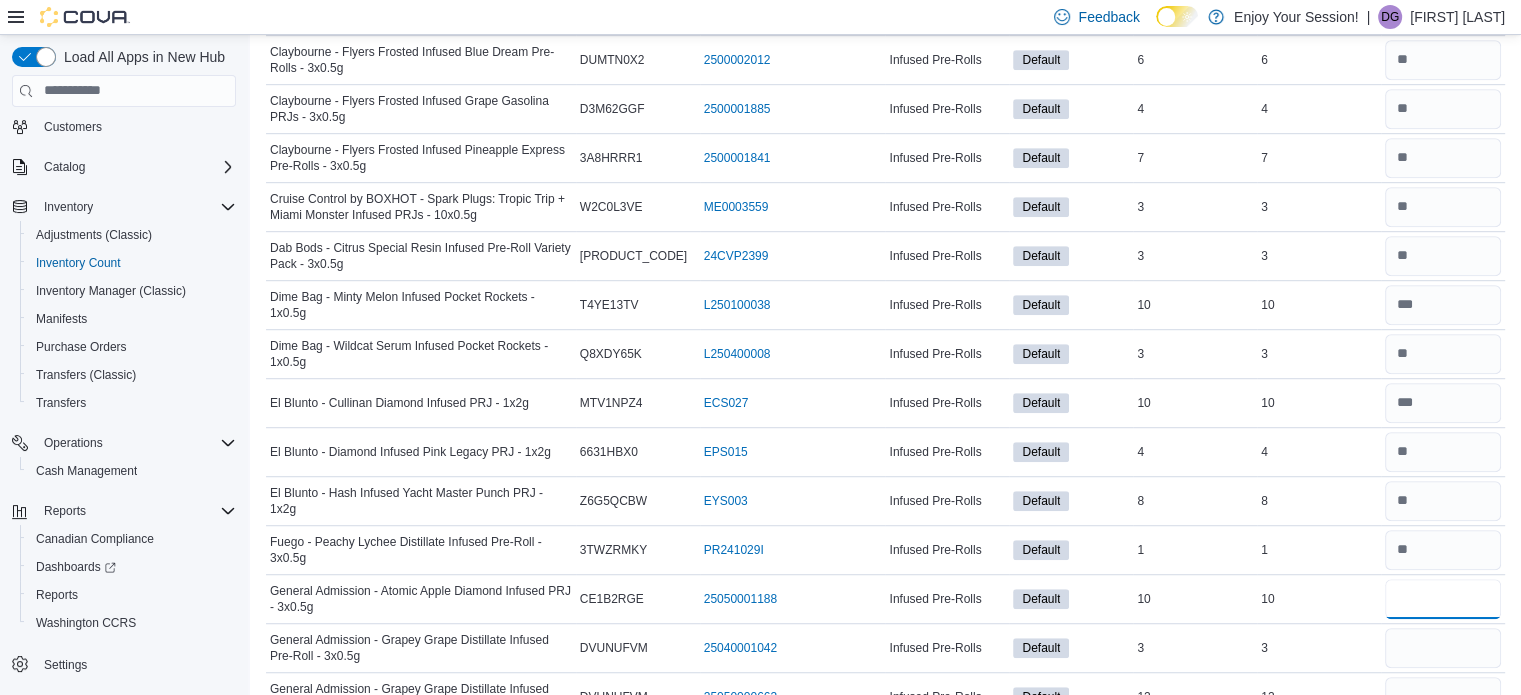 type on "**" 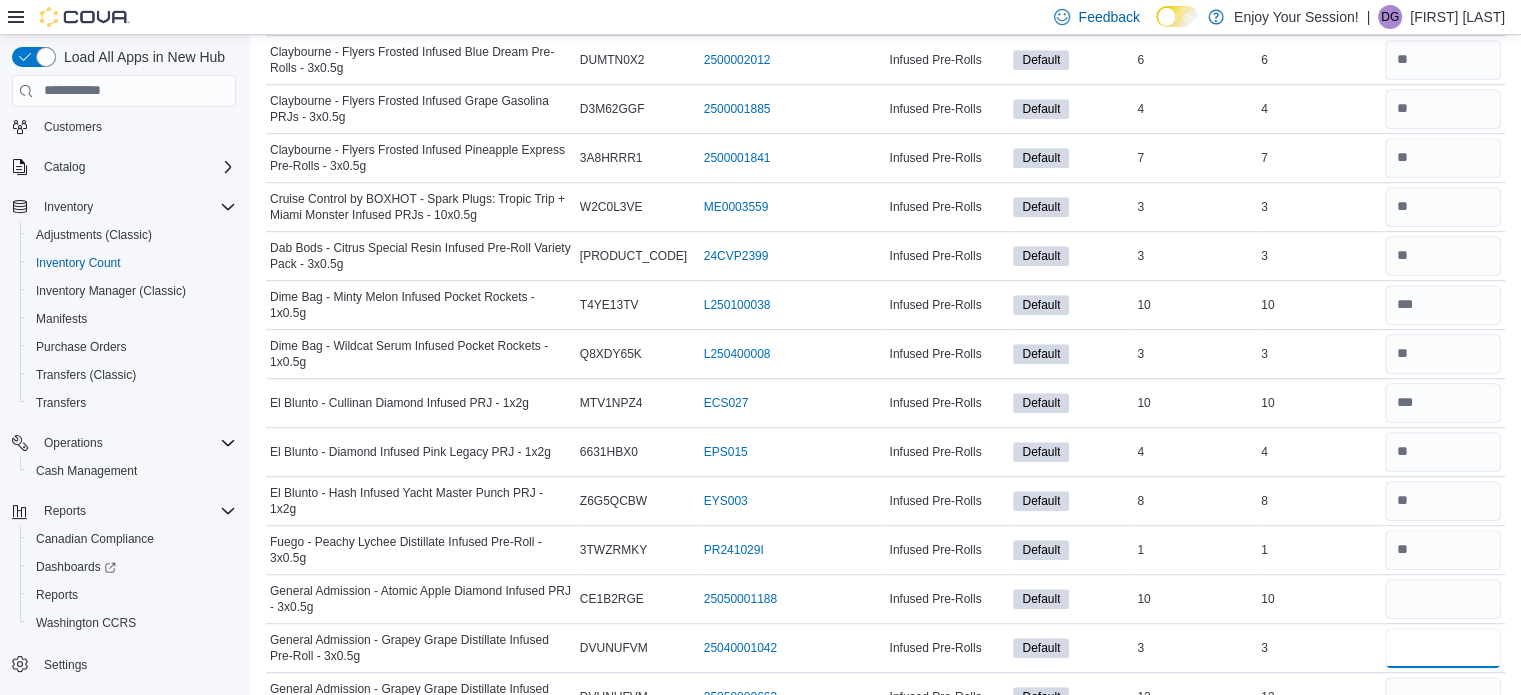 type 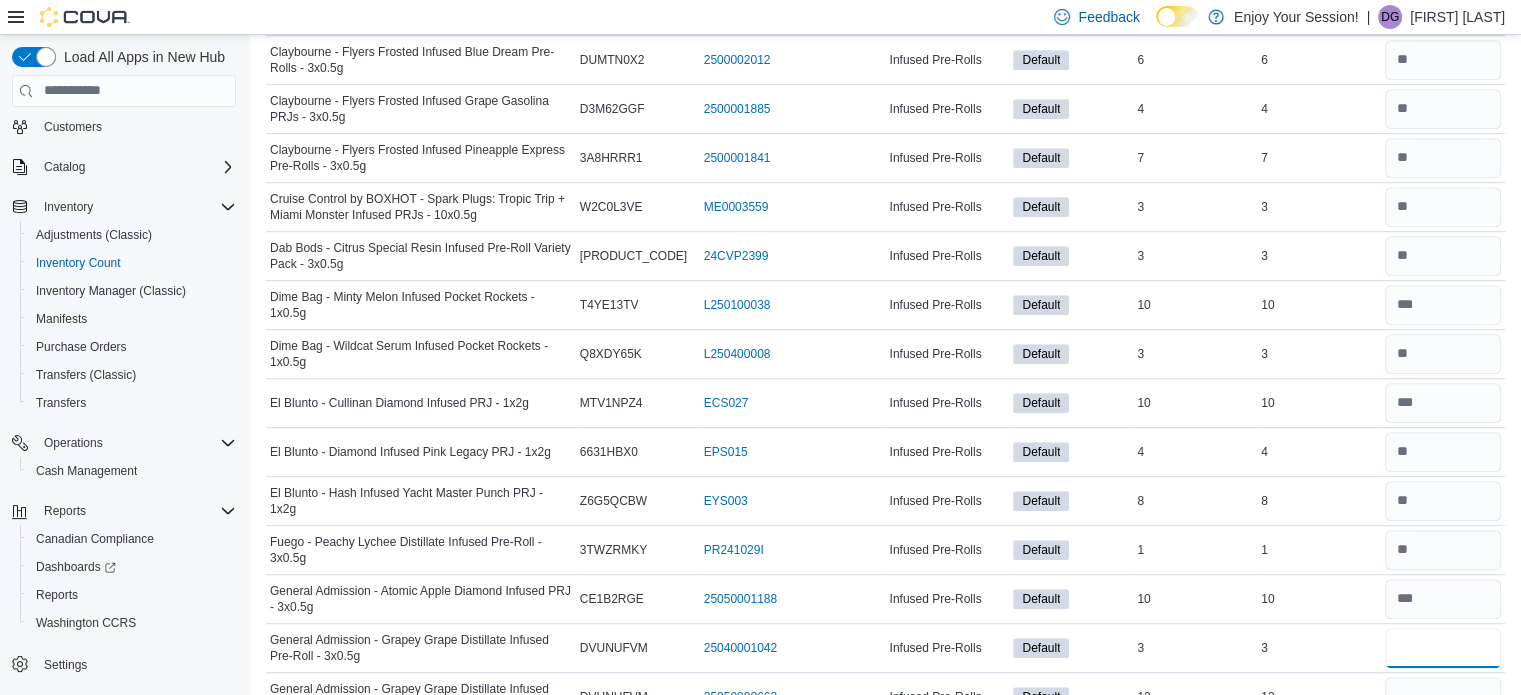 type on "*" 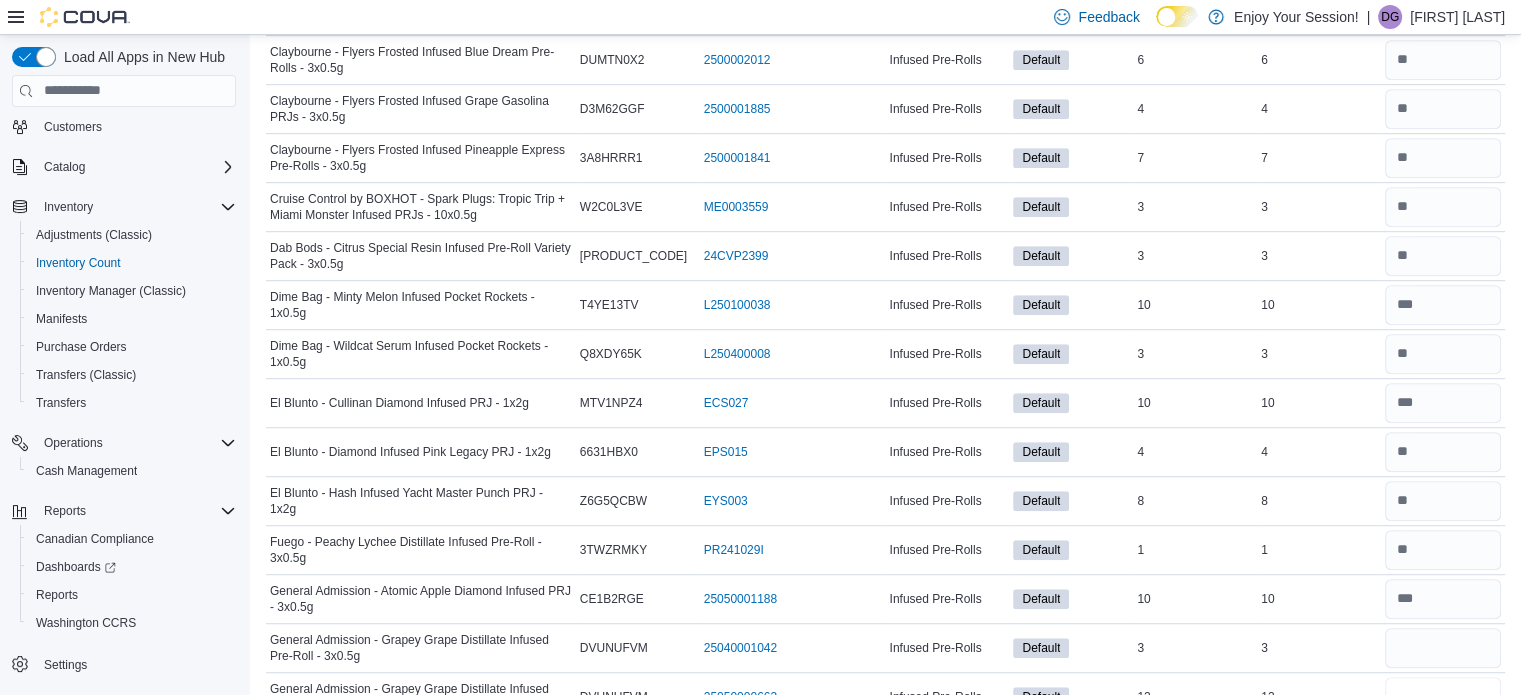 type 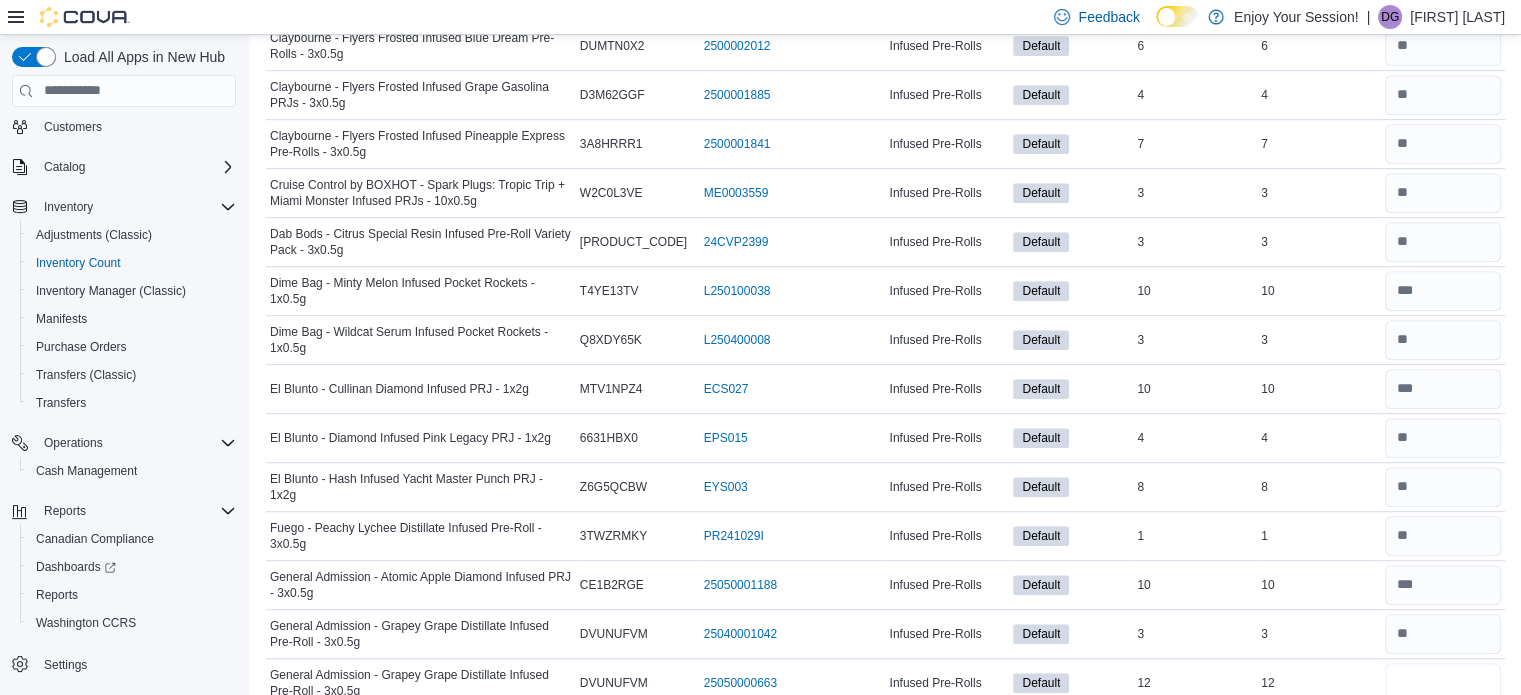 type on "**" 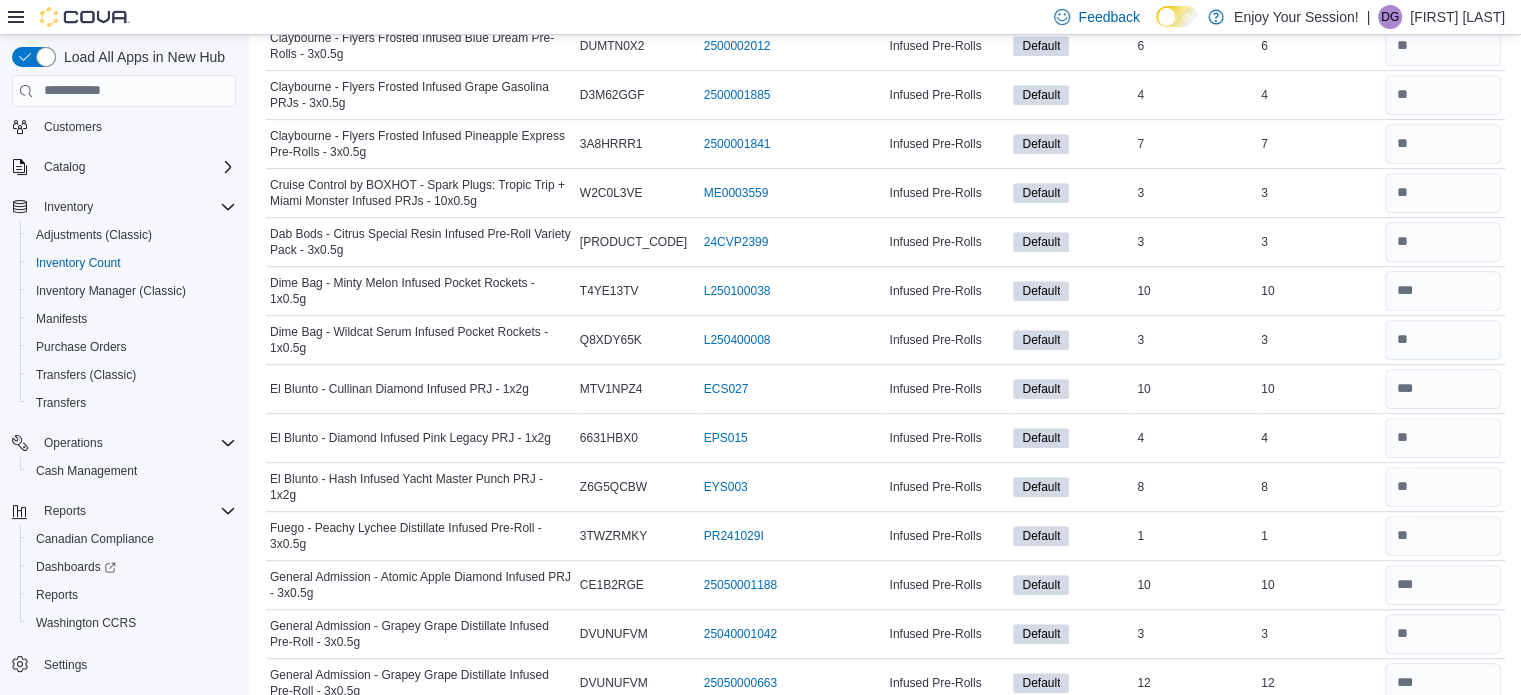 type 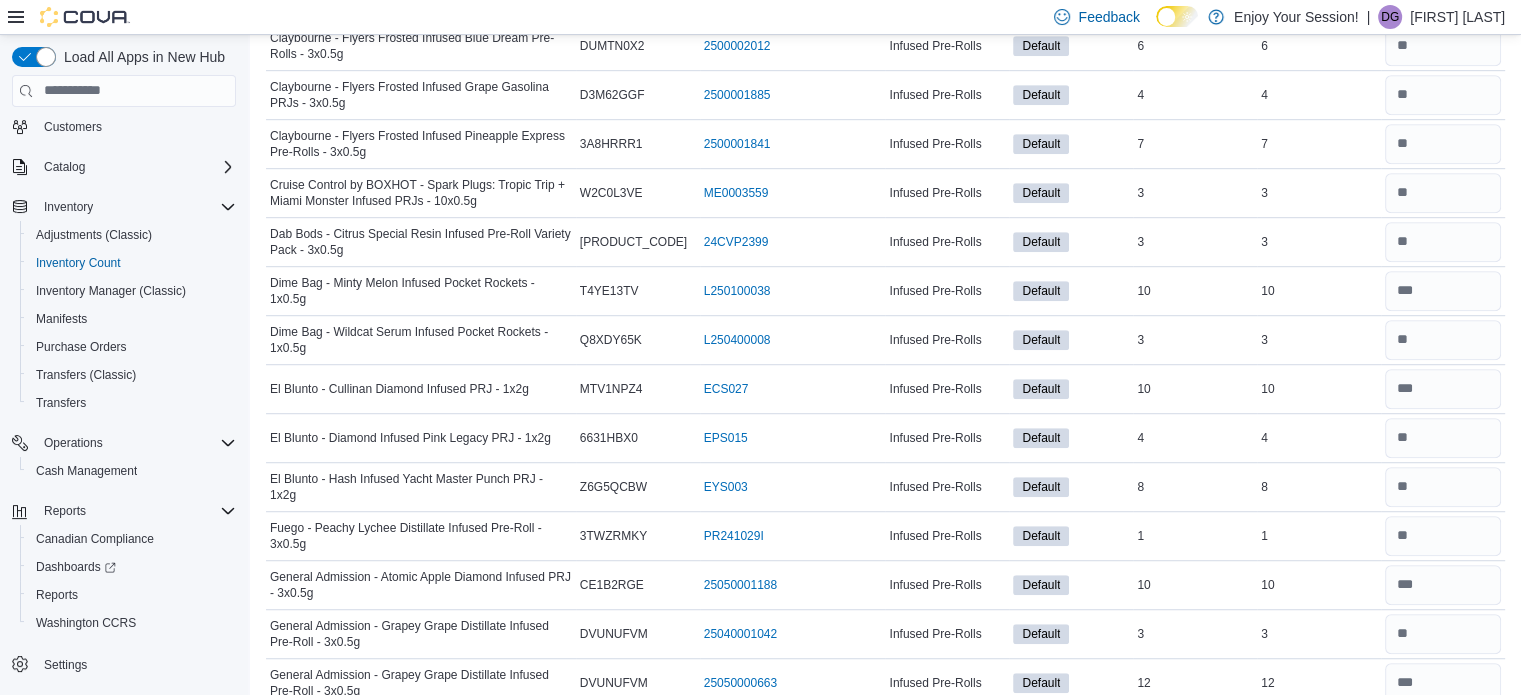 scroll, scrollTop: 1580, scrollLeft: 0, axis: vertical 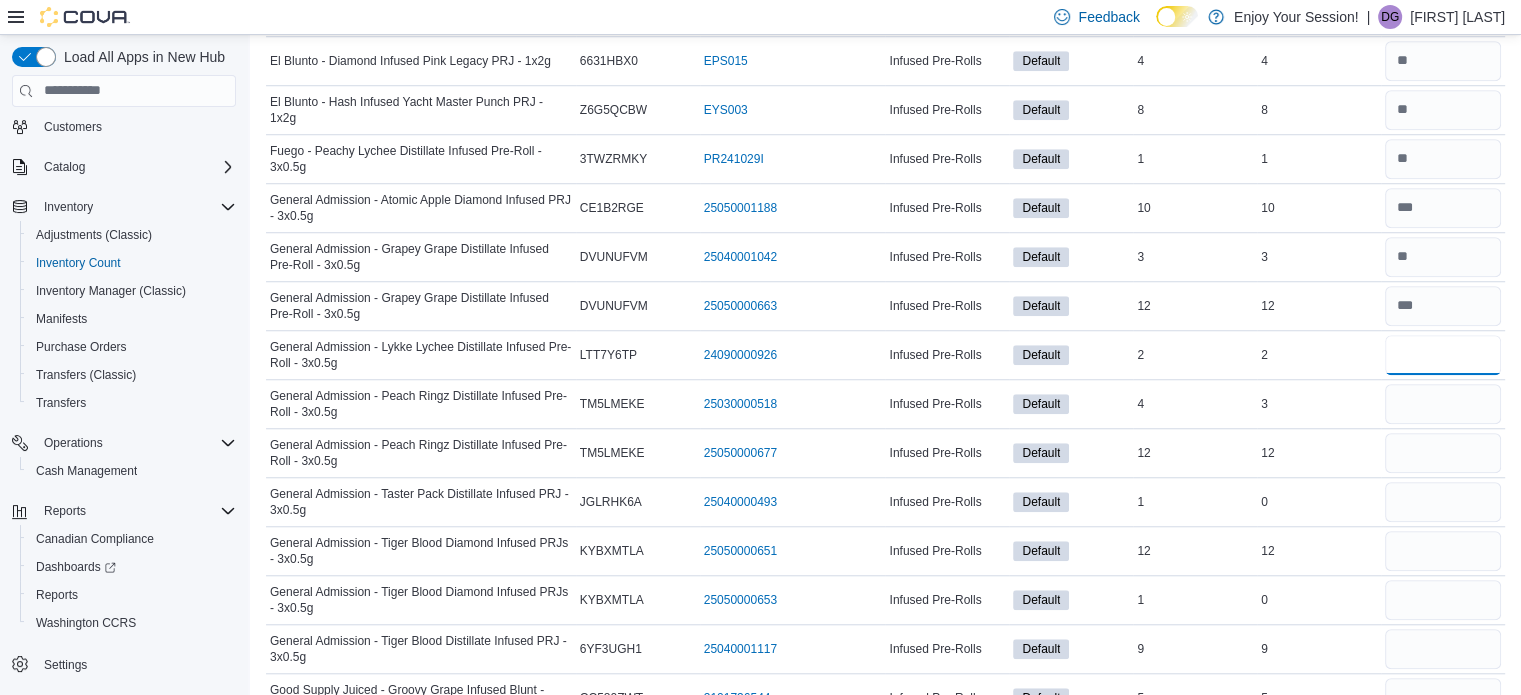 type on "*" 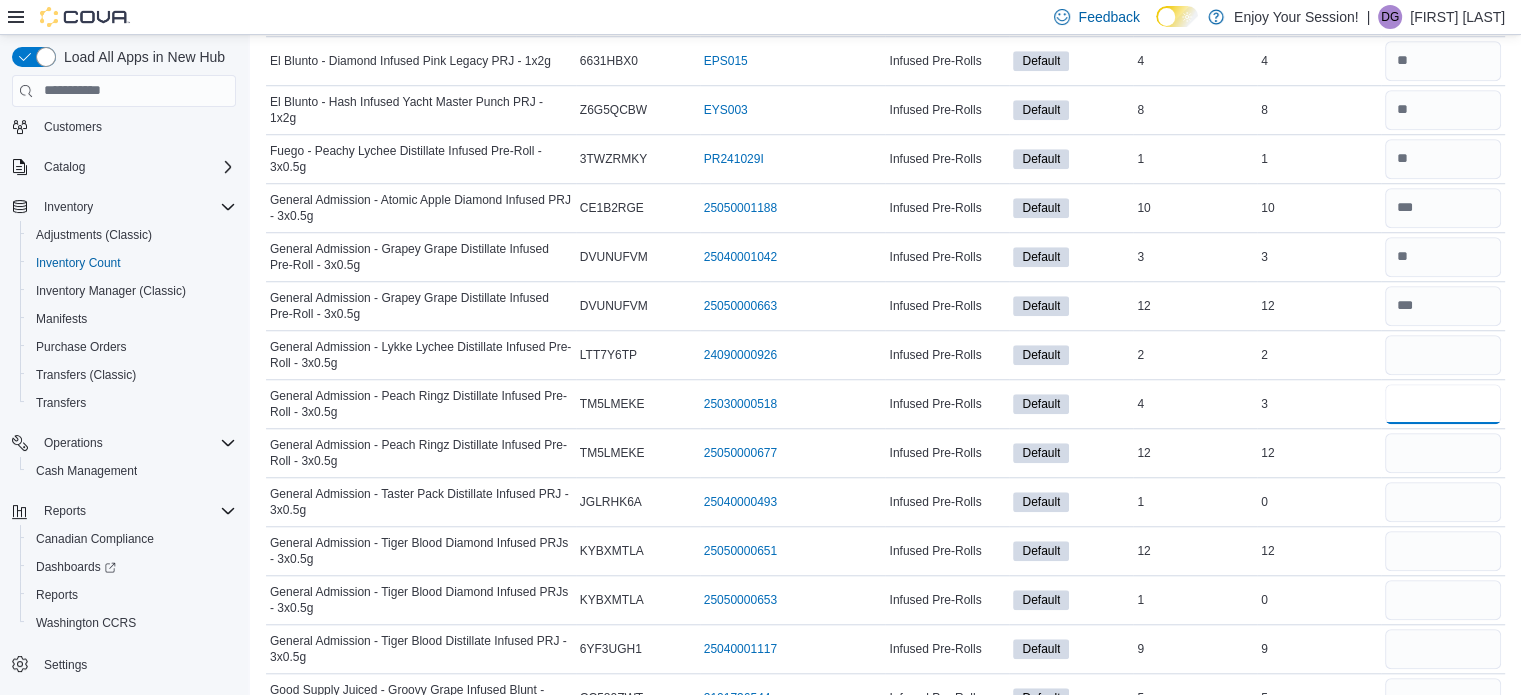 type 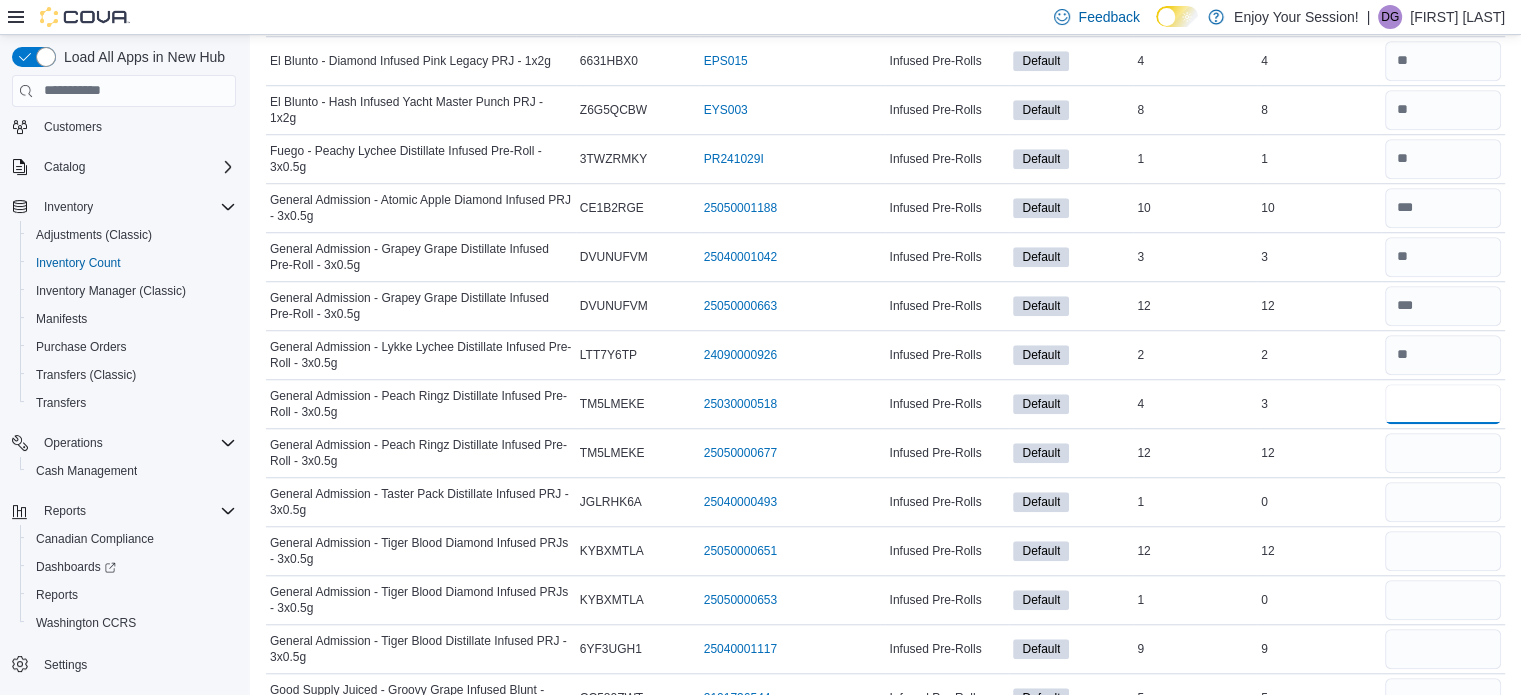 type on "*" 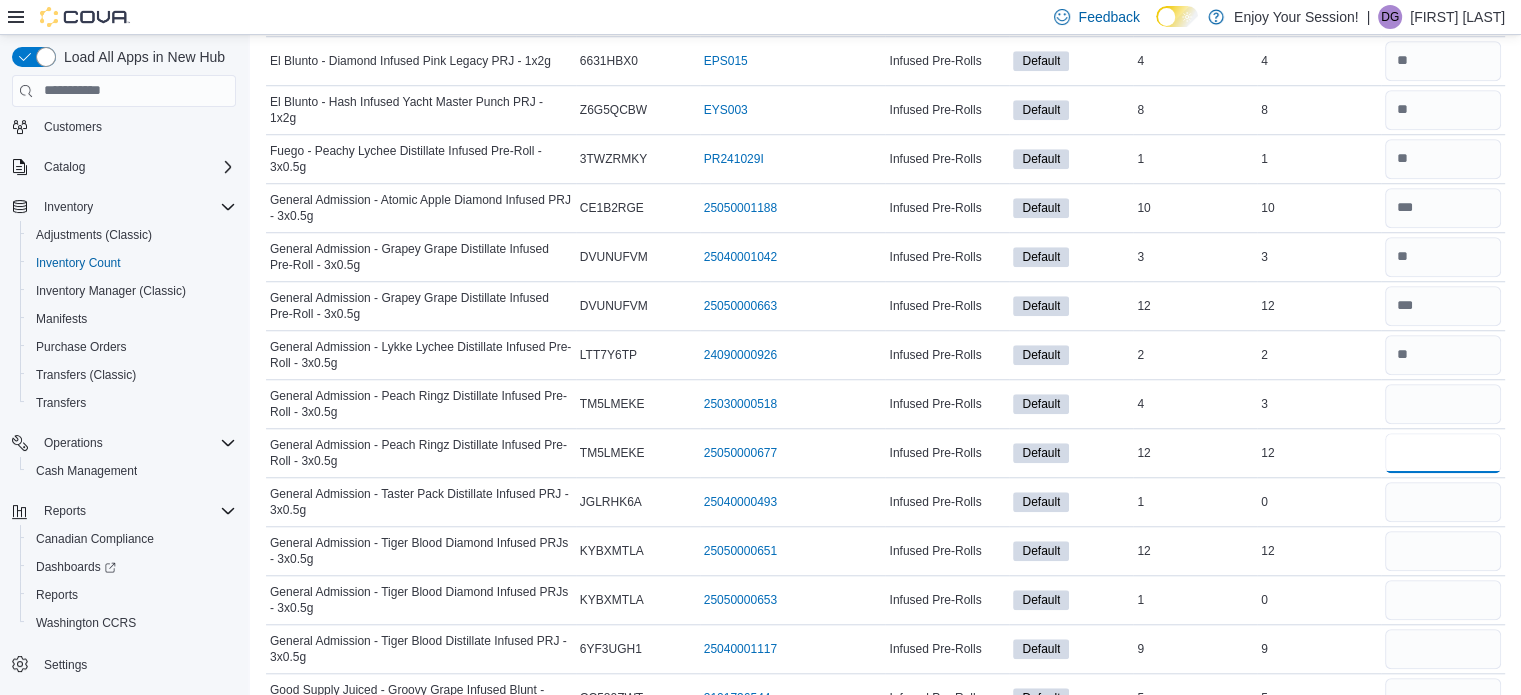 type 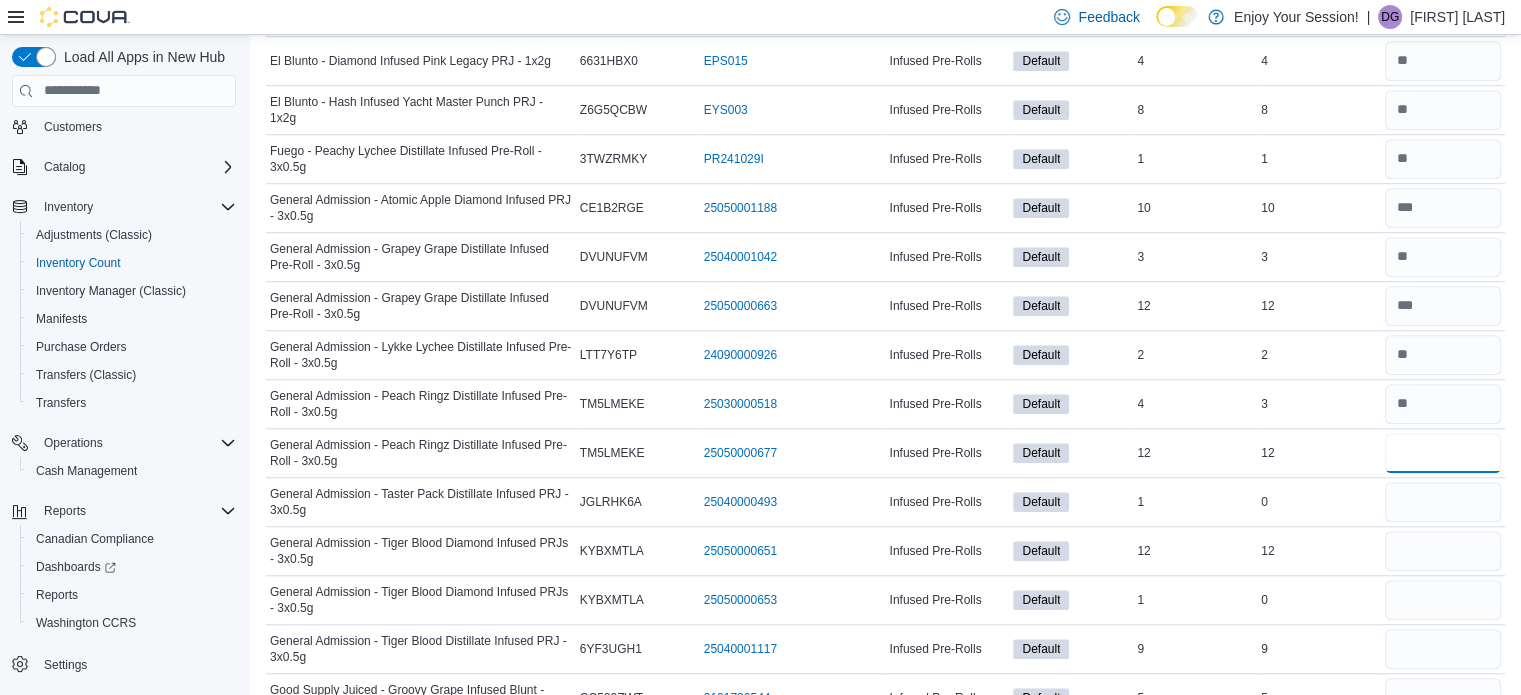 type on "**" 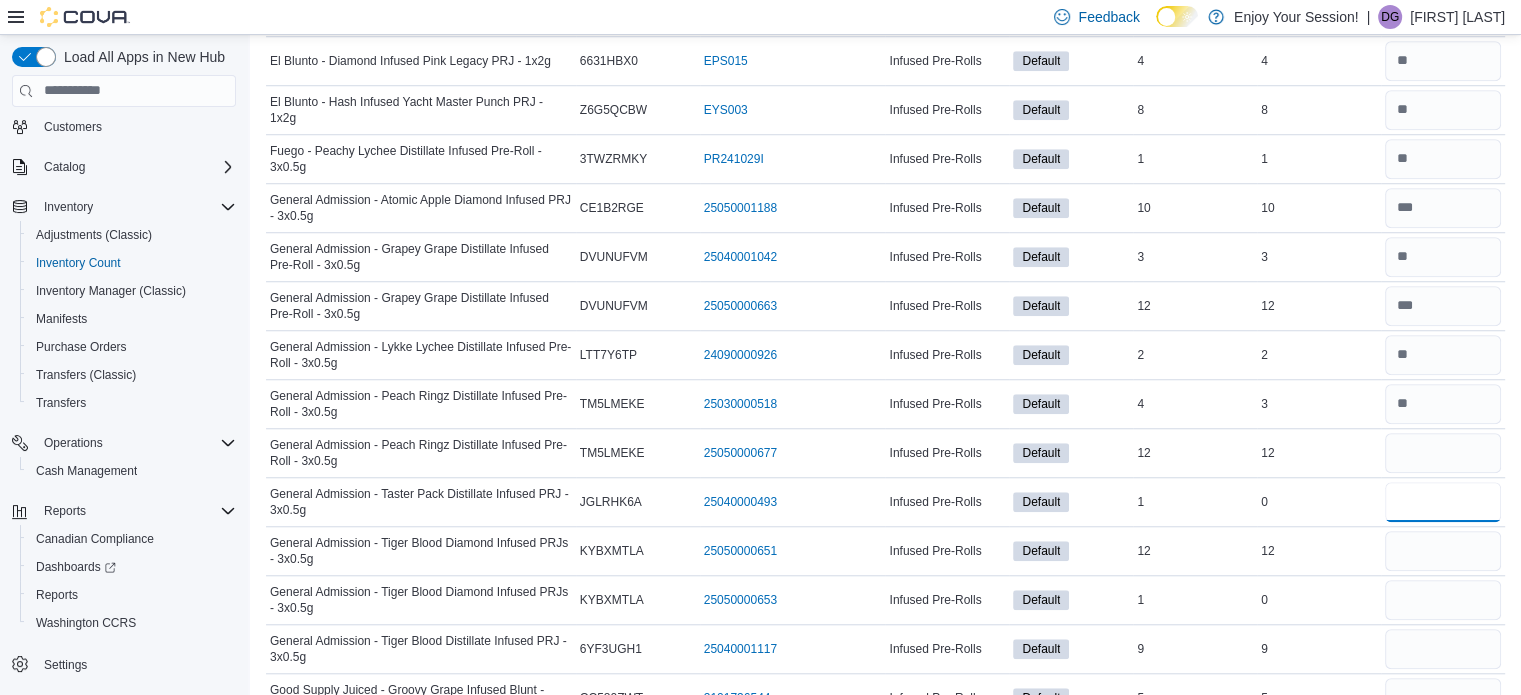 type 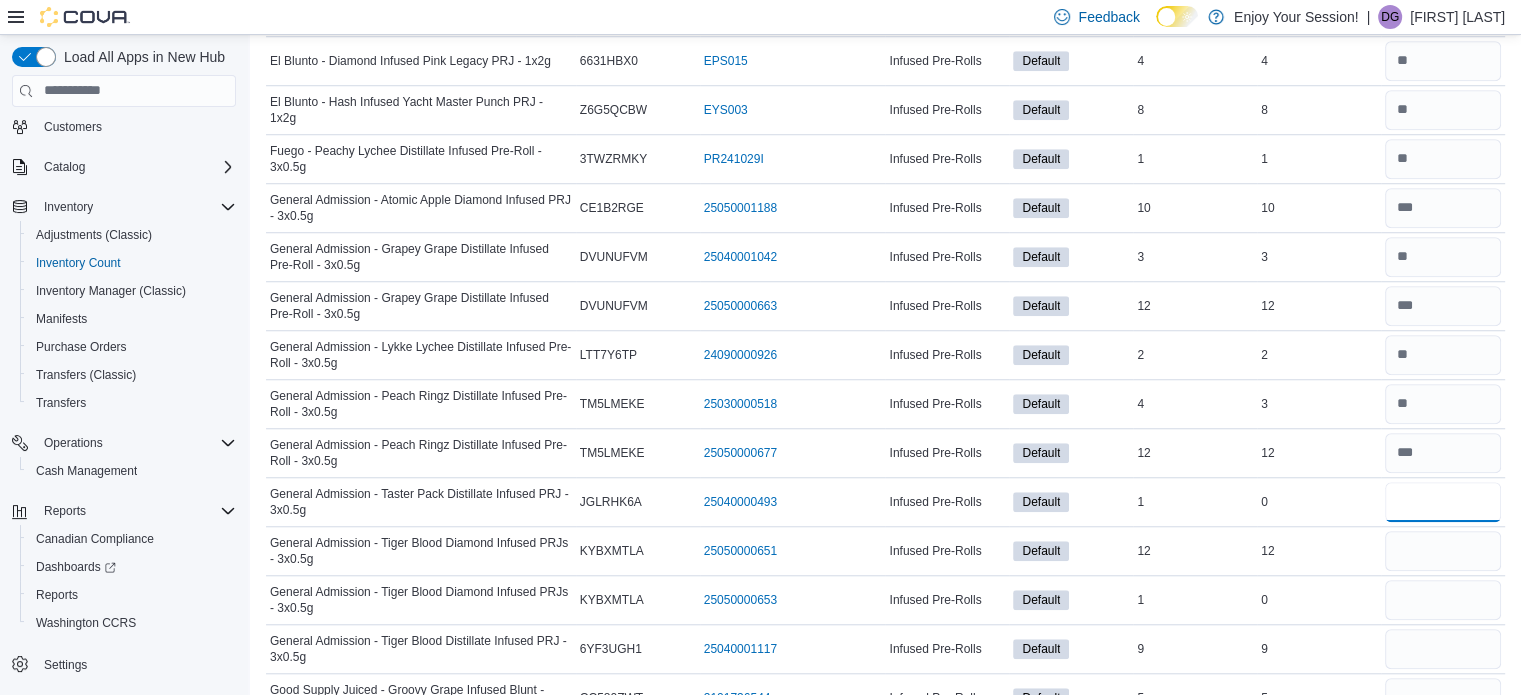 type on "*" 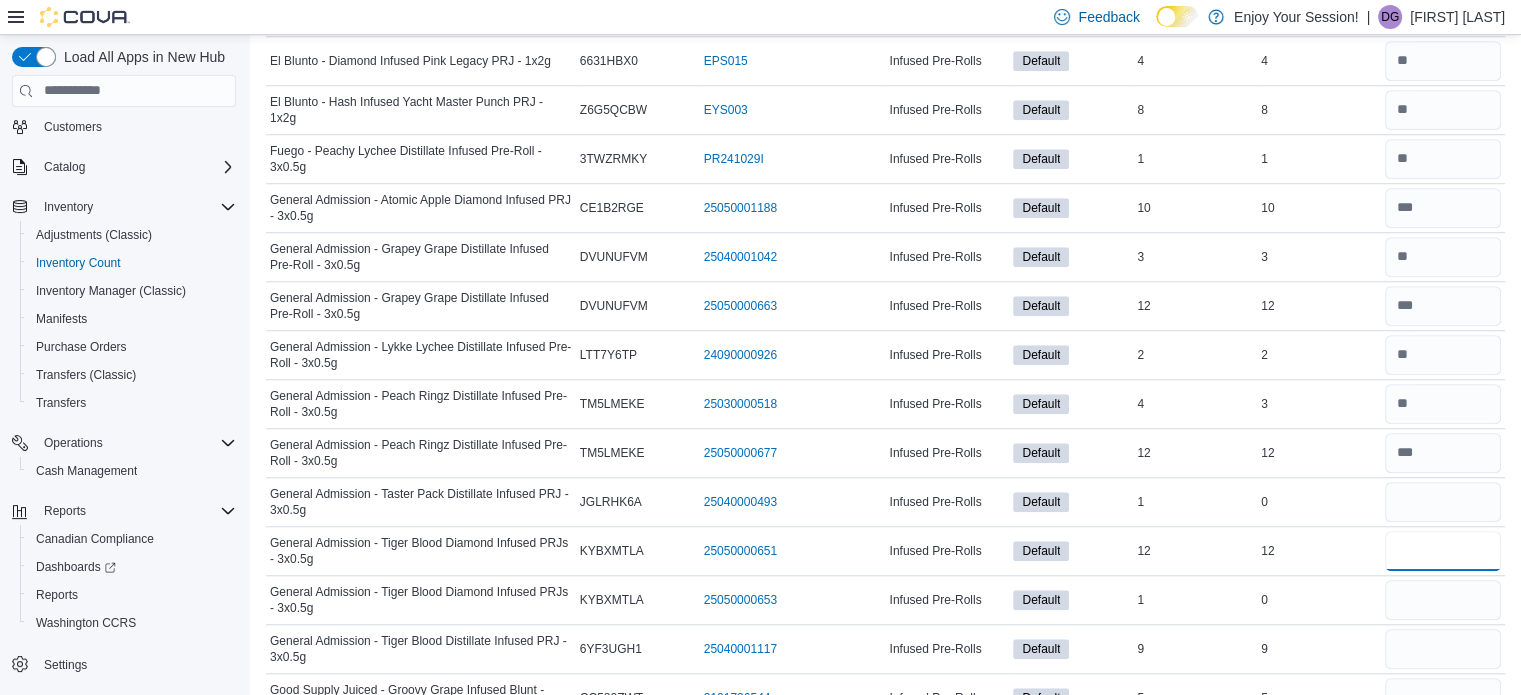 type 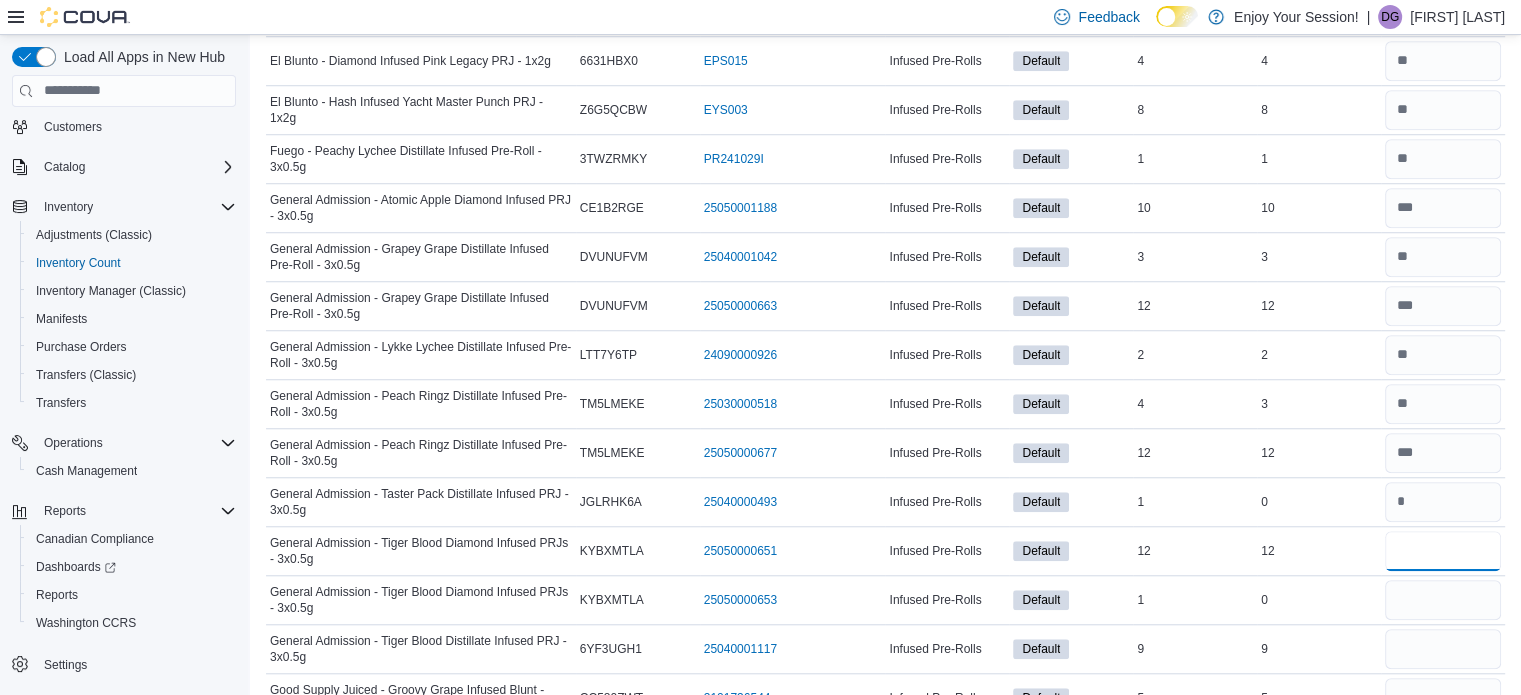 type on "**" 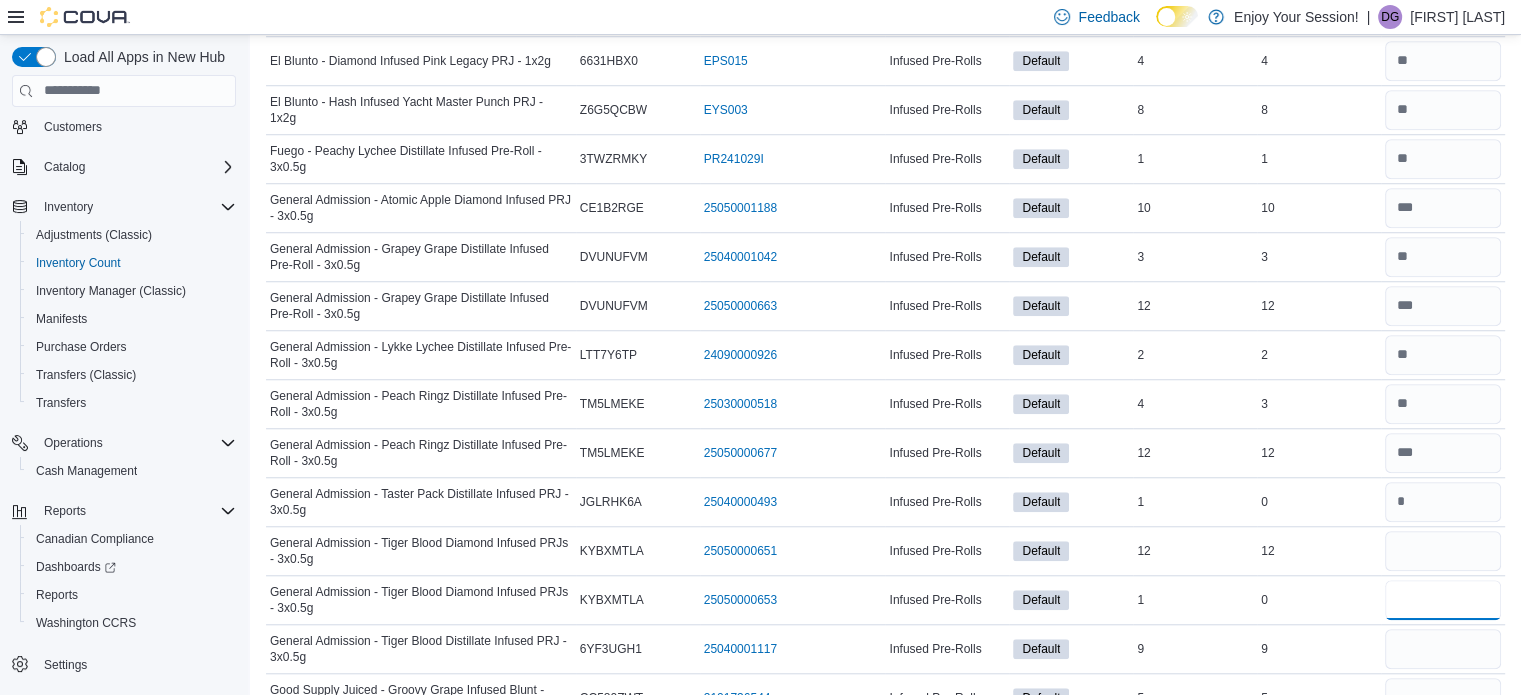 type 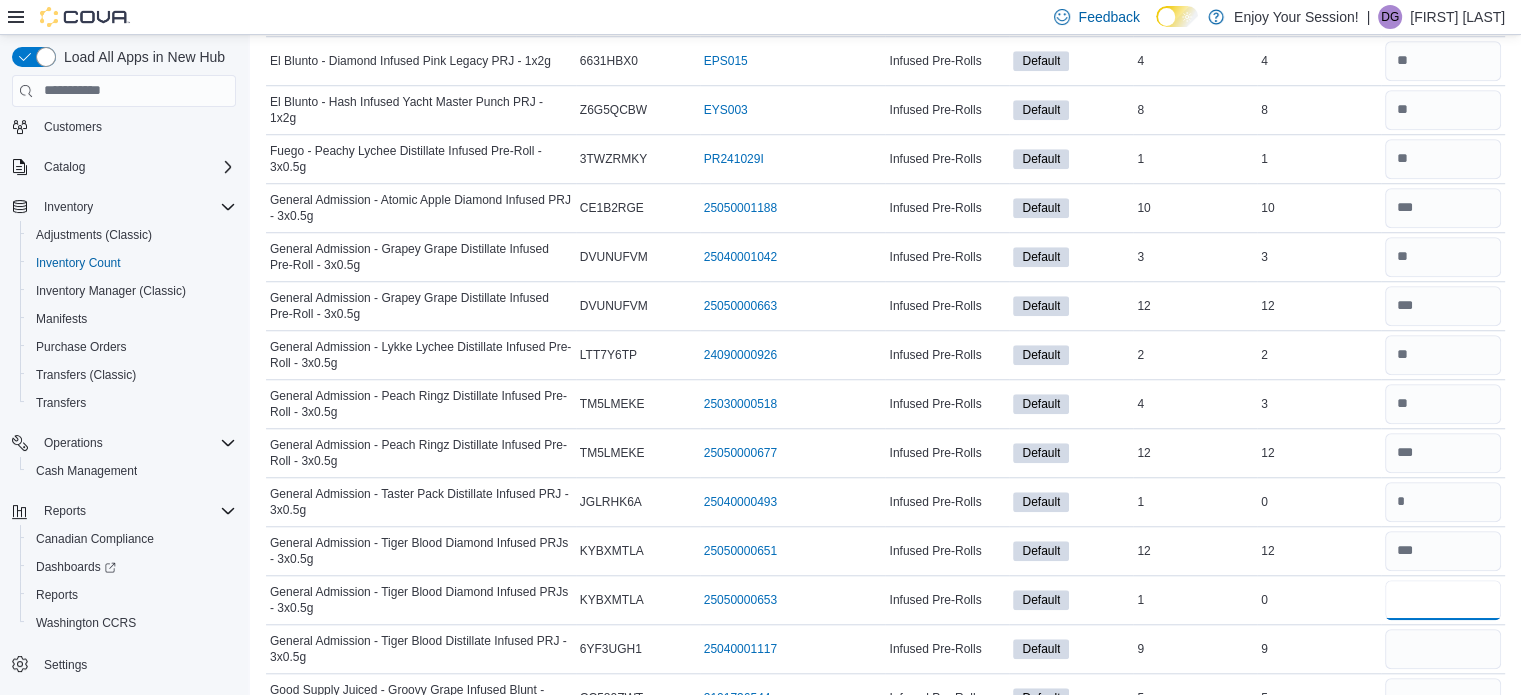 type on "*" 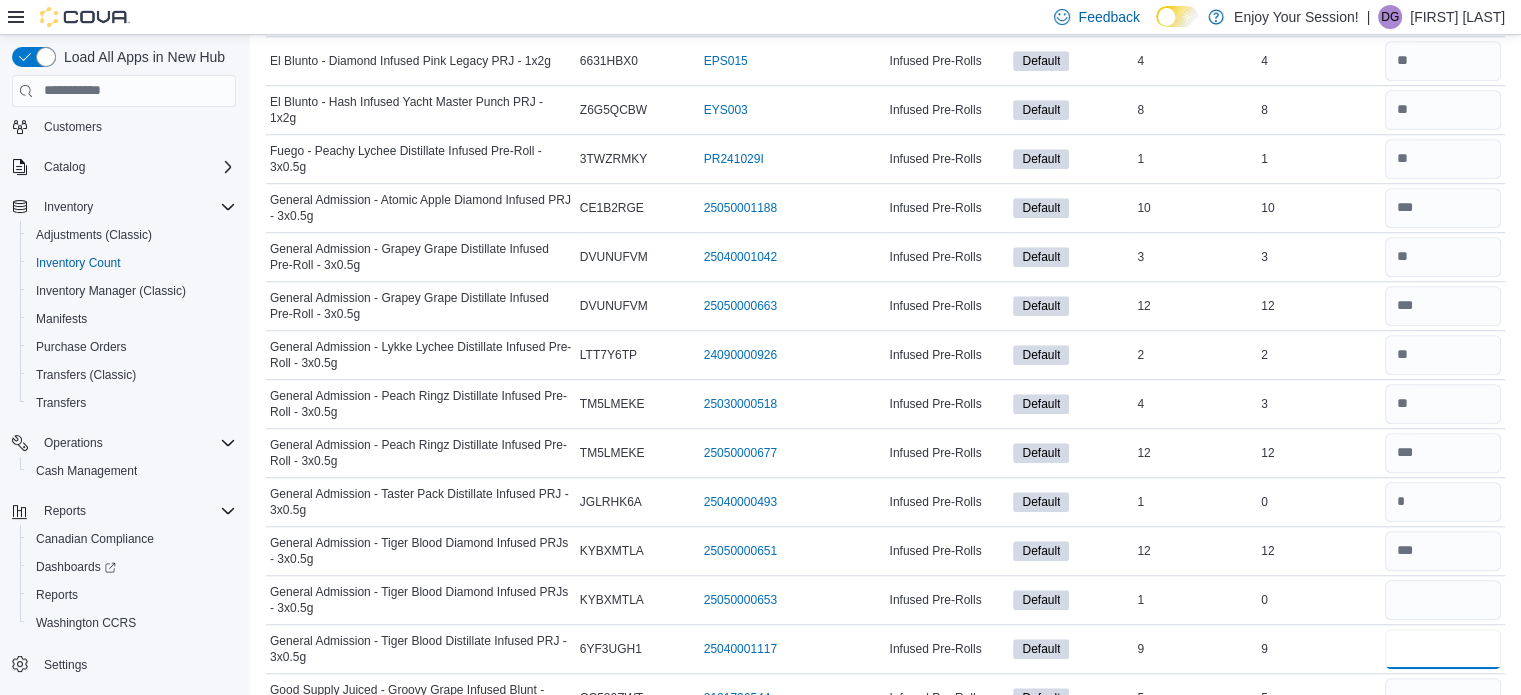 type 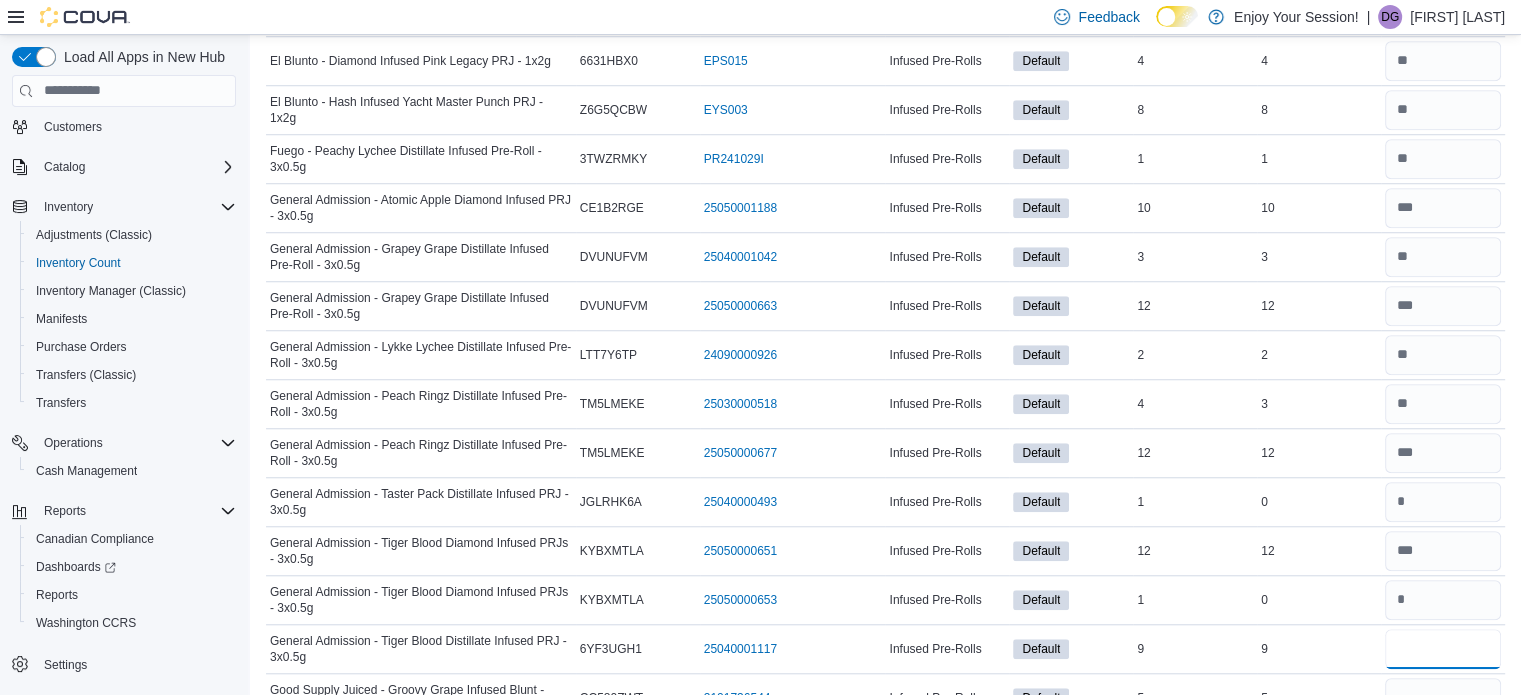 type on "*" 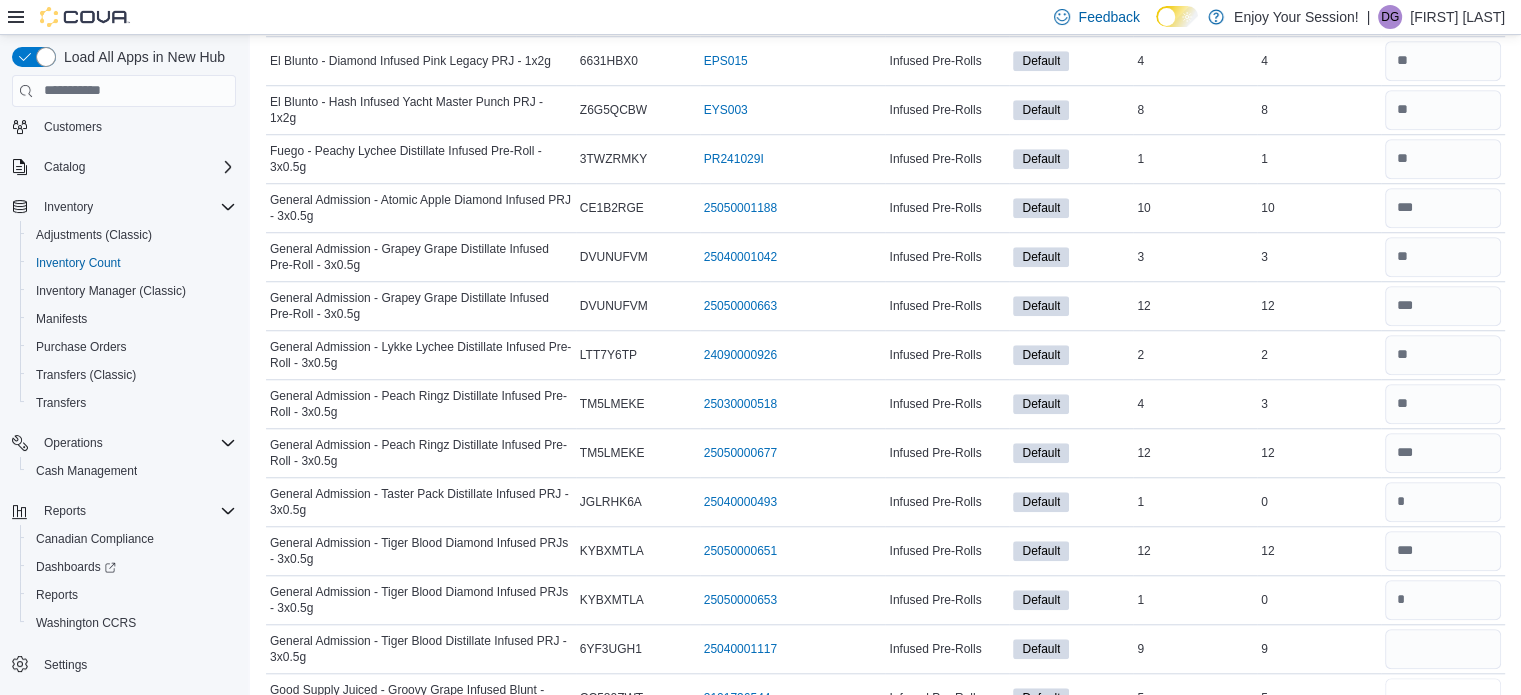 type 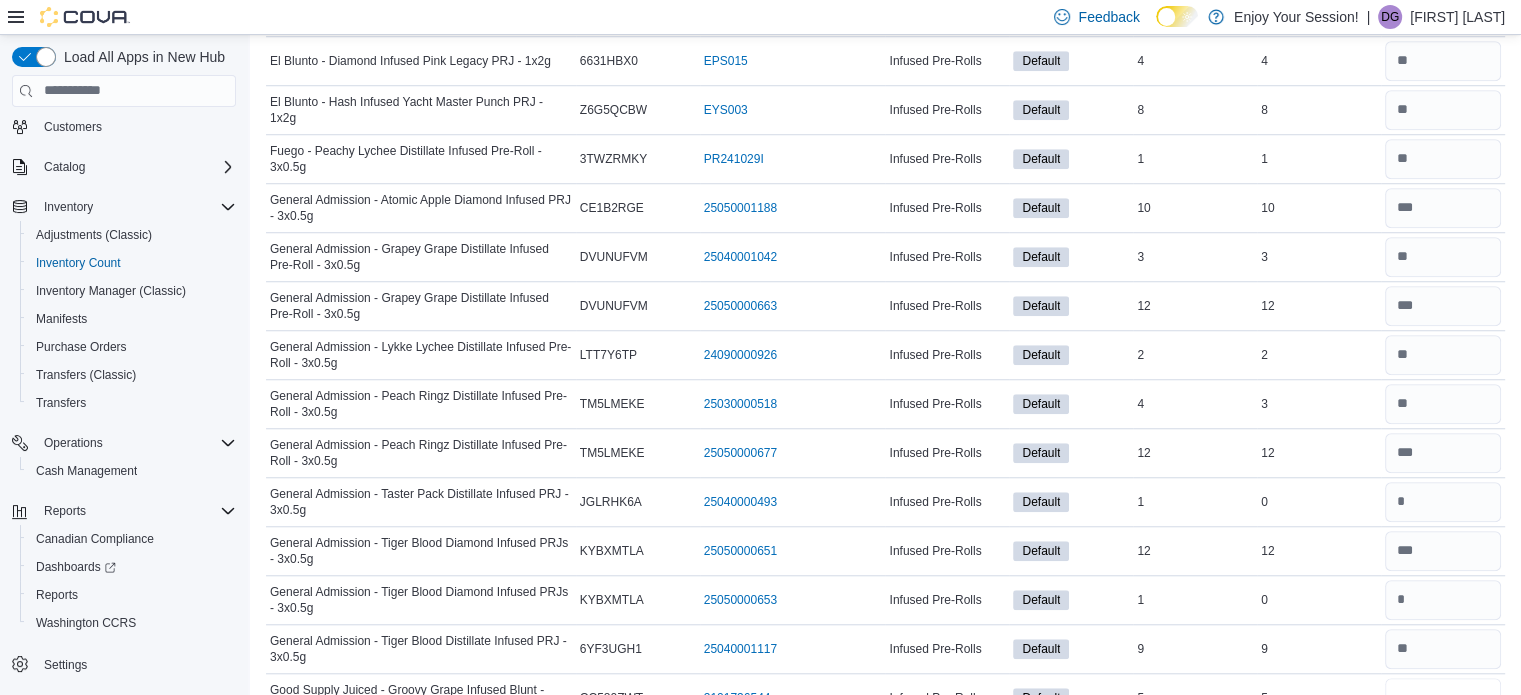 scroll, scrollTop: 1593, scrollLeft: 0, axis: vertical 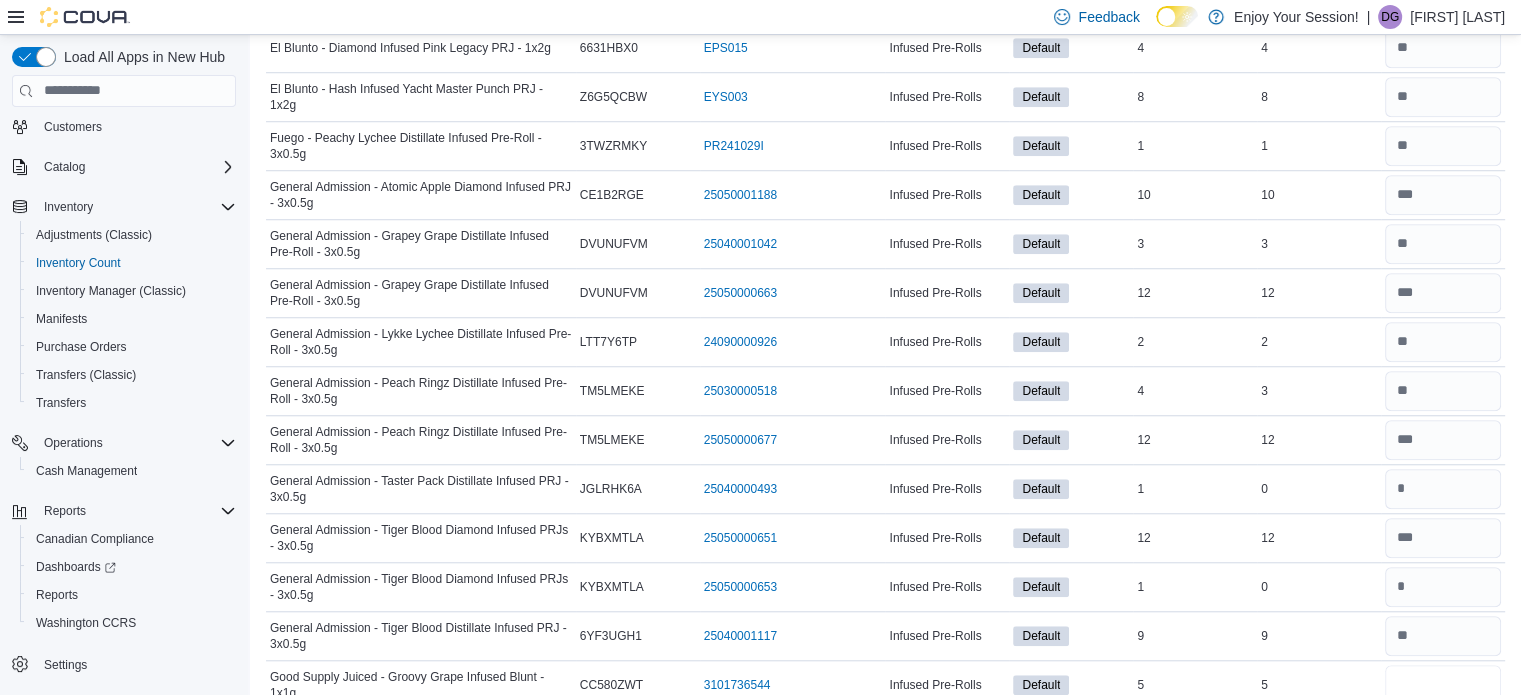 type on "*" 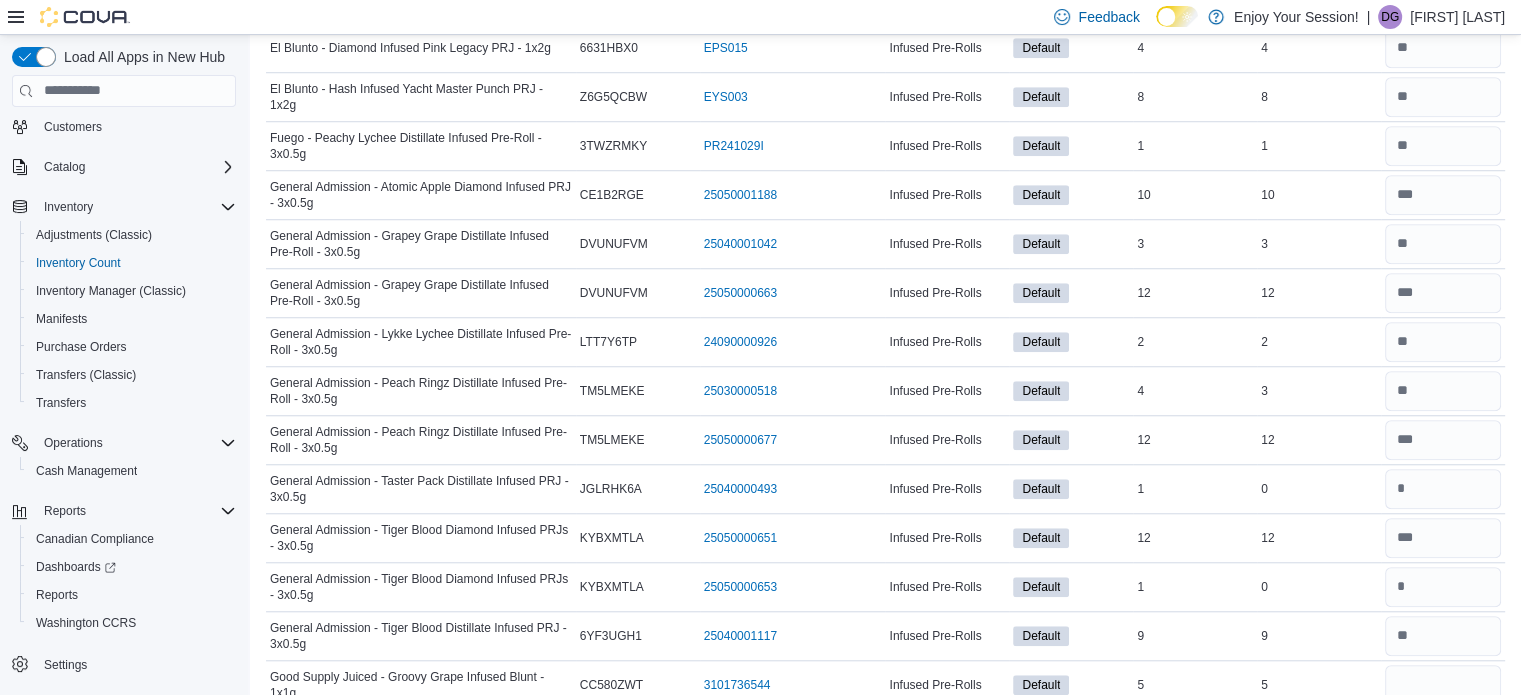 type 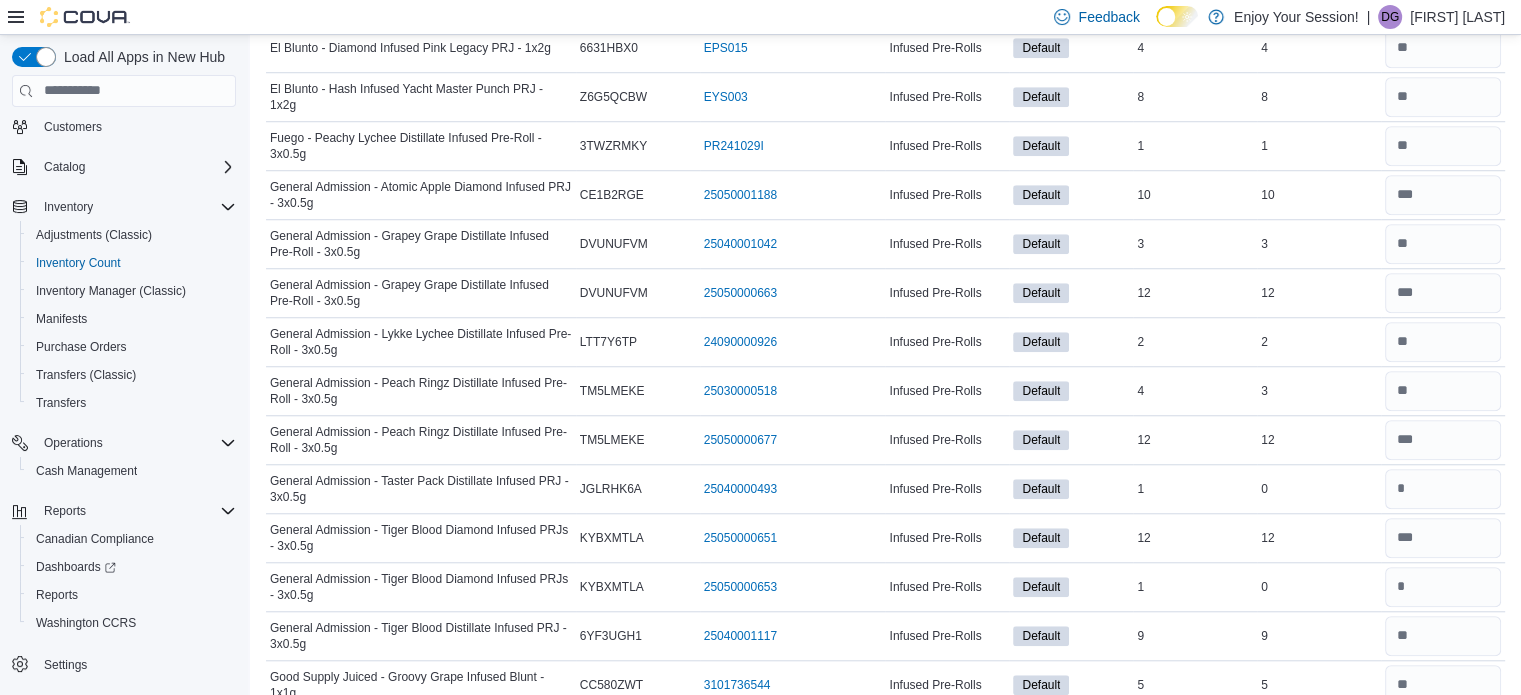 scroll, scrollTop: 1970, scrollLeft: 0, axis: vertical 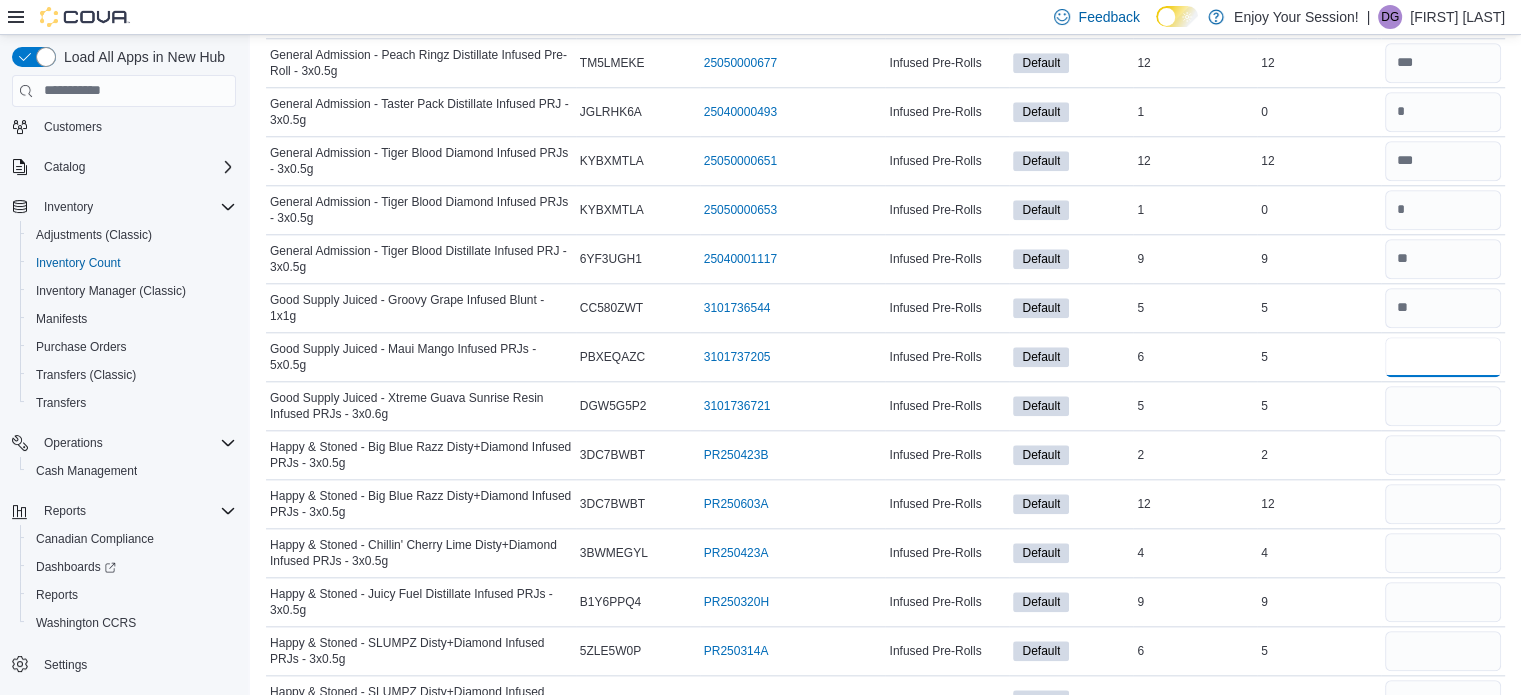 type on "*" 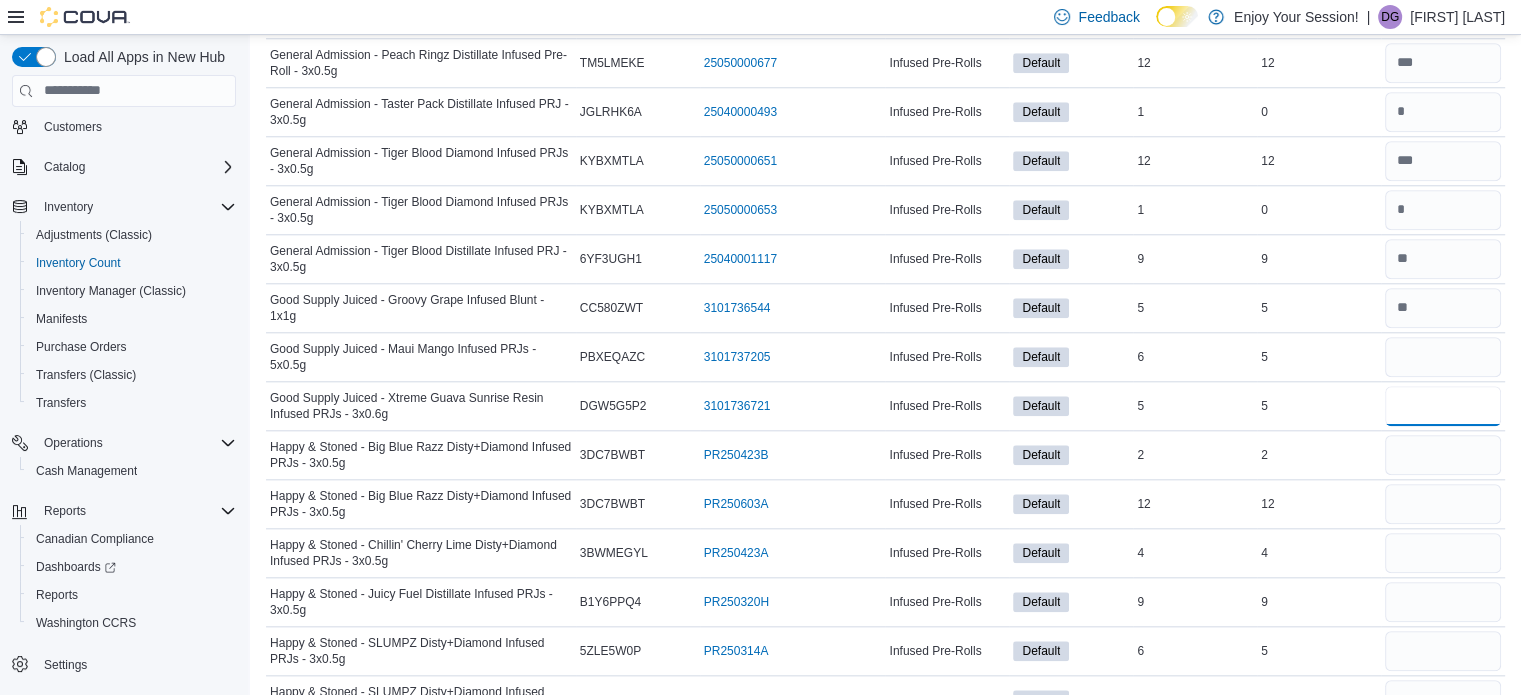 type 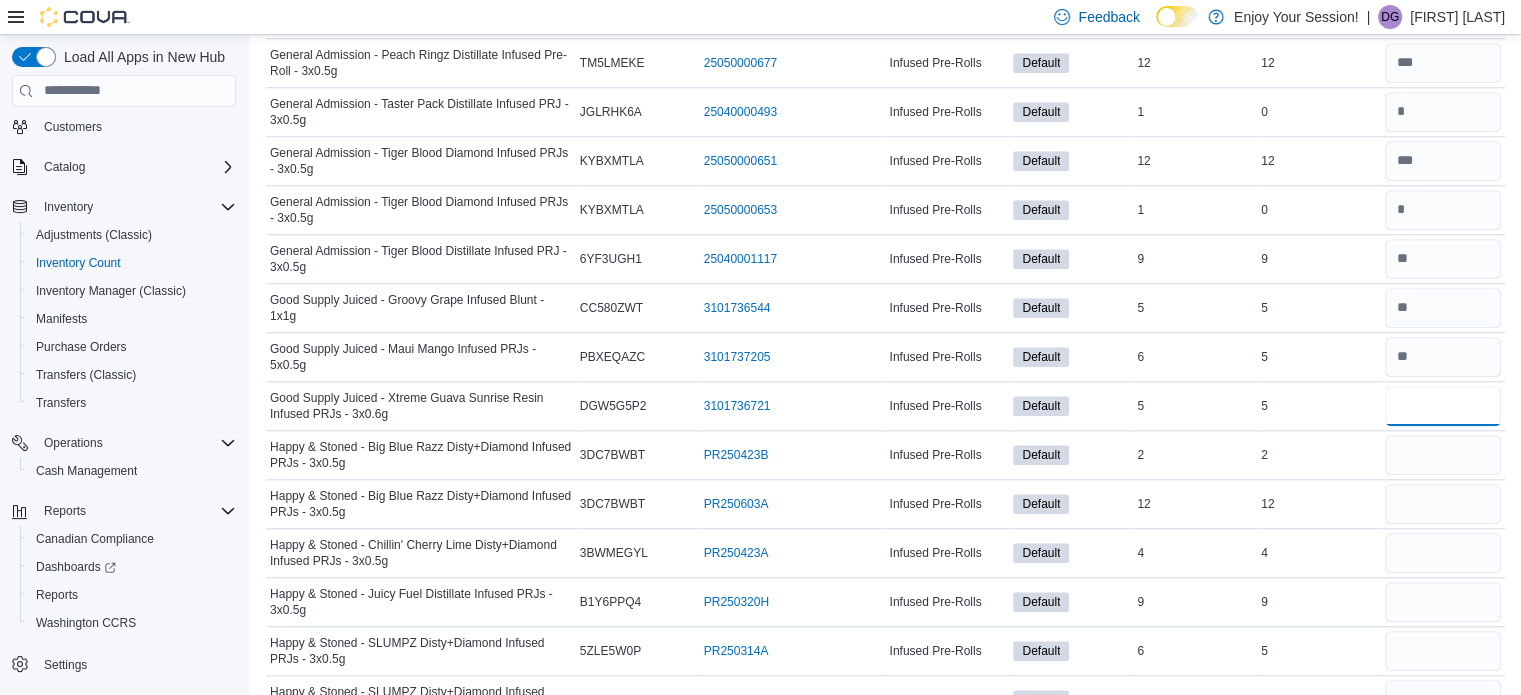 type on "*" 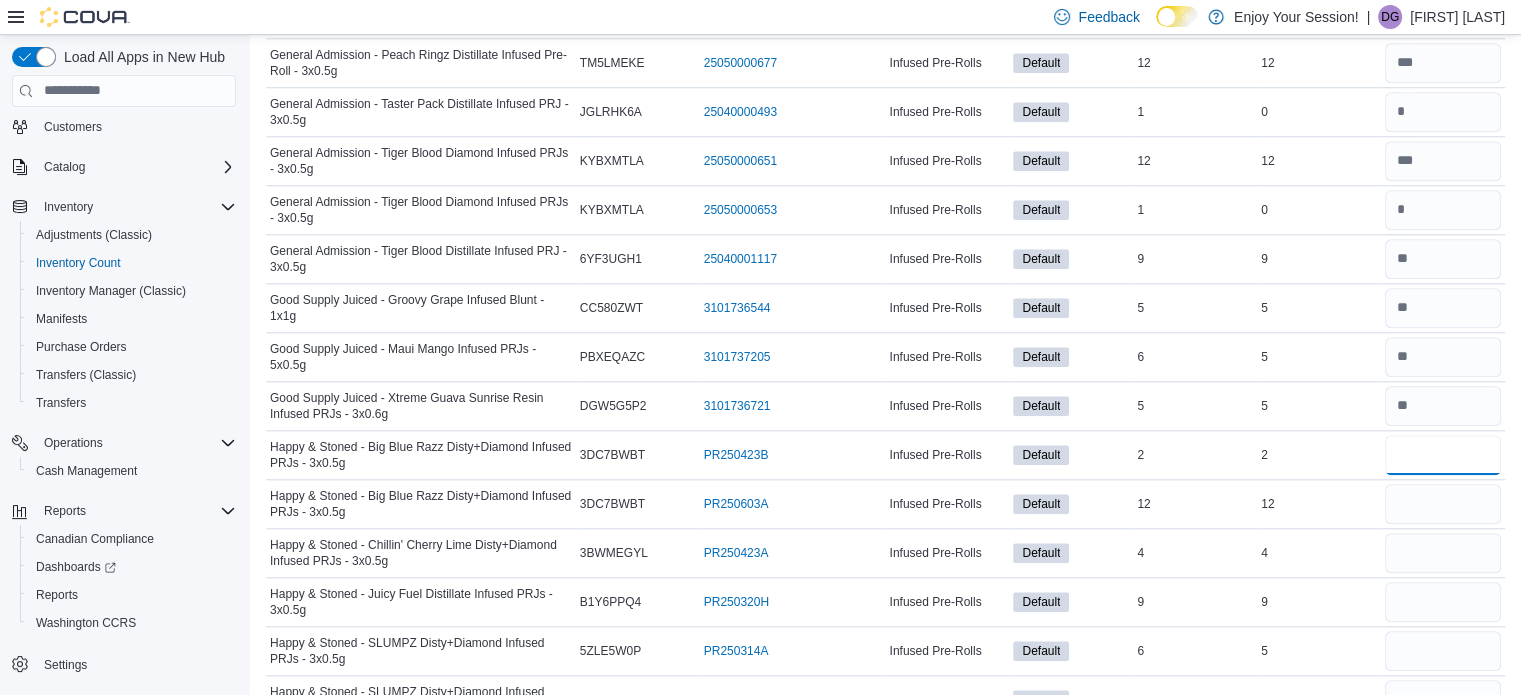 type 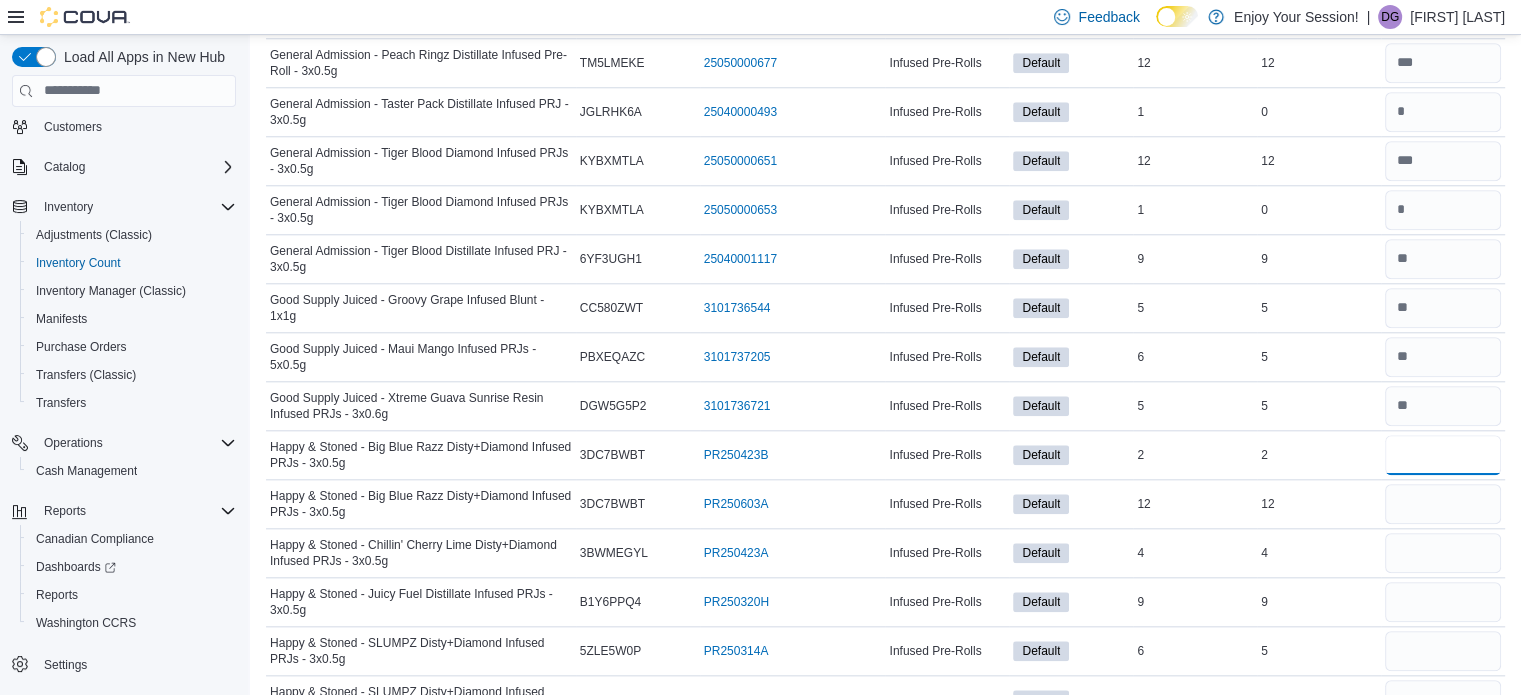 type on "*" 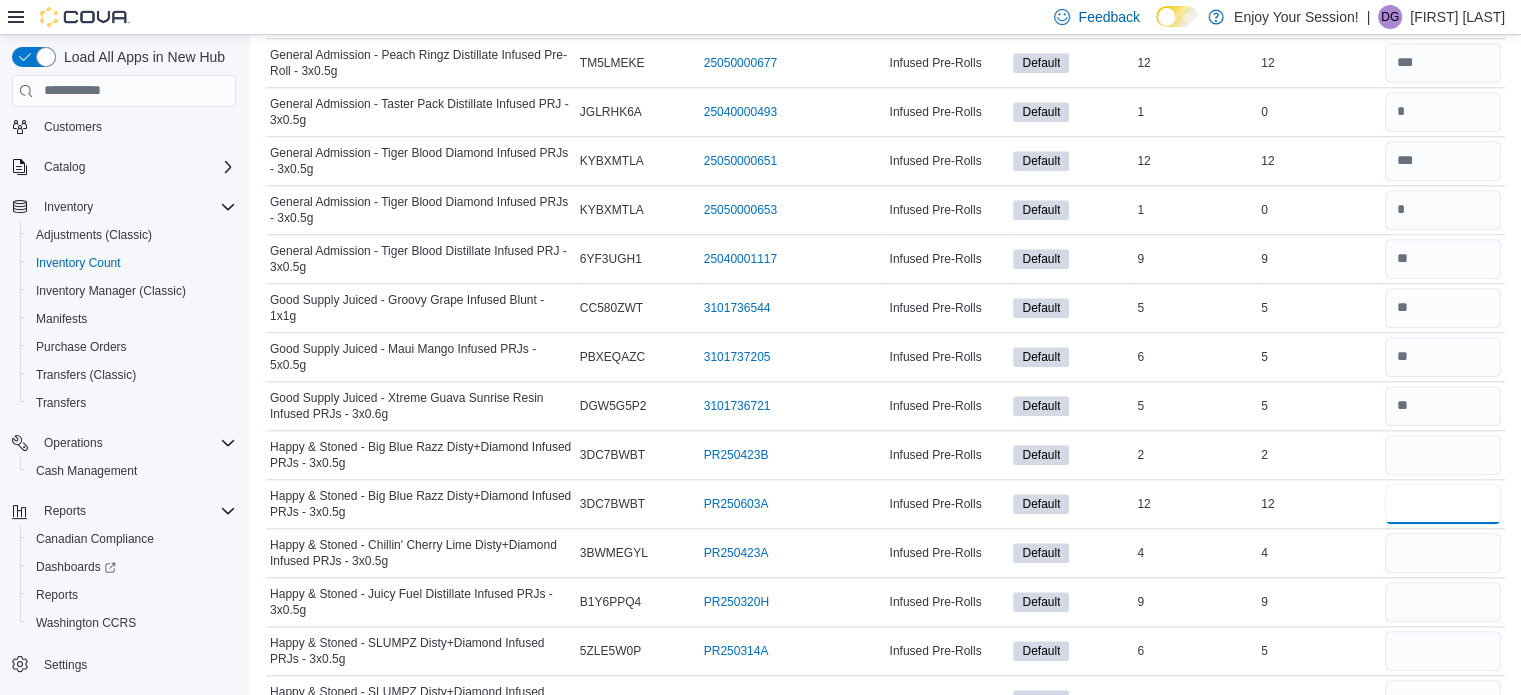 type 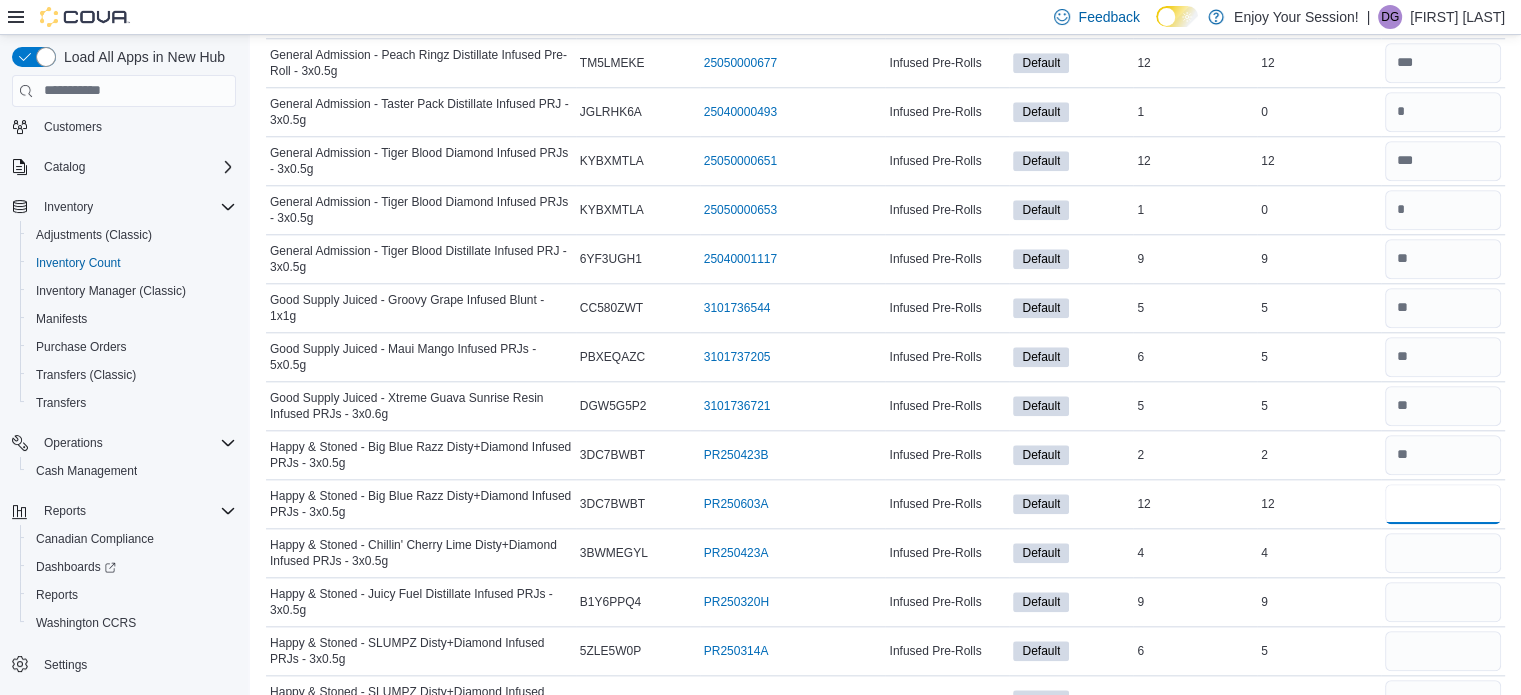 type on "**" 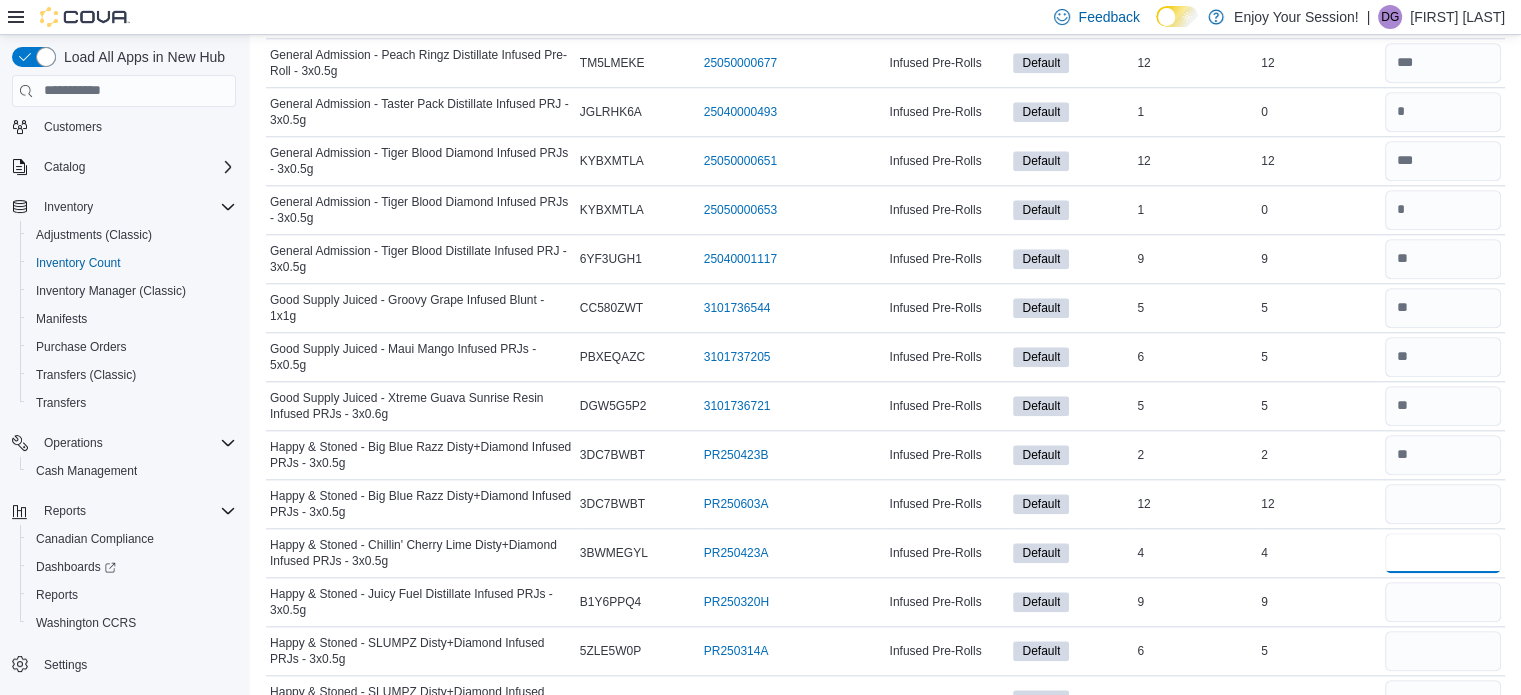 type 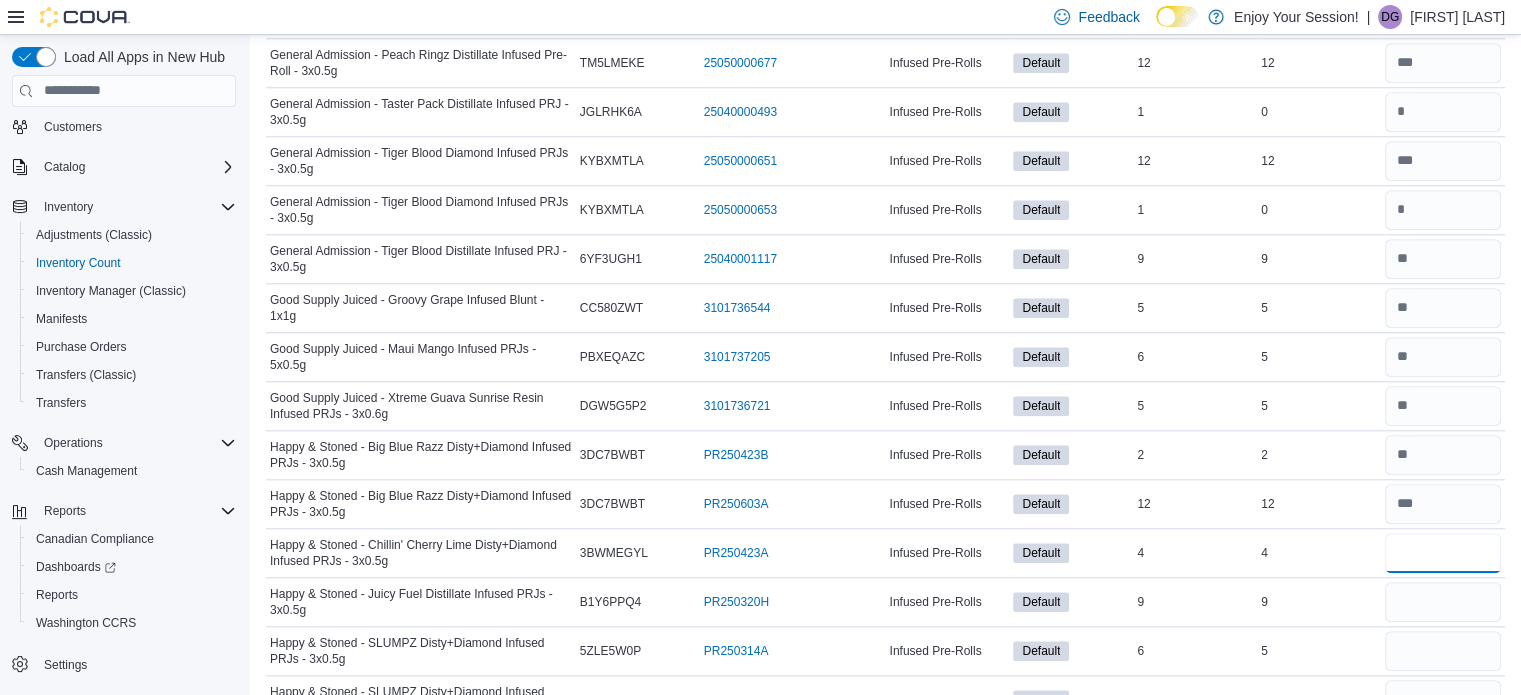 type on "*" 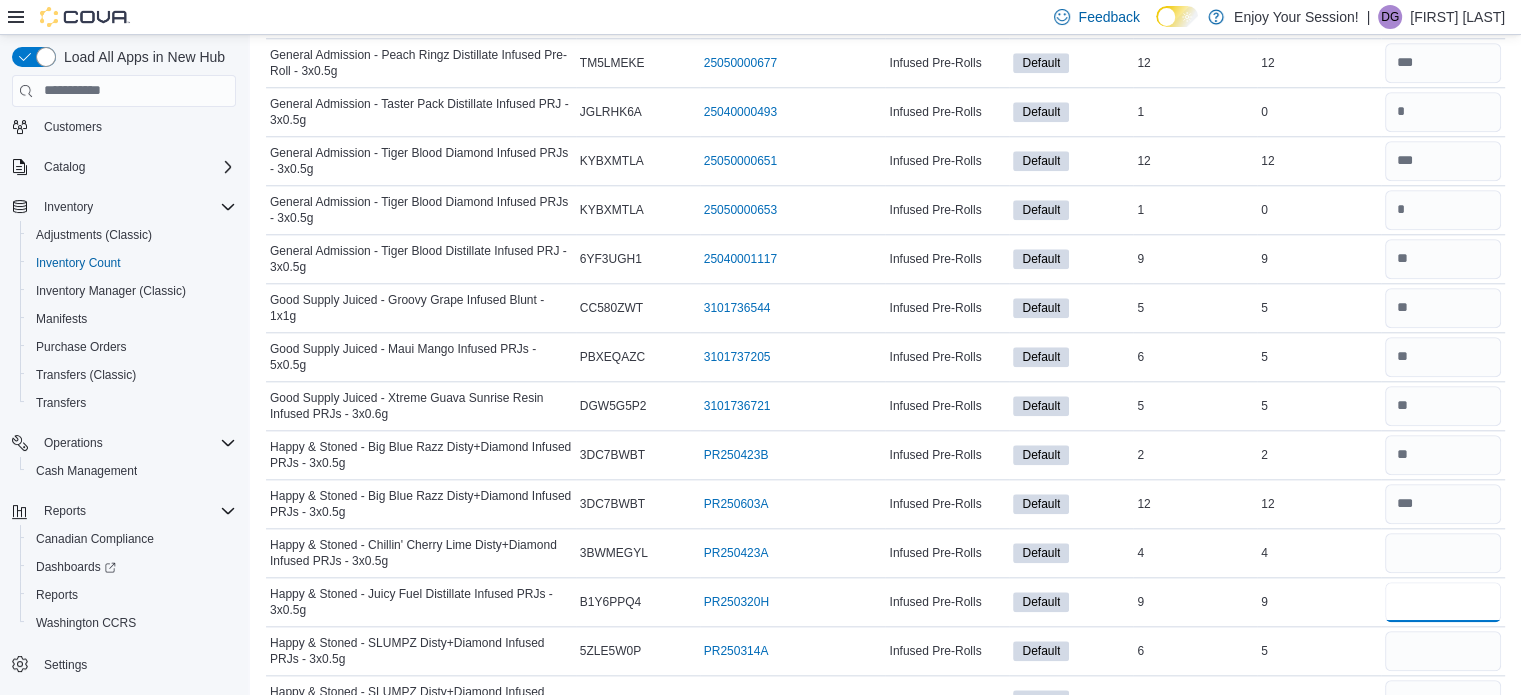 type 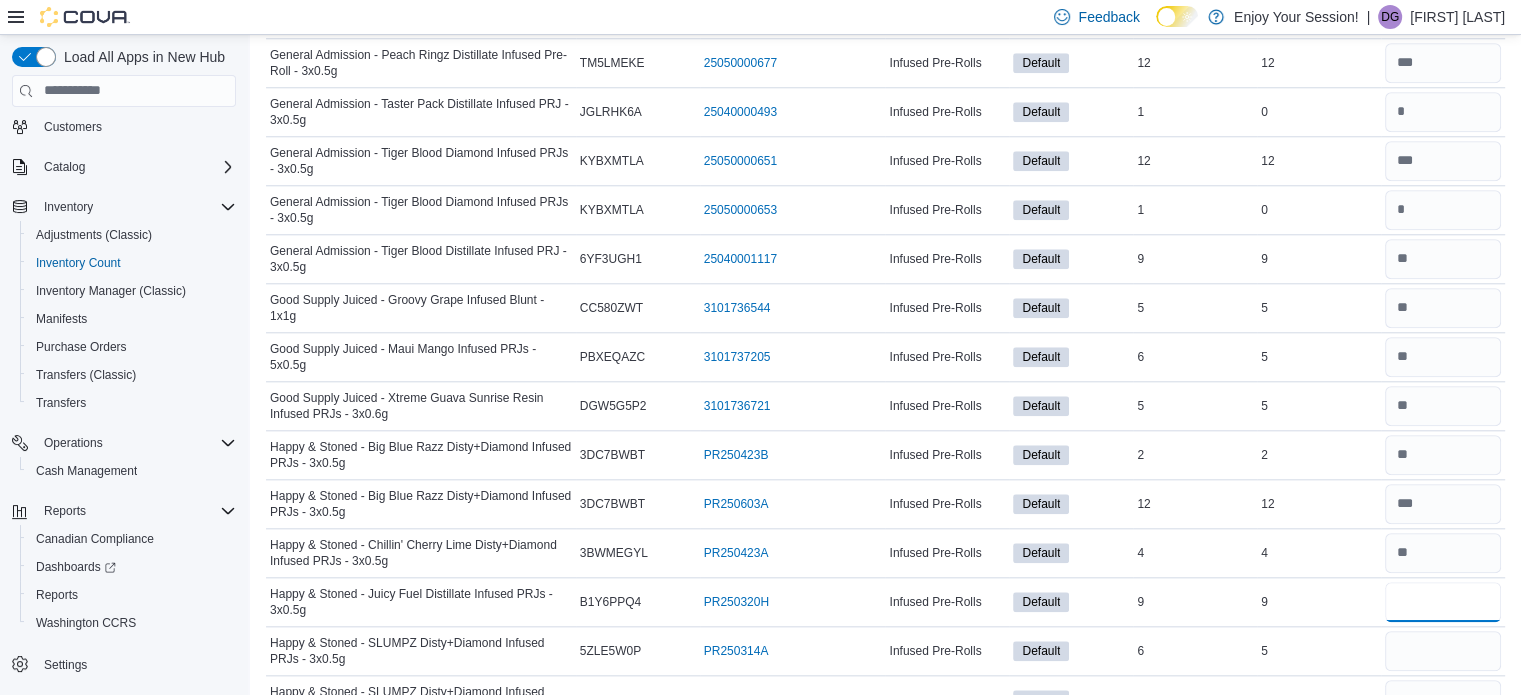 type on "*" 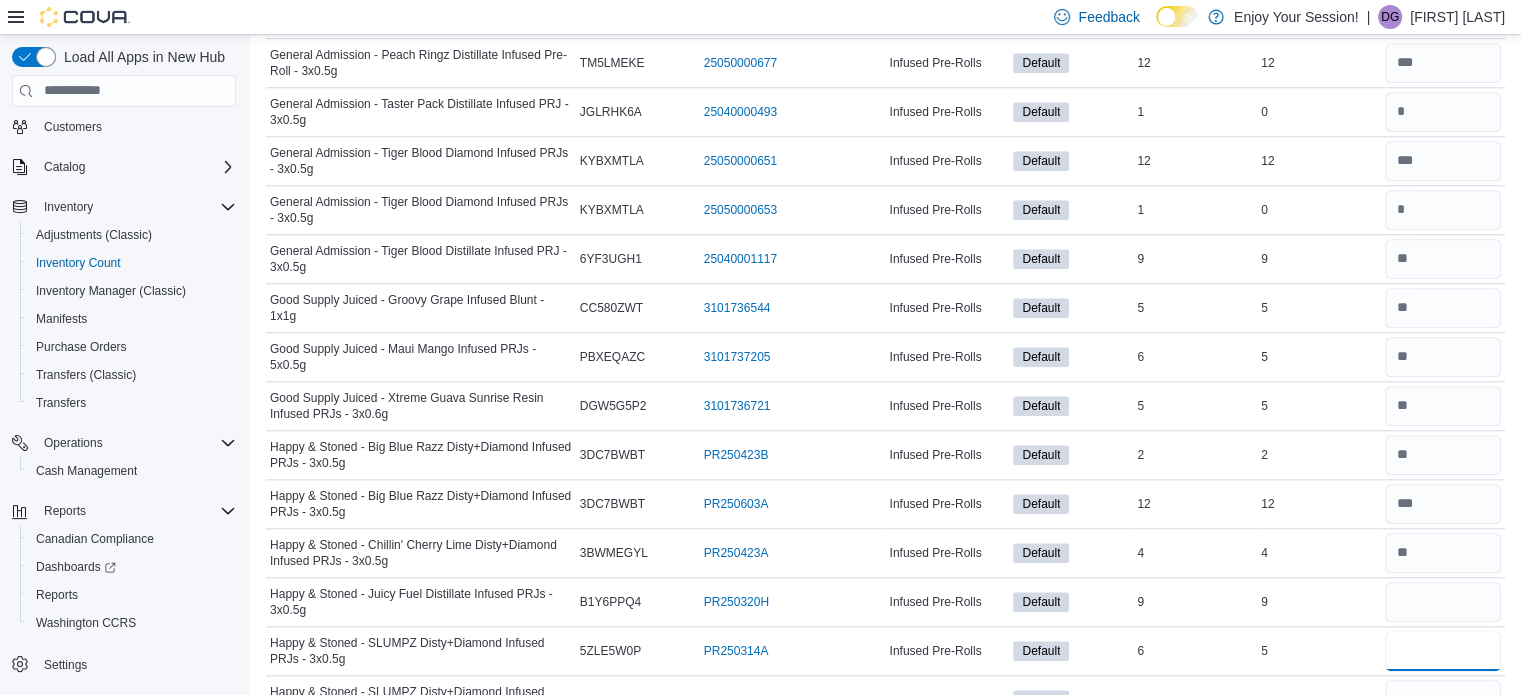 type 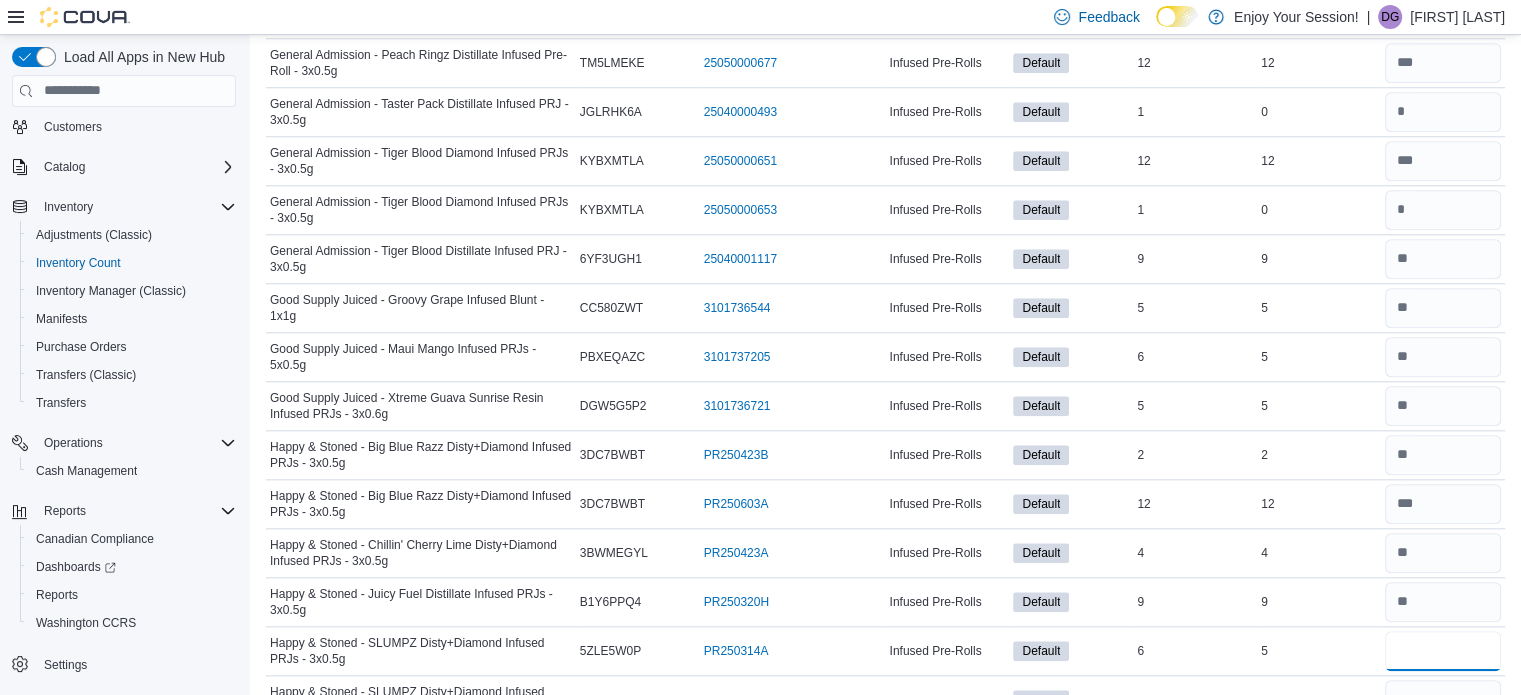 type on "*" 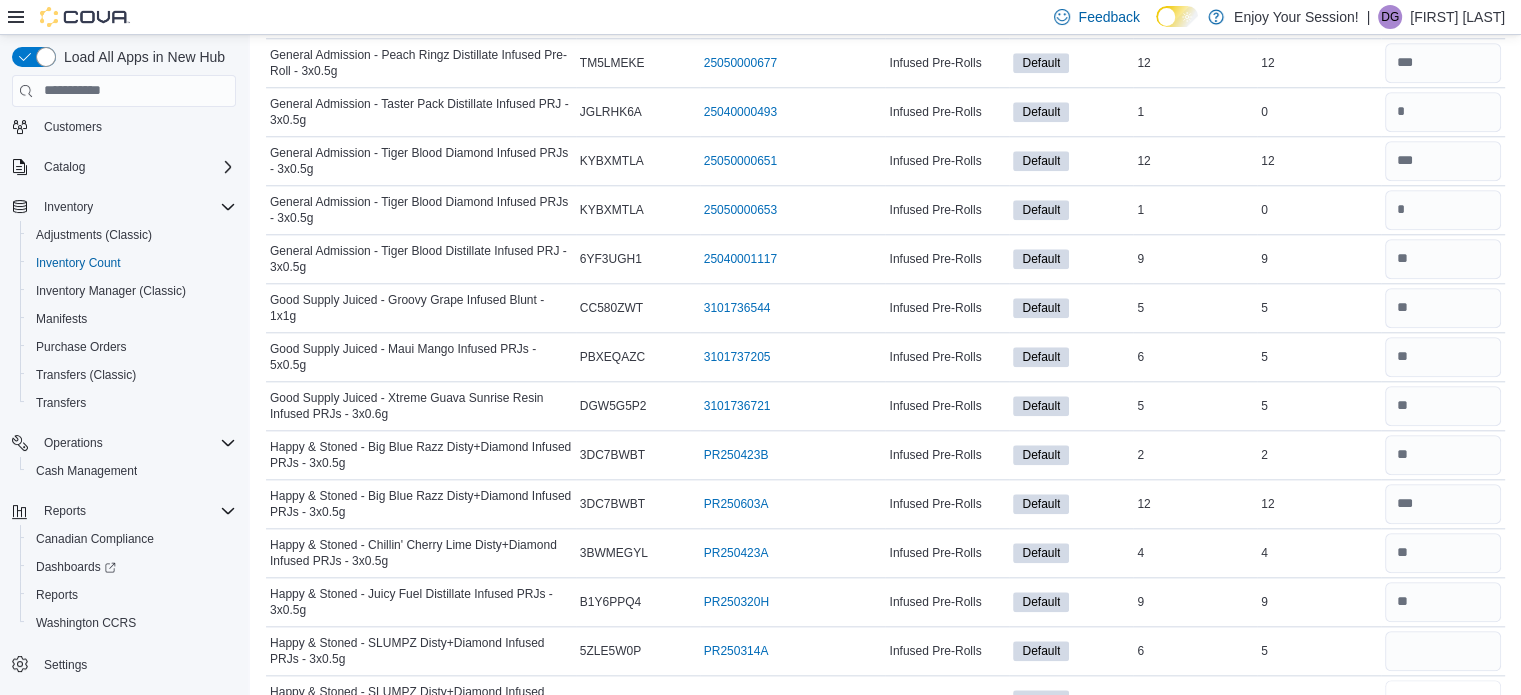 type 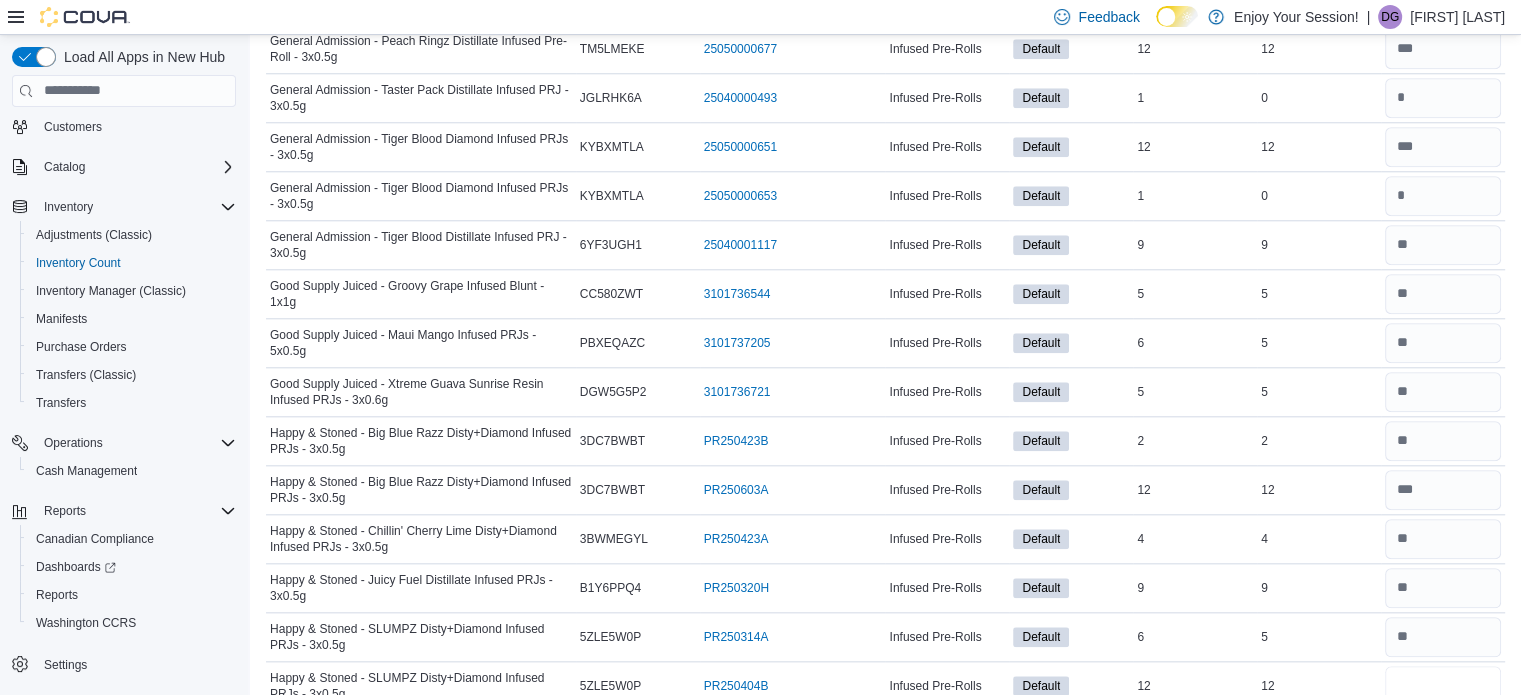 type on "**" 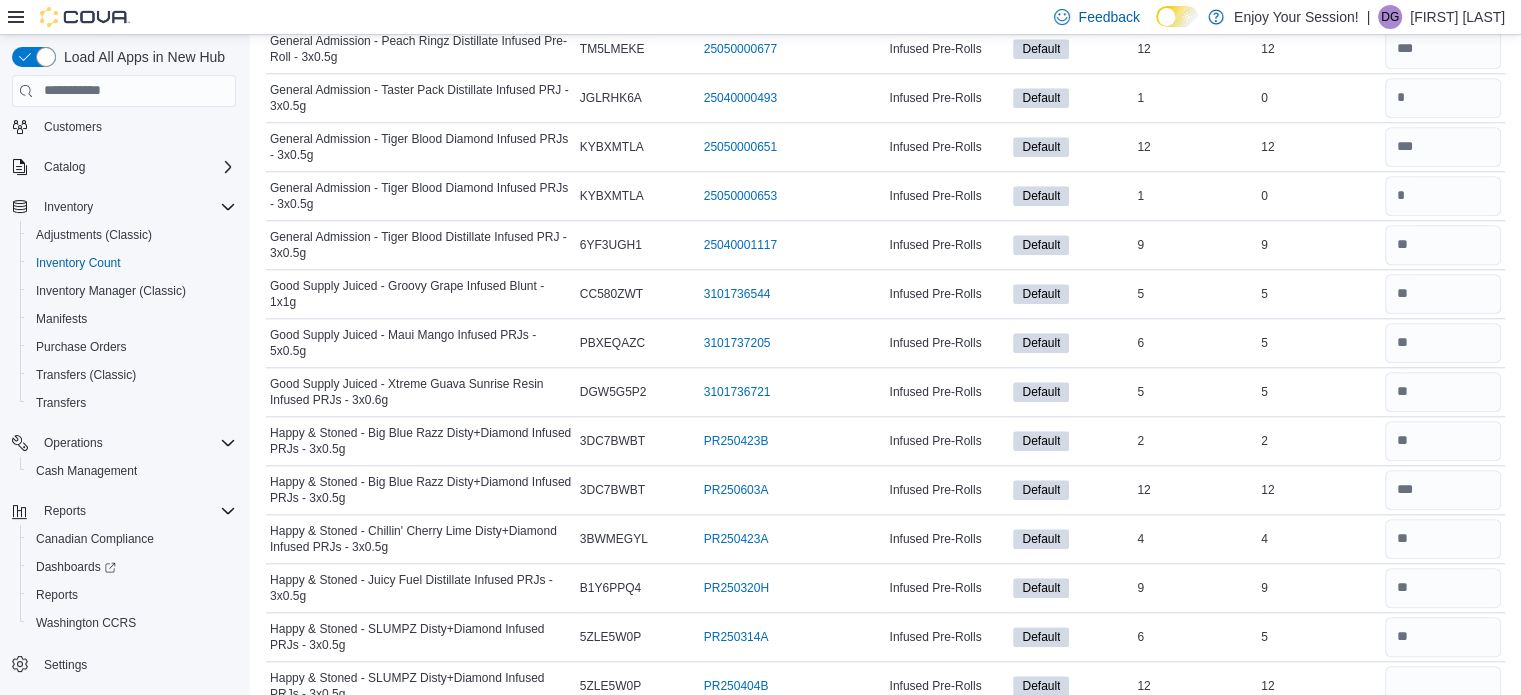 type 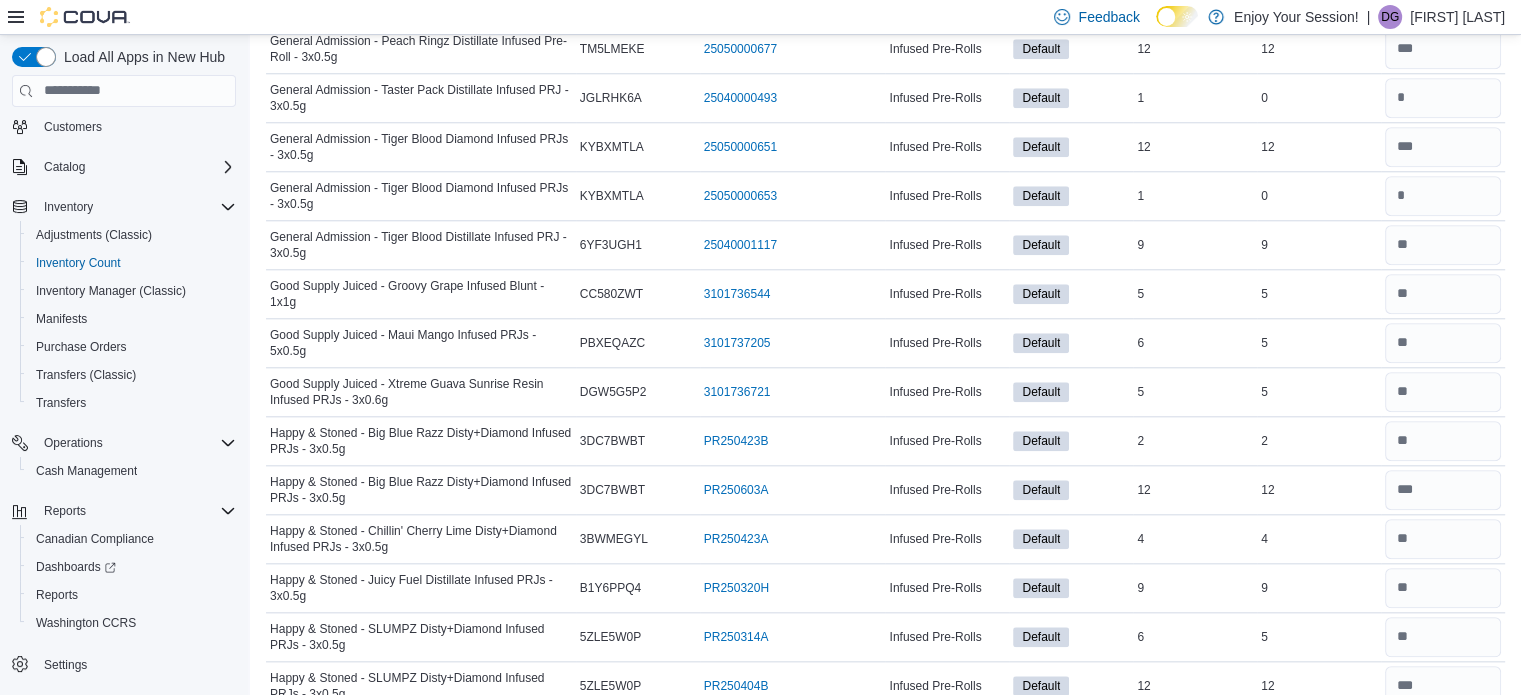 scroll, scrollTop: 2360, scrollLeft: 0, axis: vertical 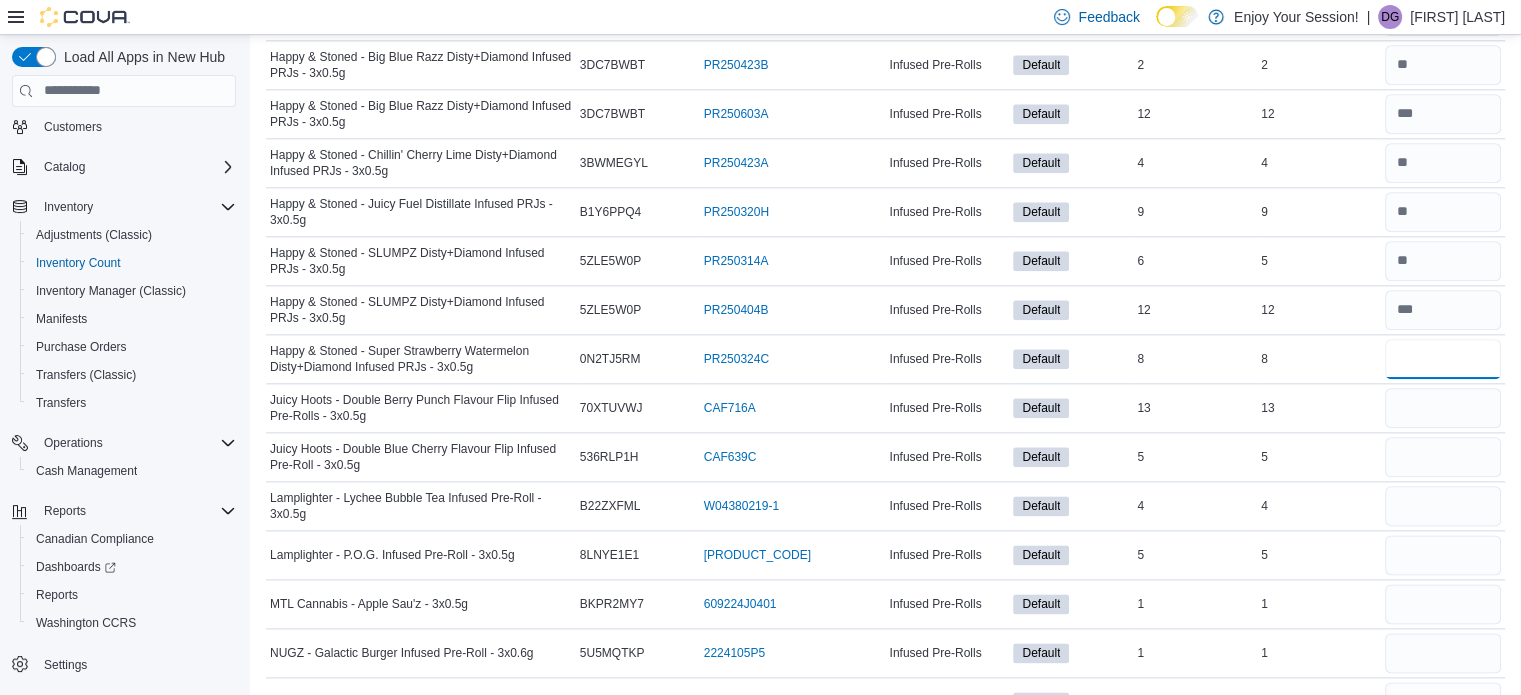 type on "*" 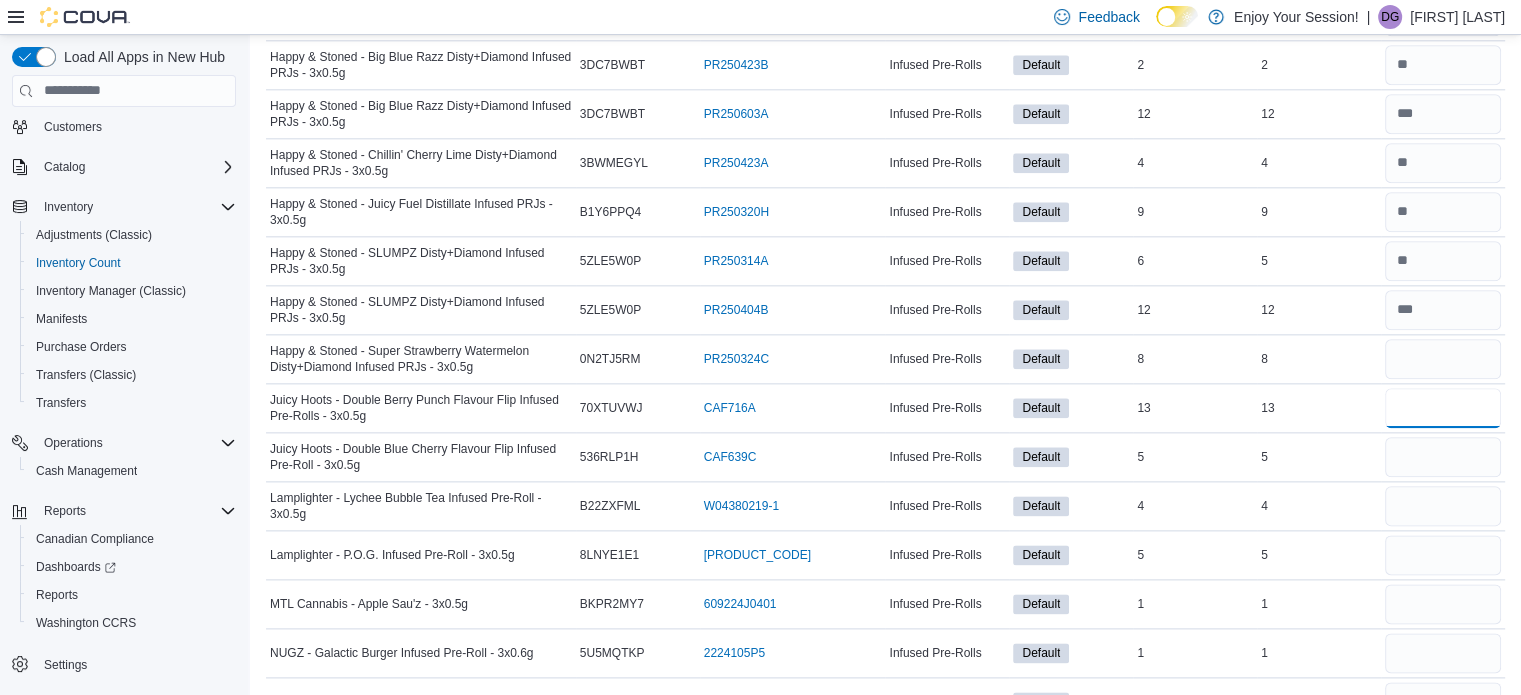 type 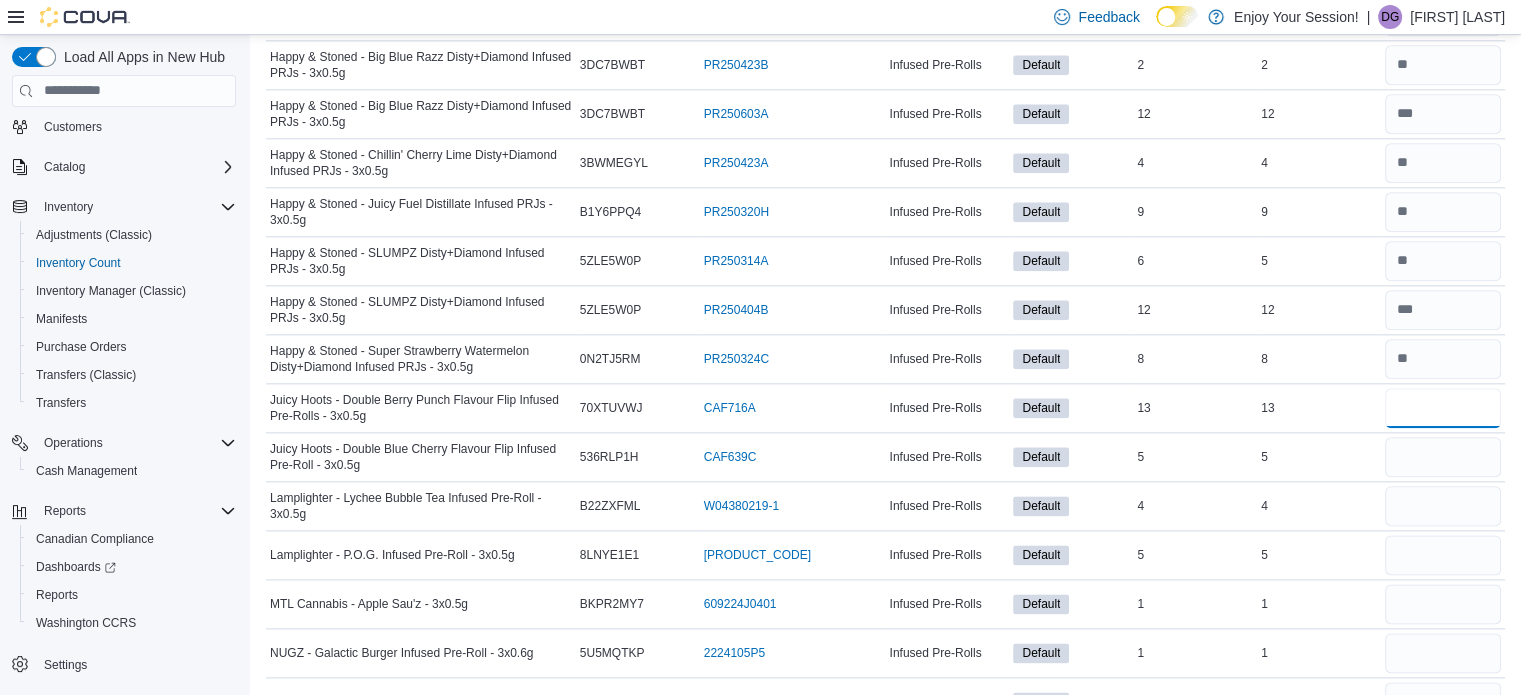 type on "**" 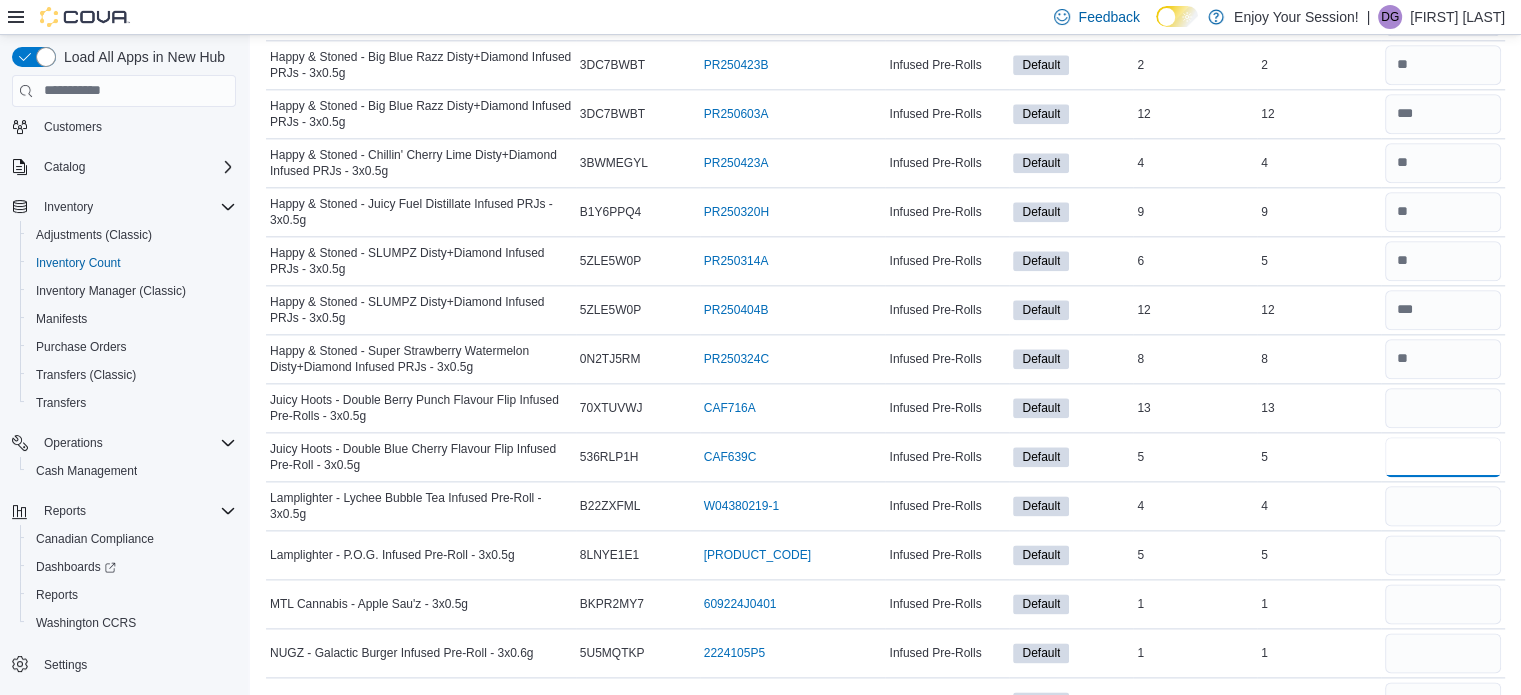 type 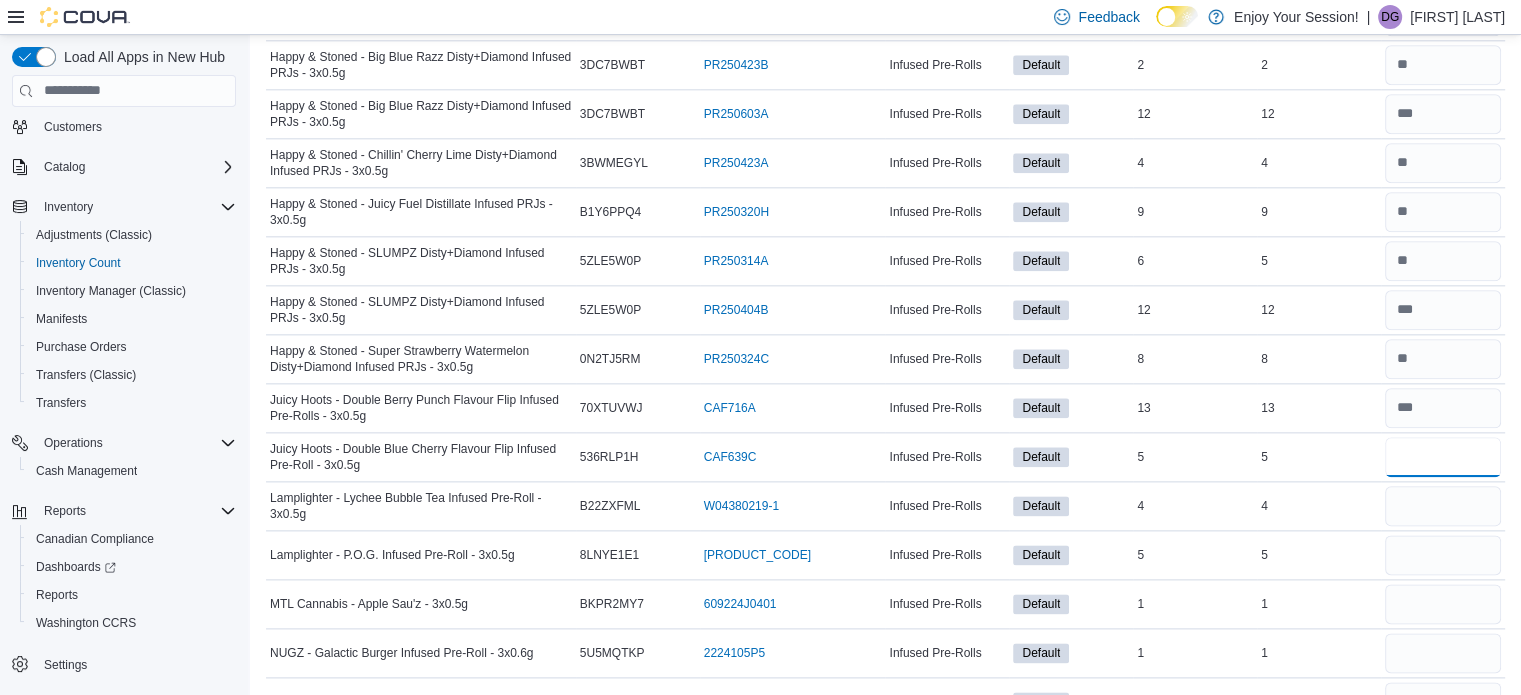 type on "*" 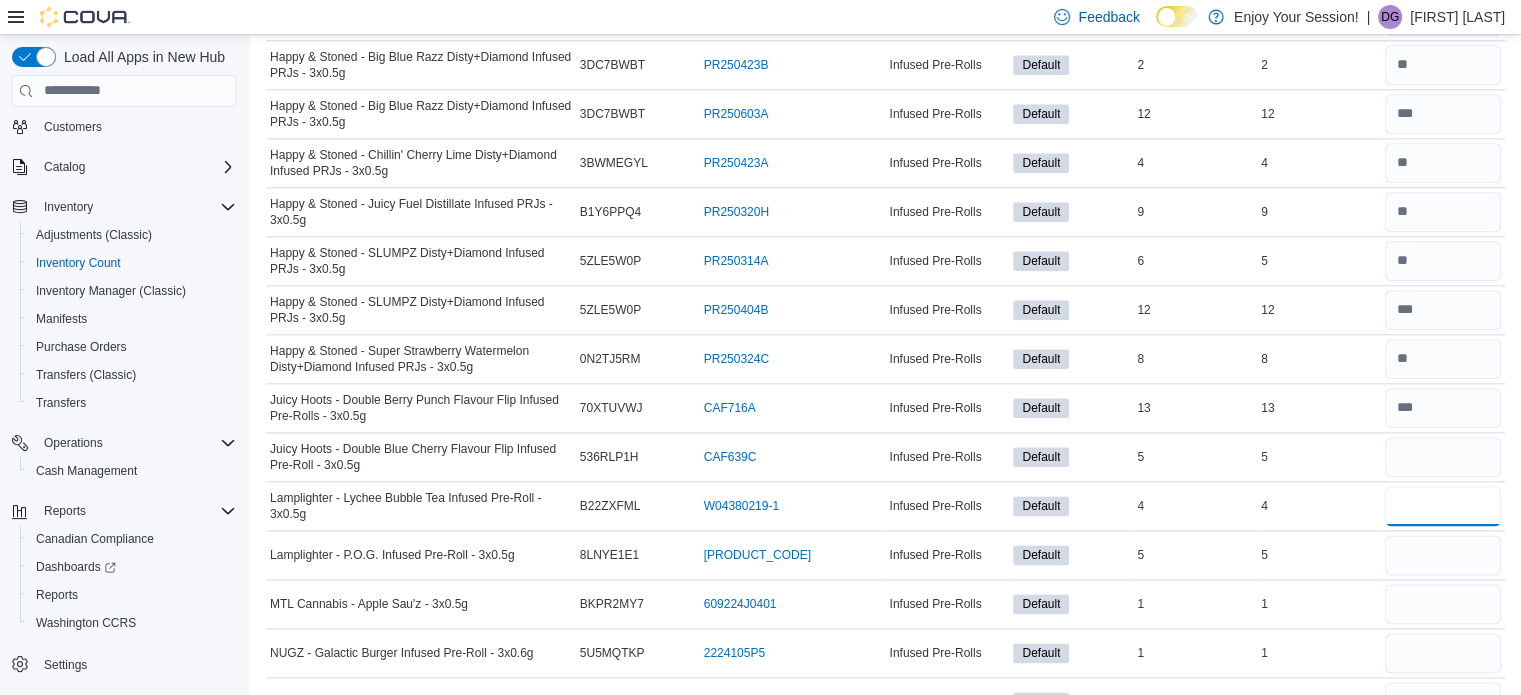 type 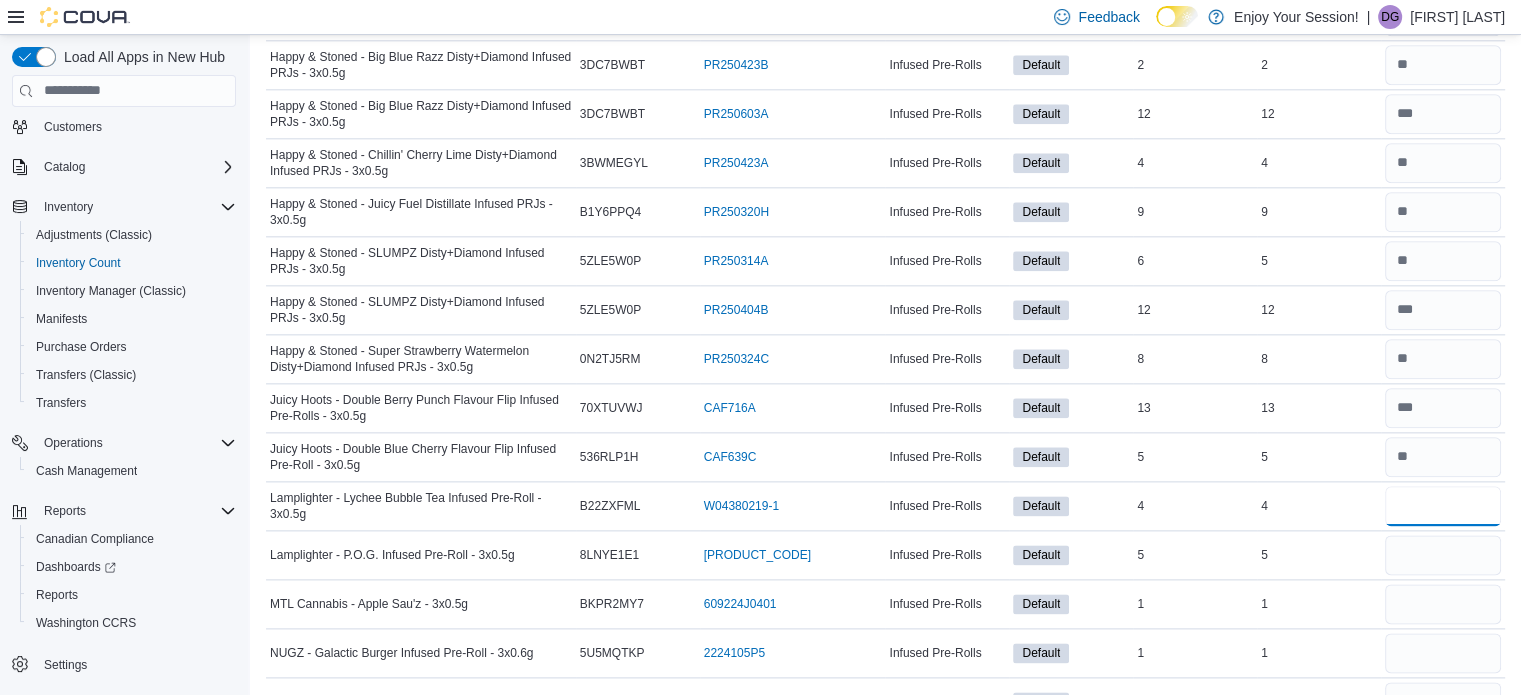 type on "*" 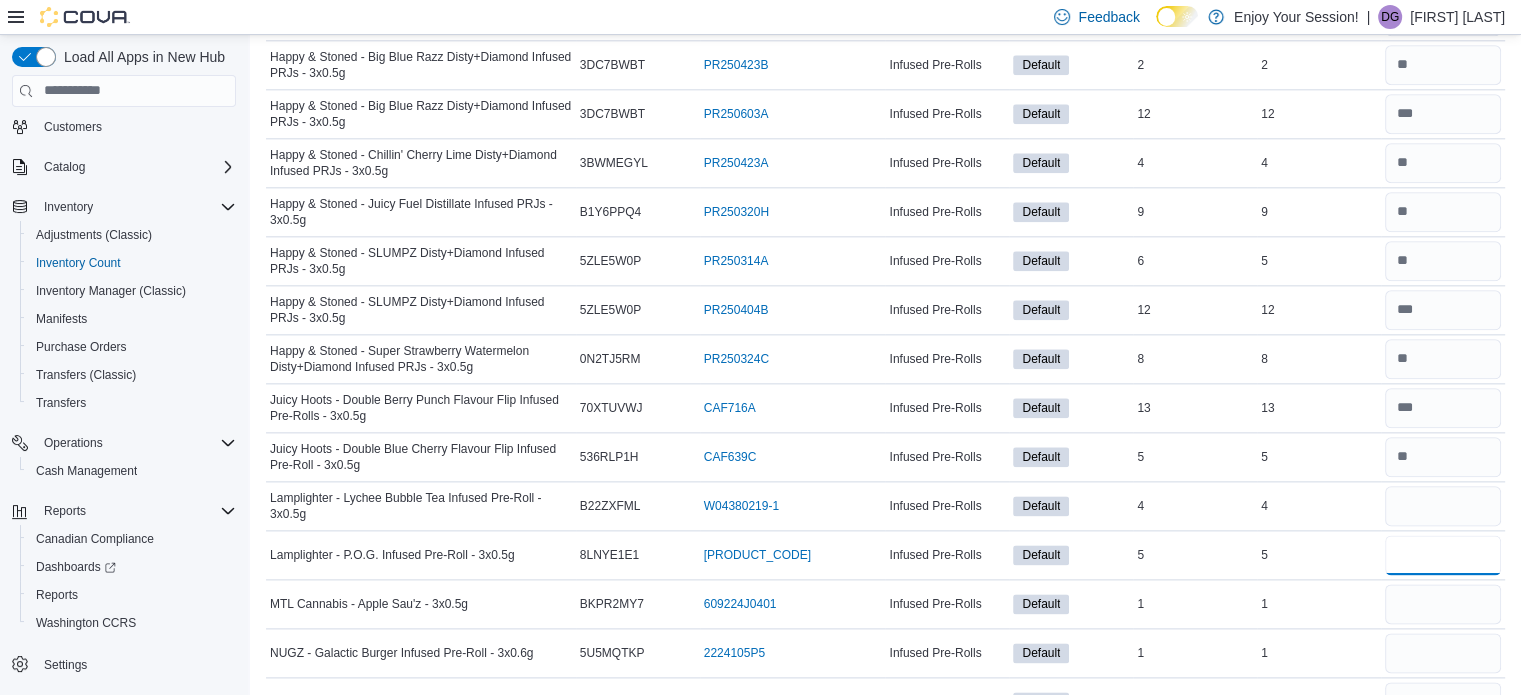 type 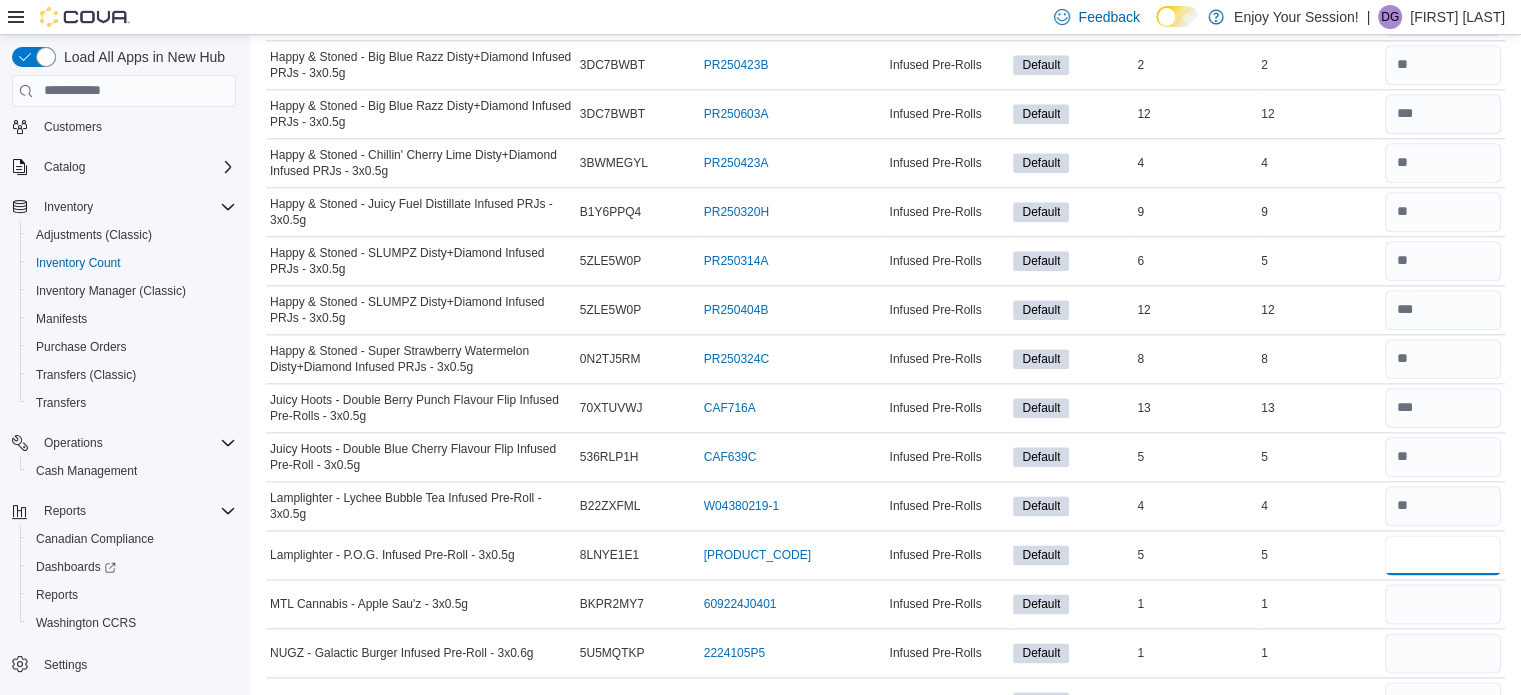 type on "*" 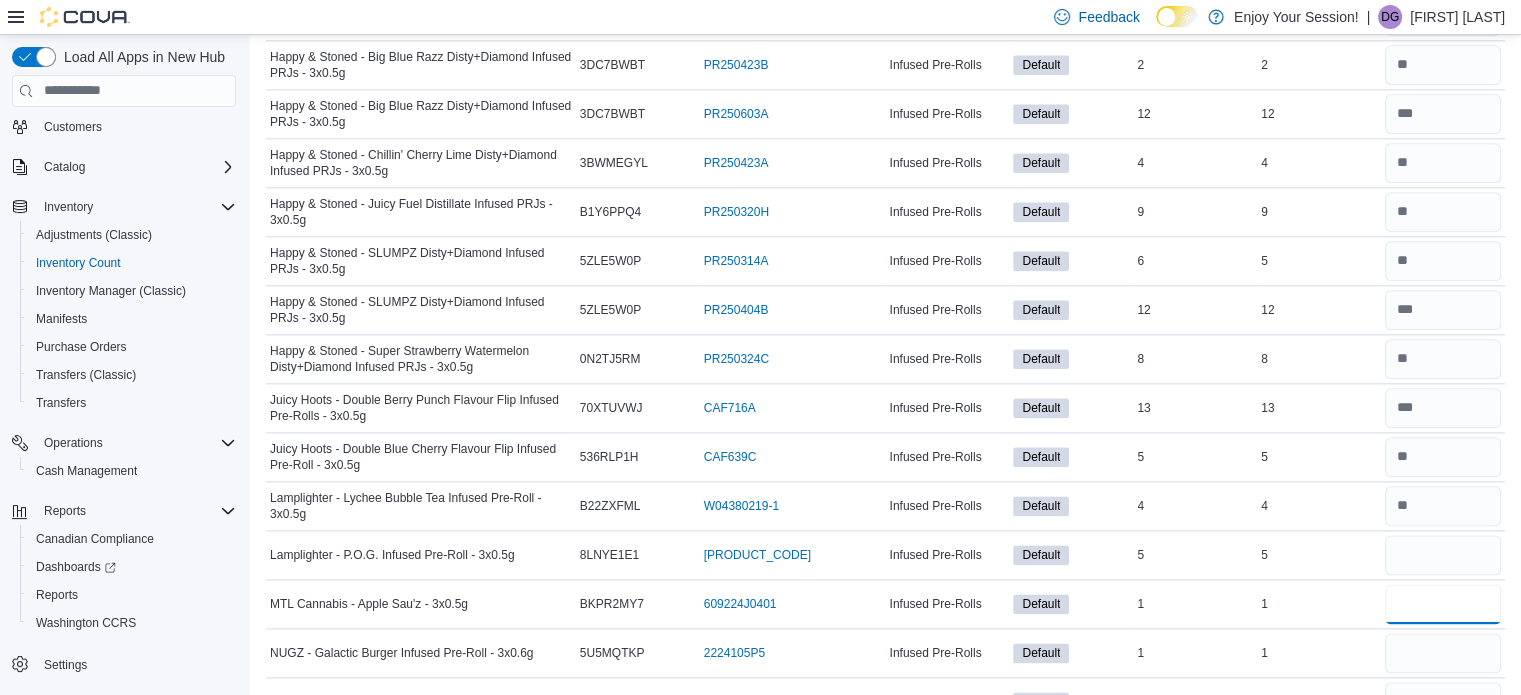 type 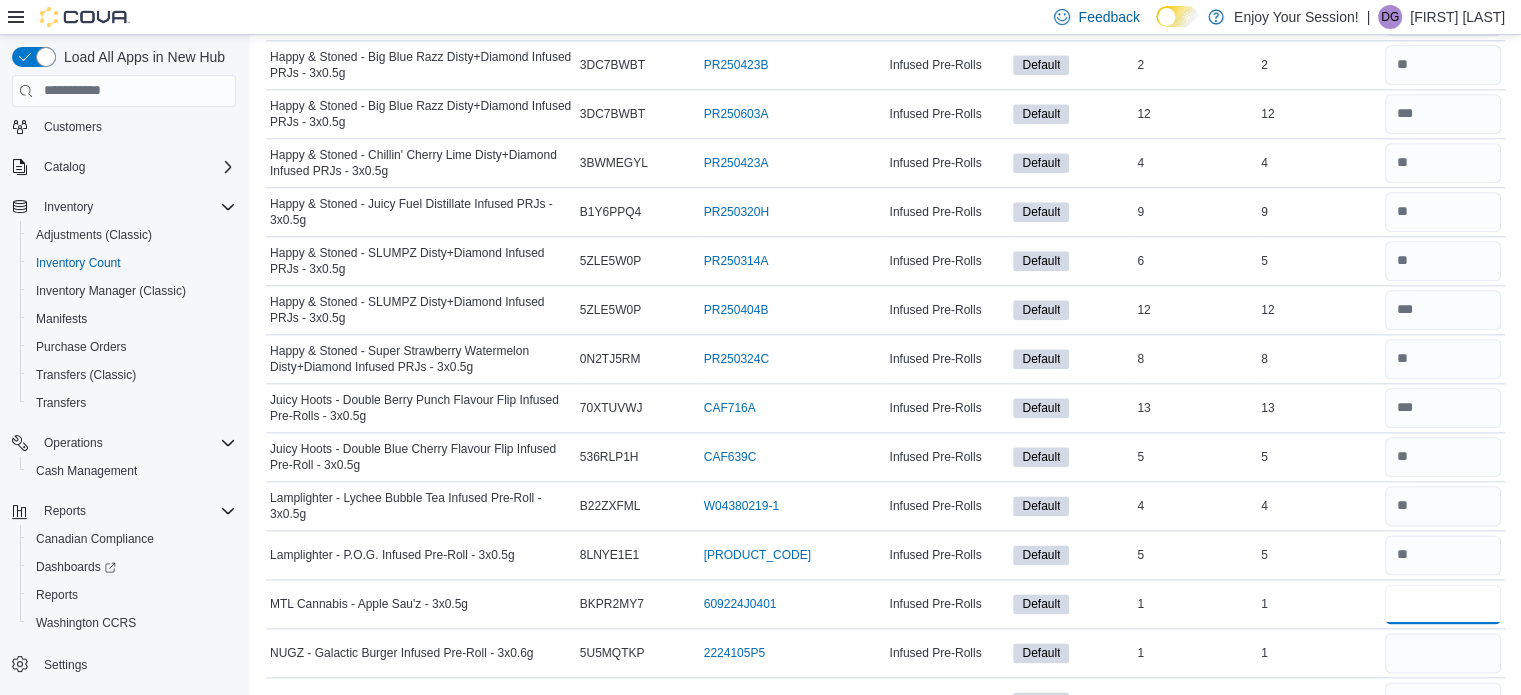 type on "*" 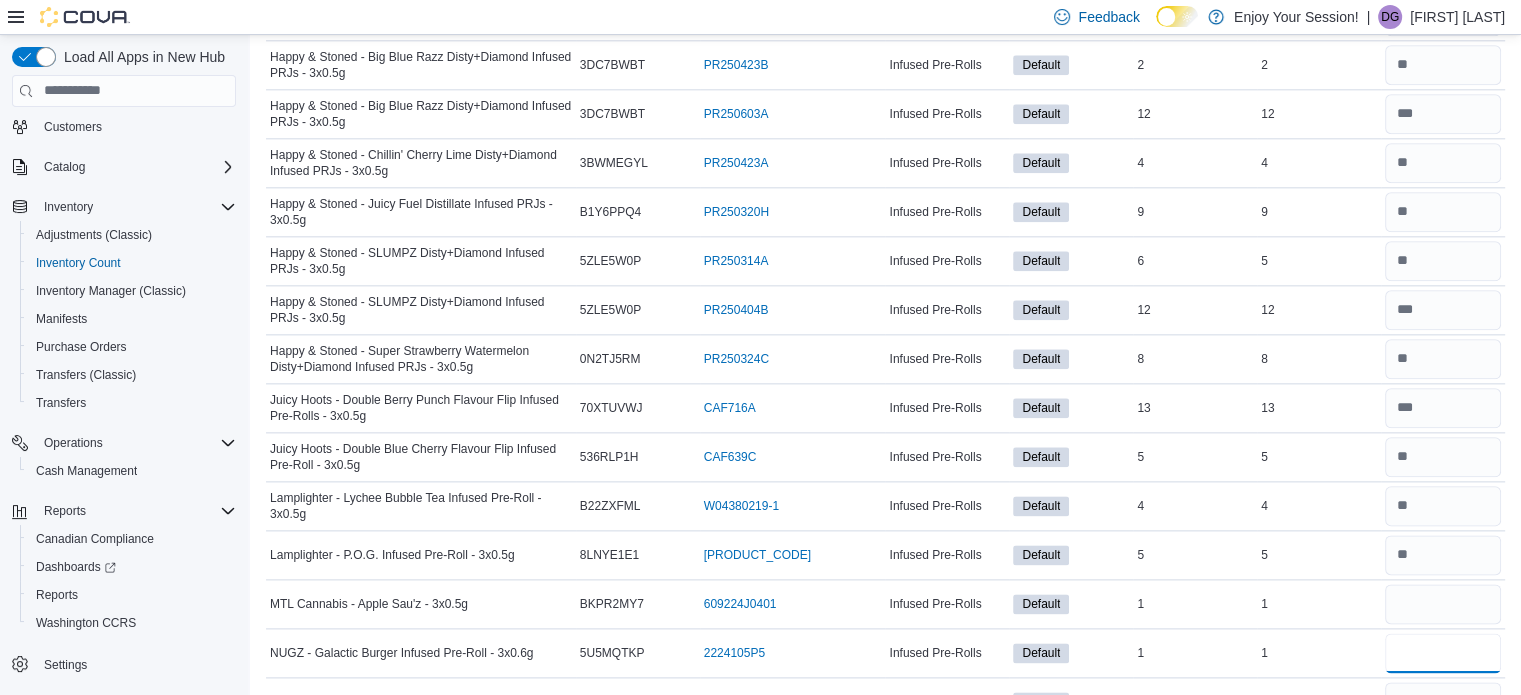 type 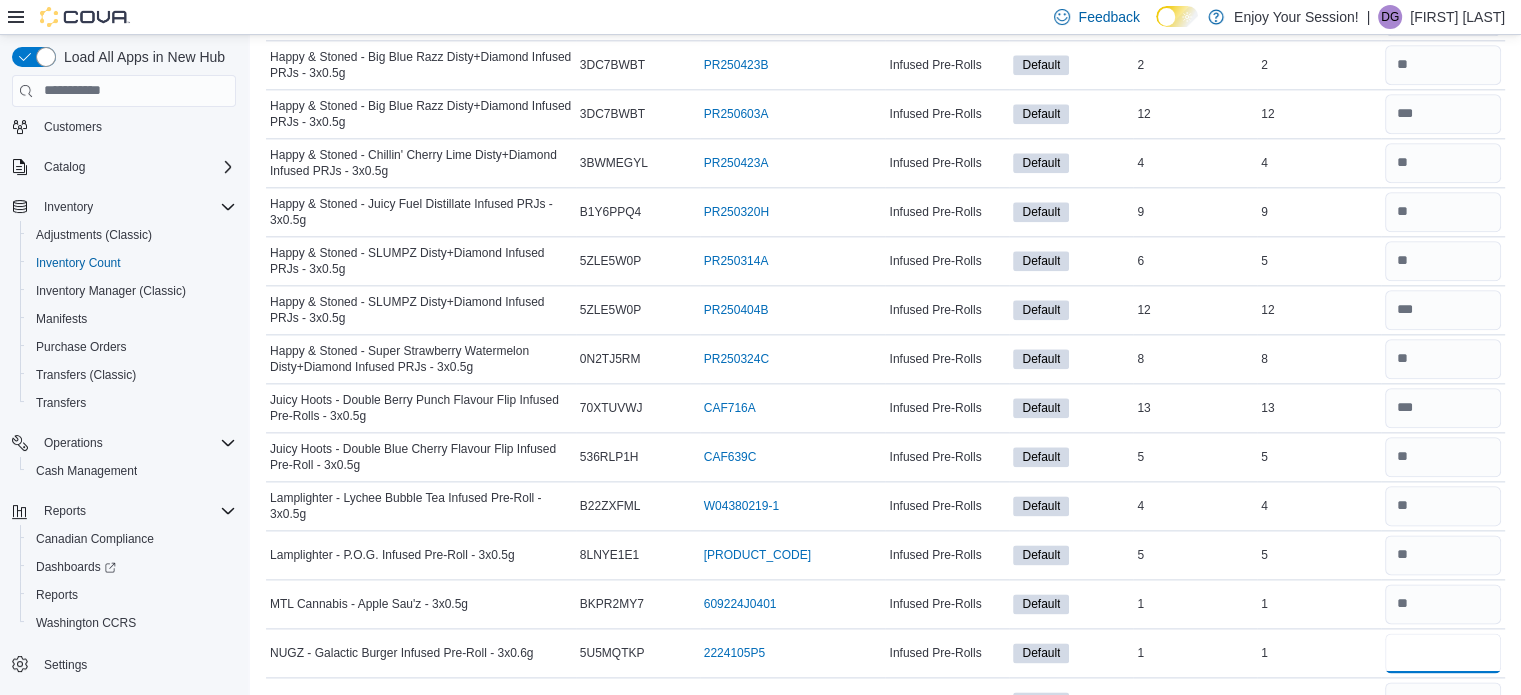 type on "*" 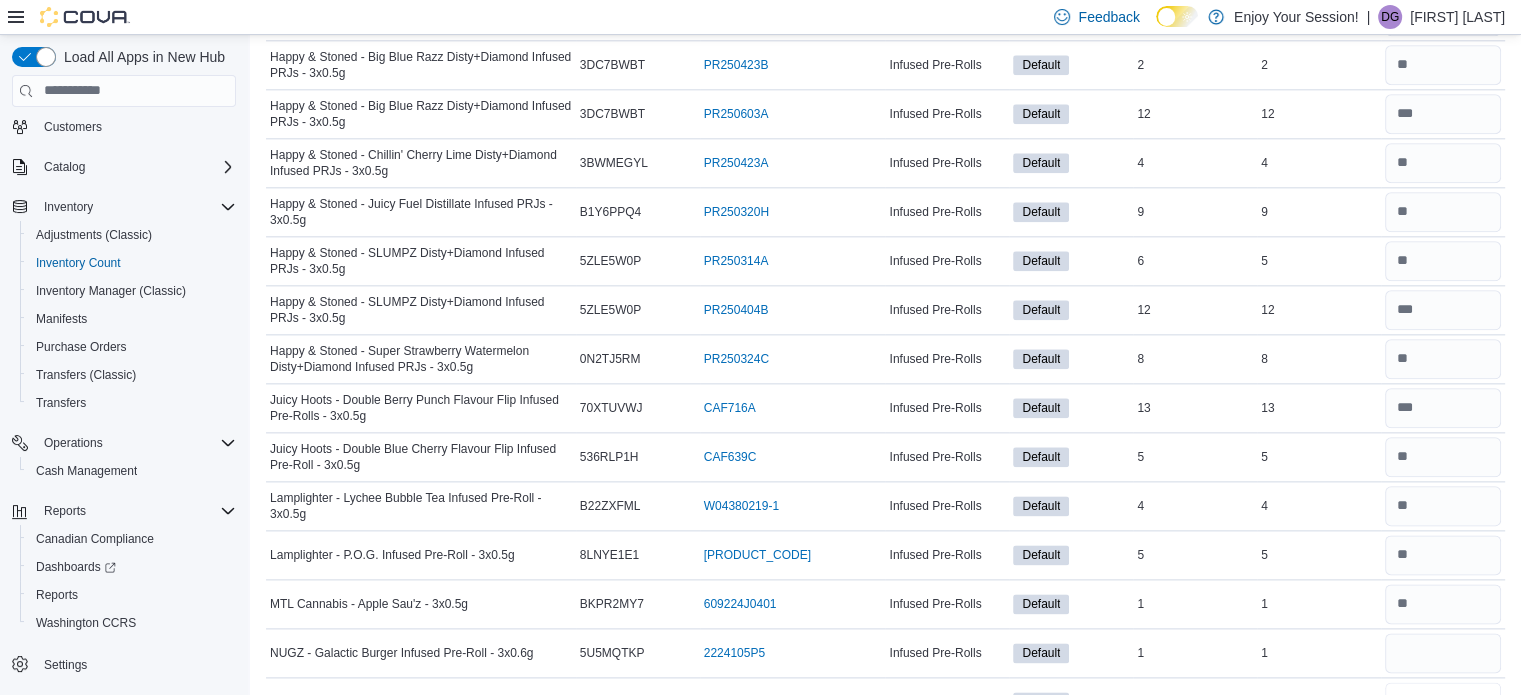type 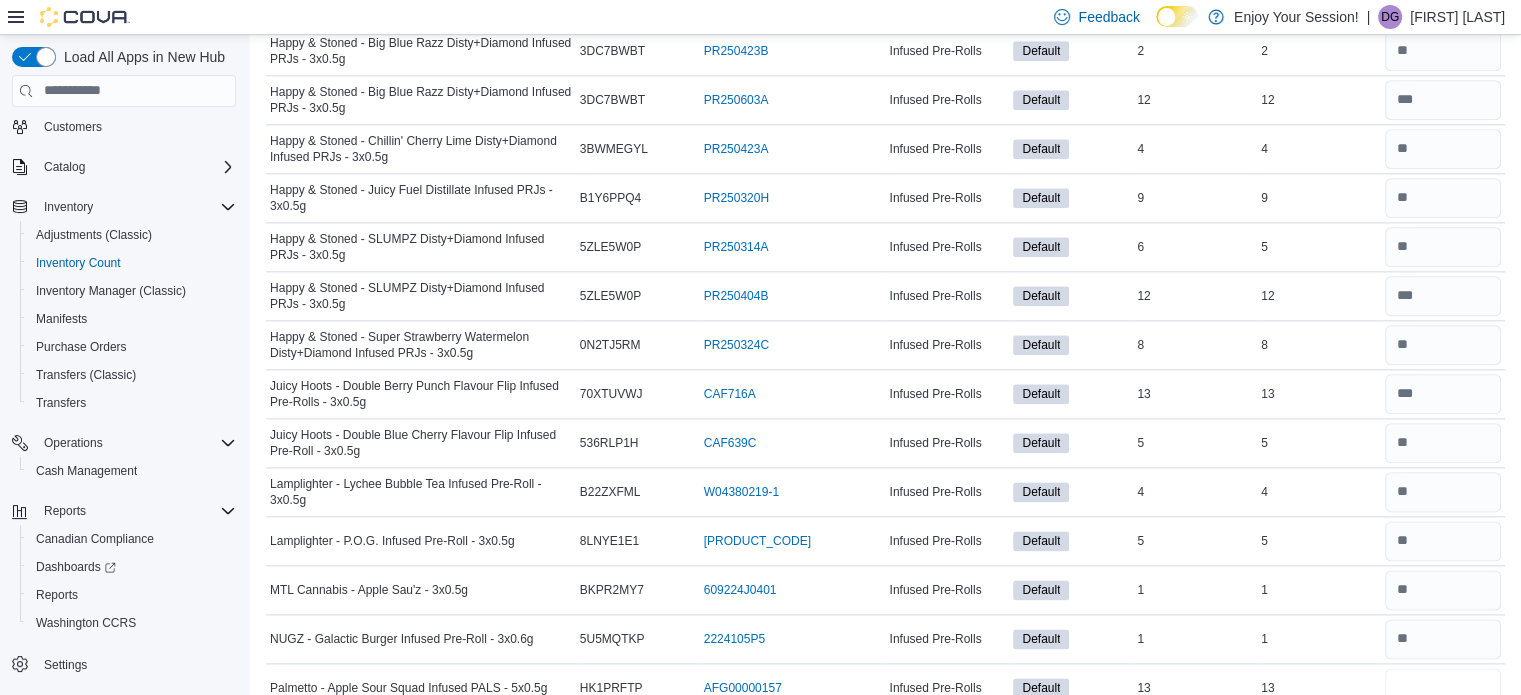 type on "**" 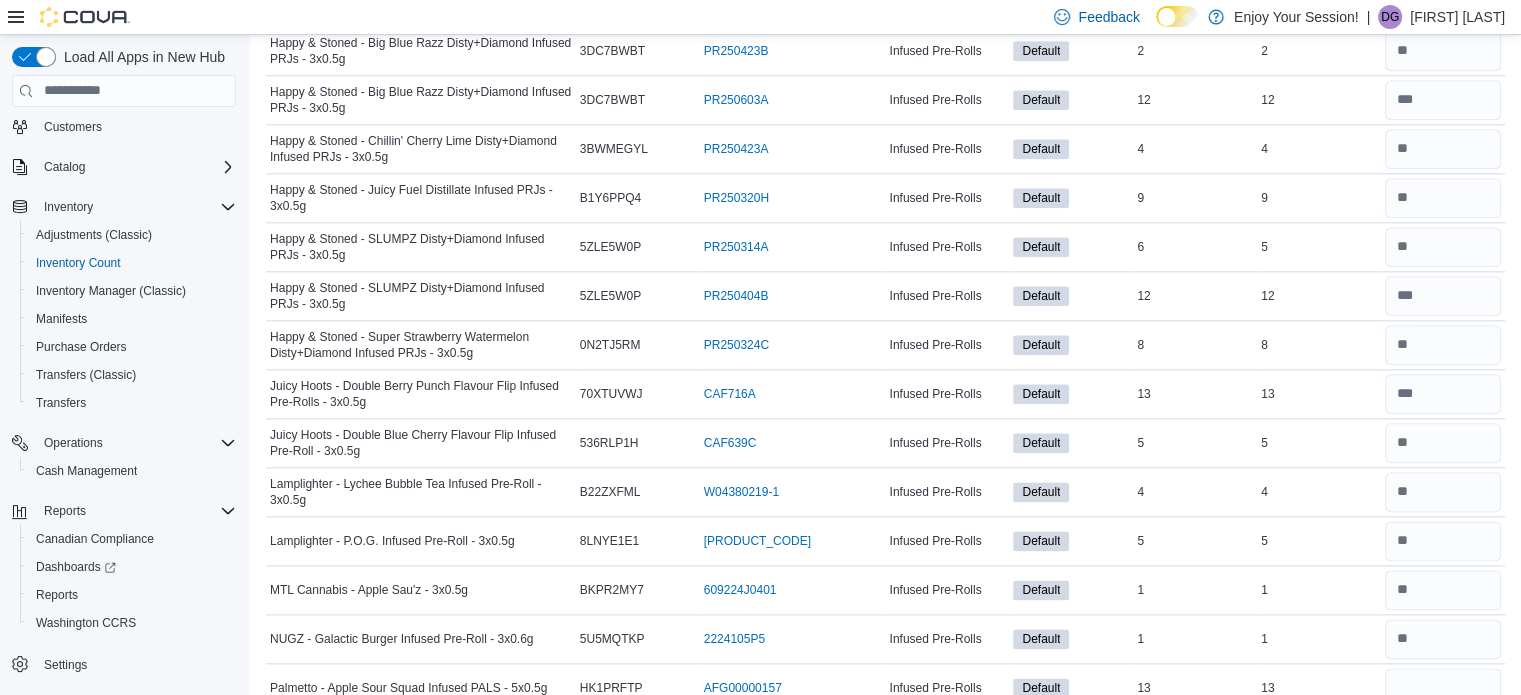 type 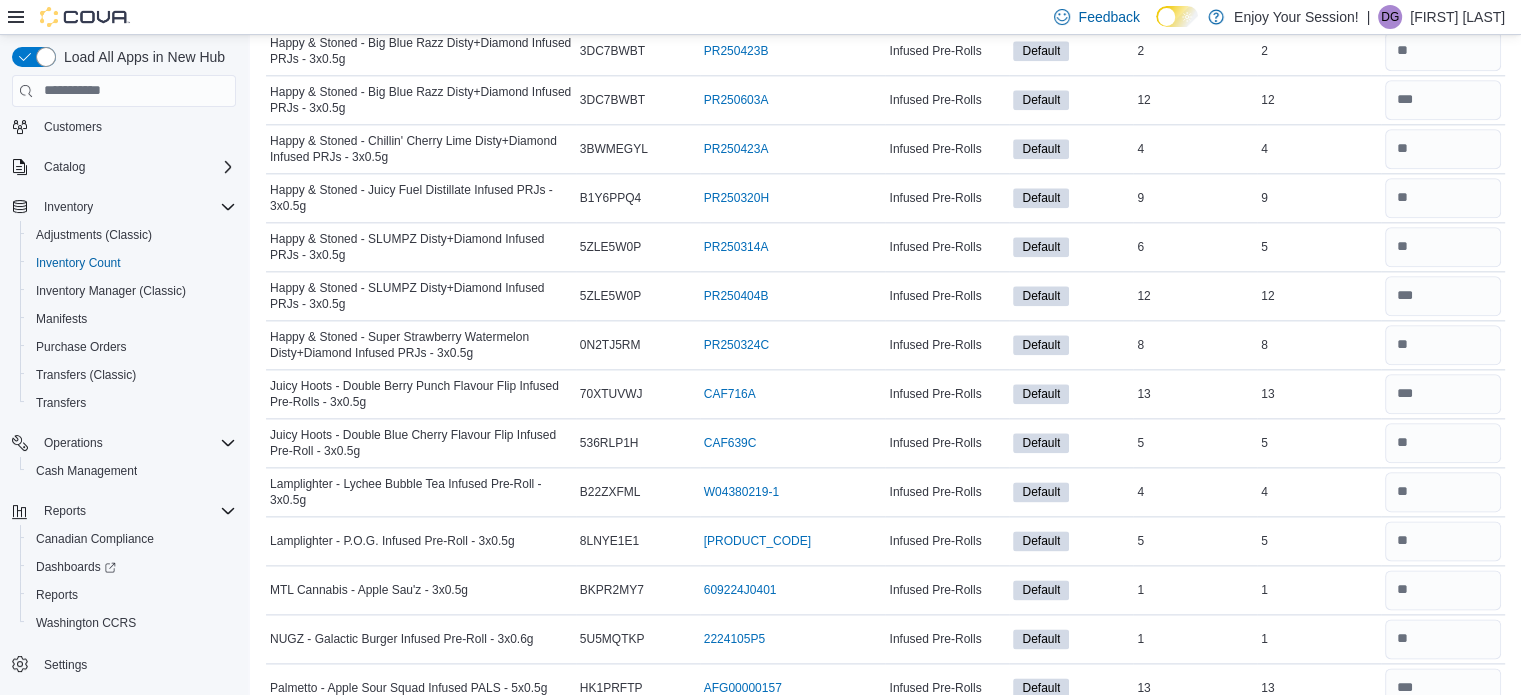 scroll, scrollTop: 2751, scrollLeft: 0, axis: vertical 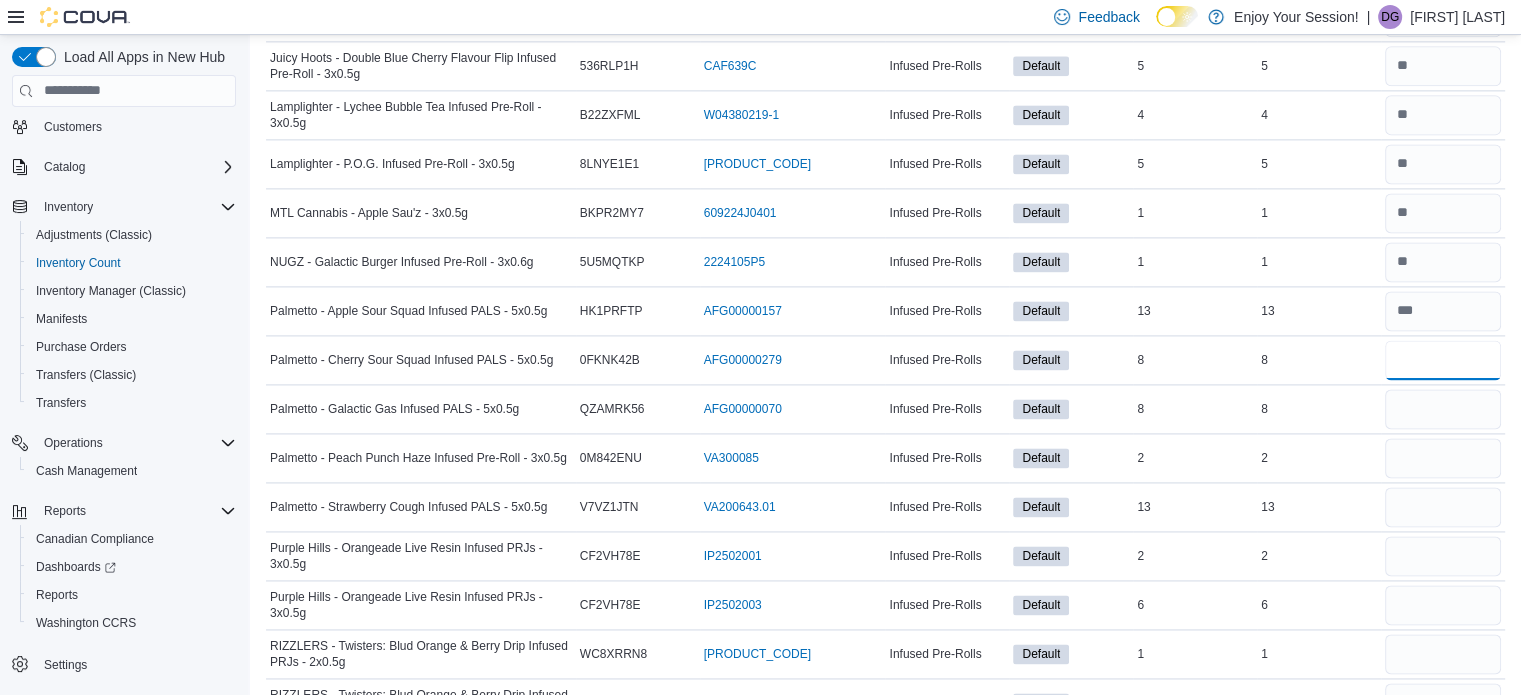 type on "*" 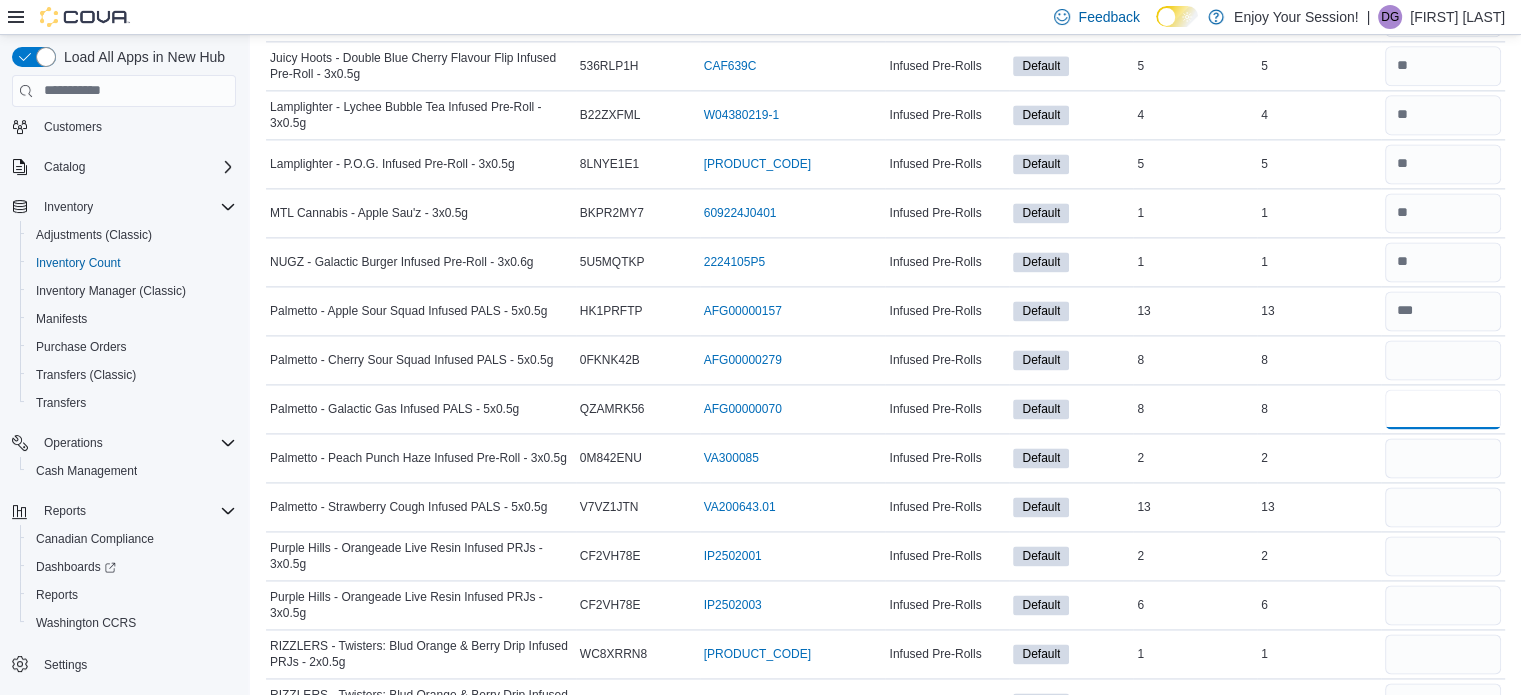 type 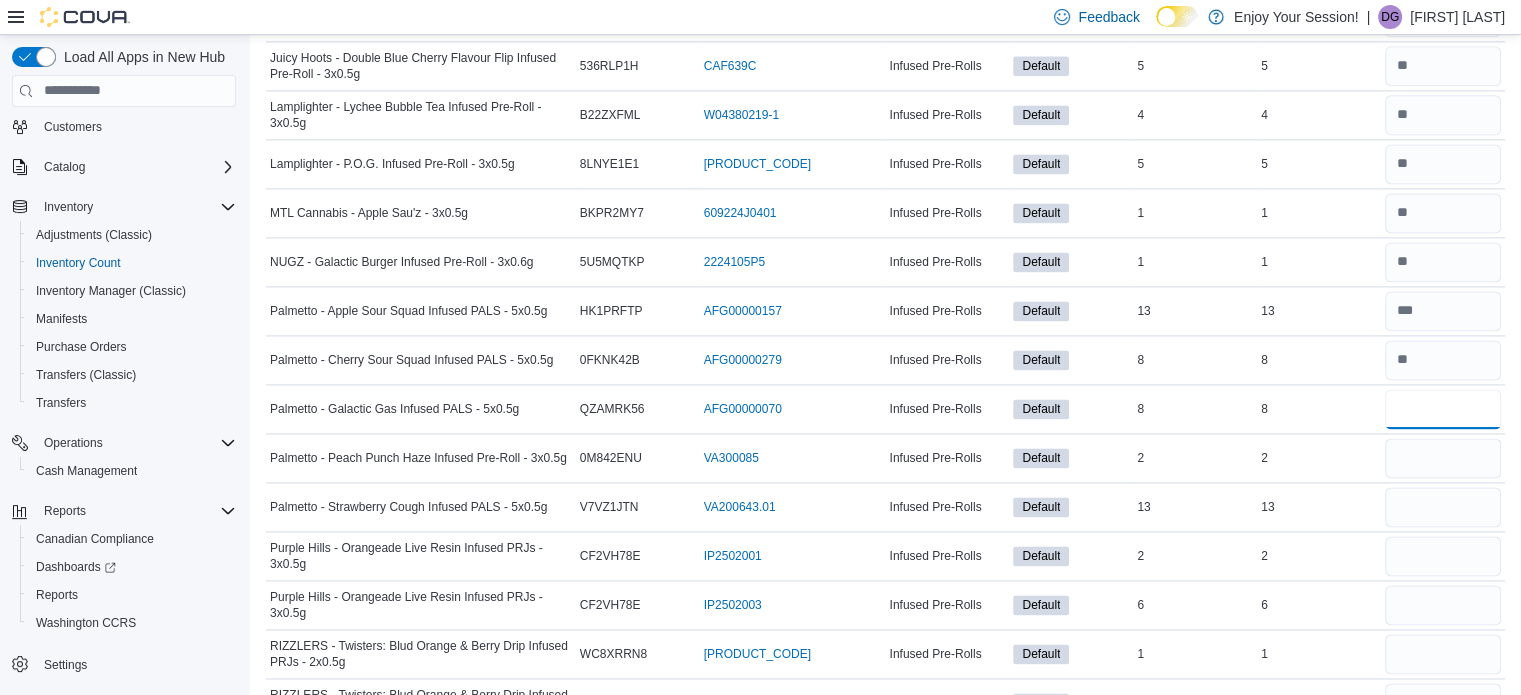 type on "*" 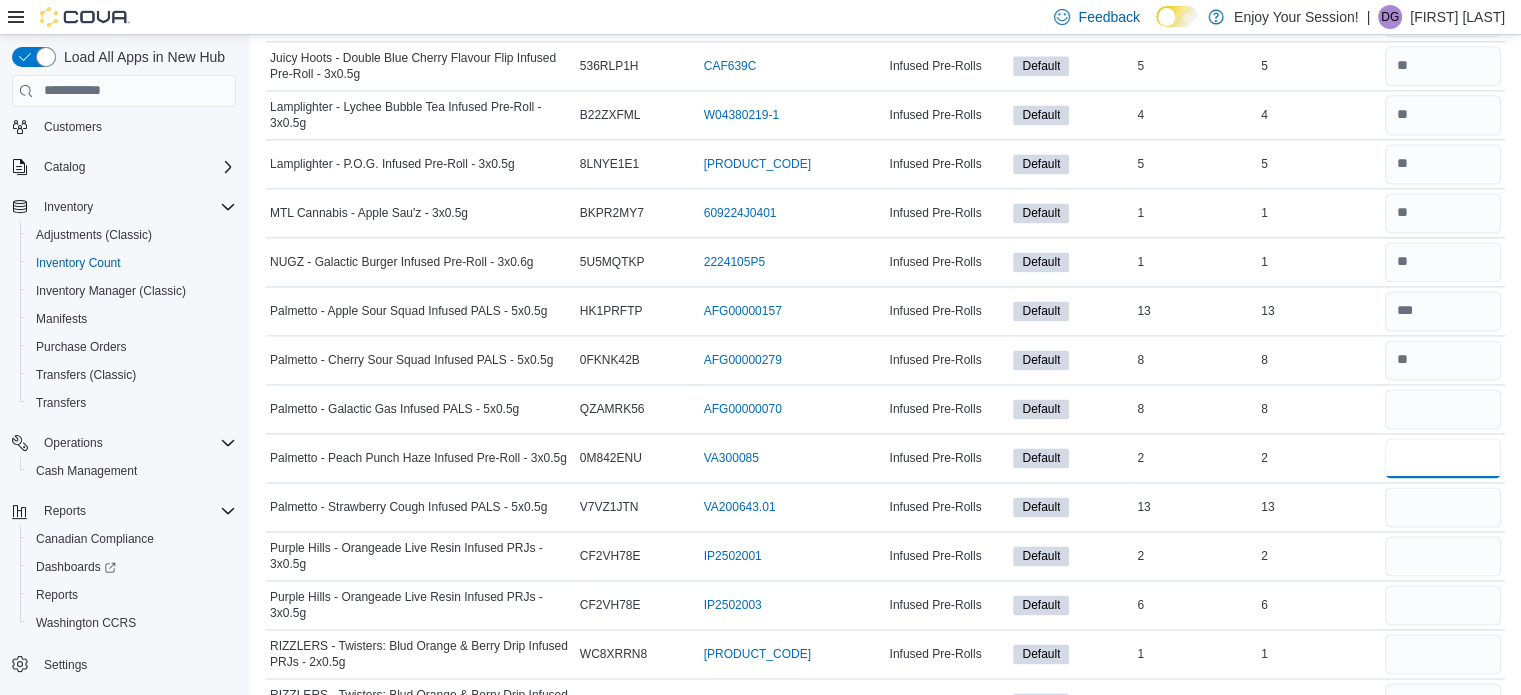 type 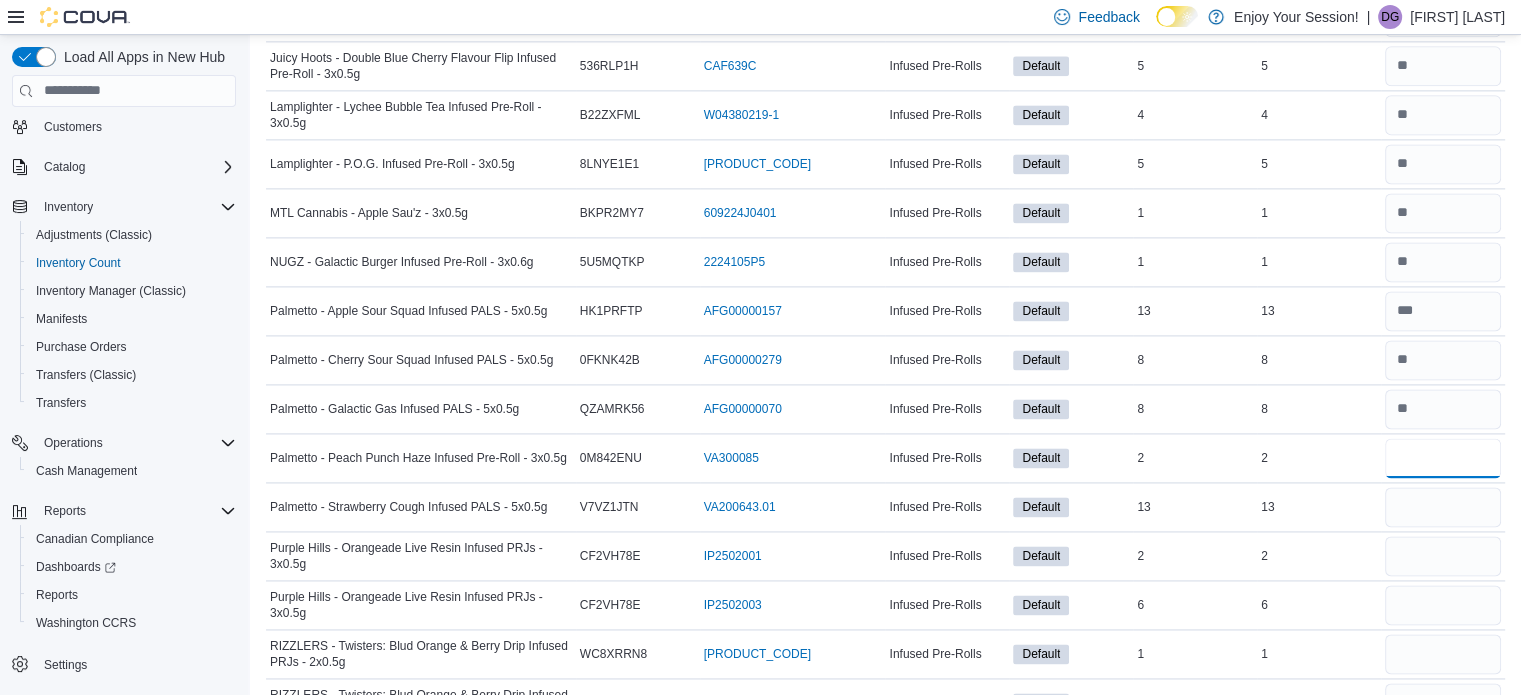 type on "*" 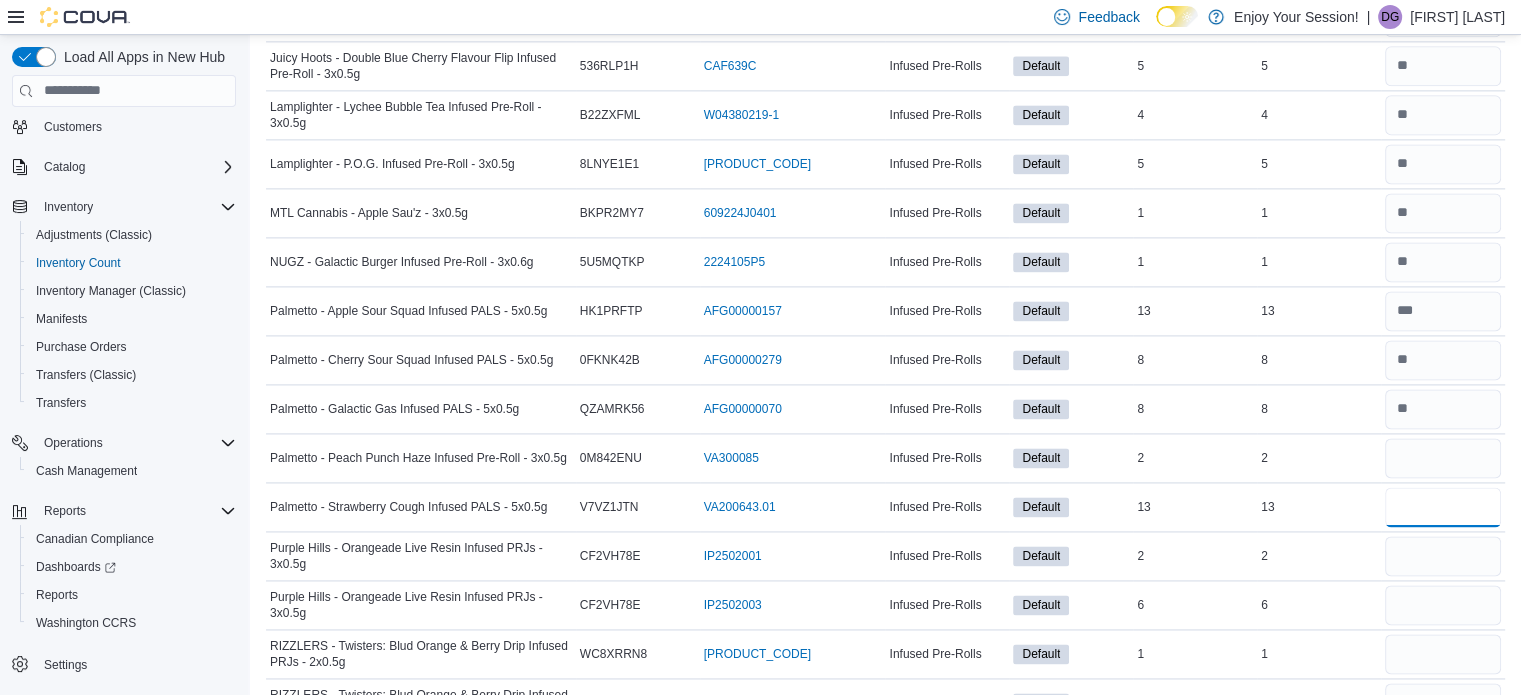 type 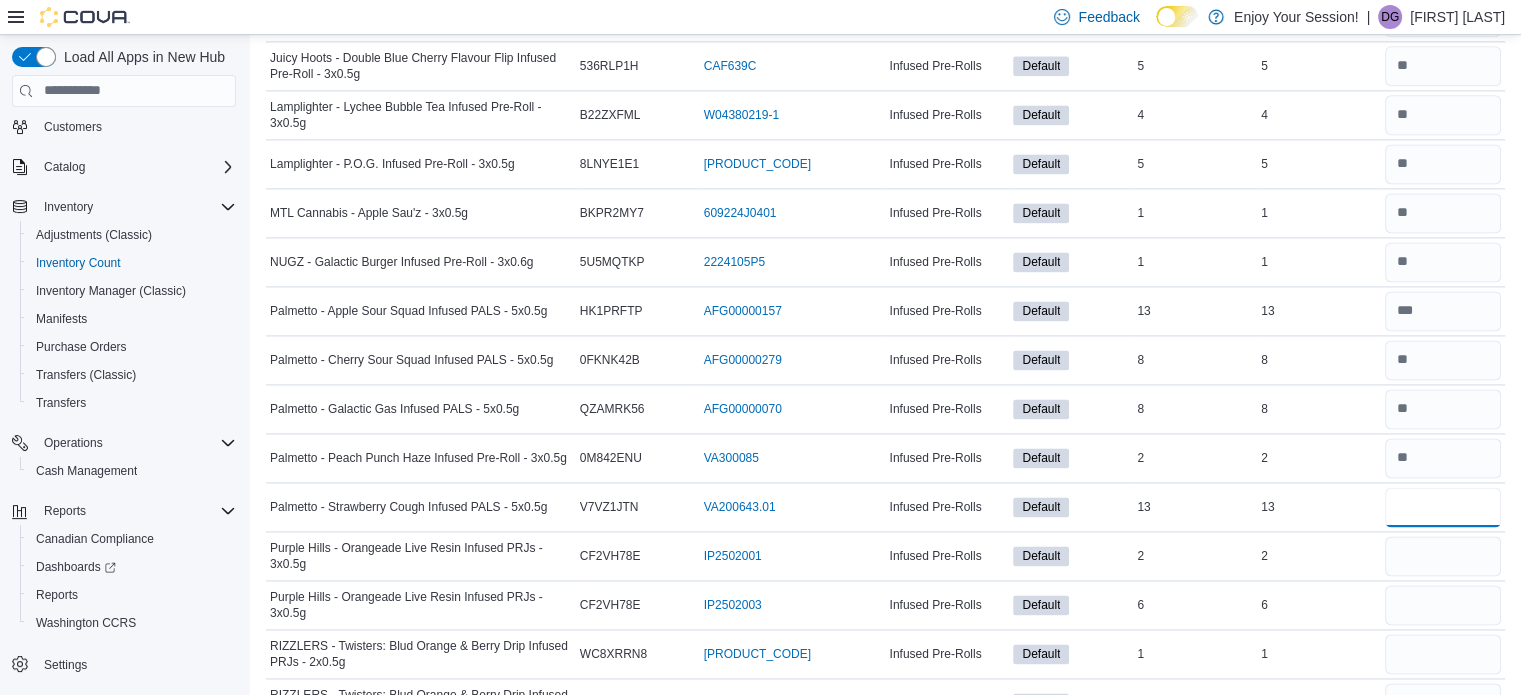 type on "**" 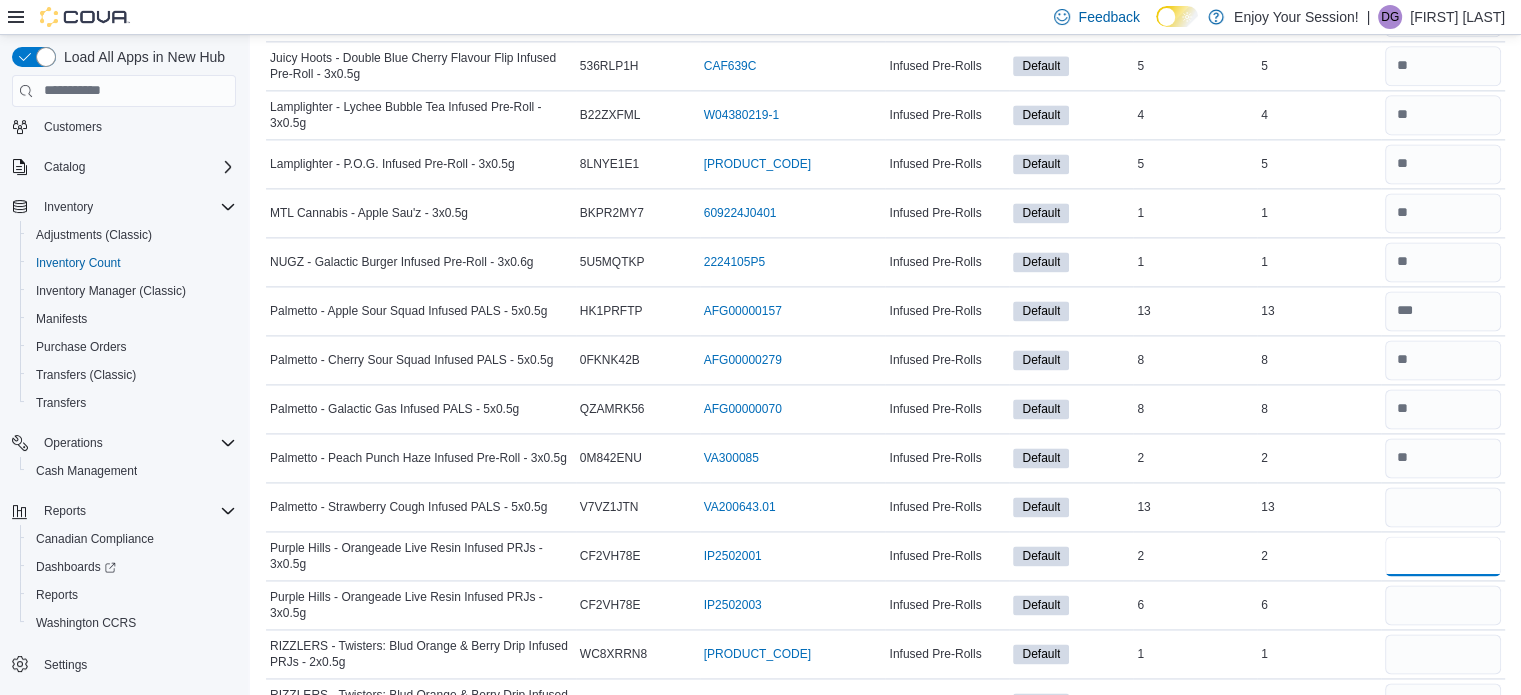 type 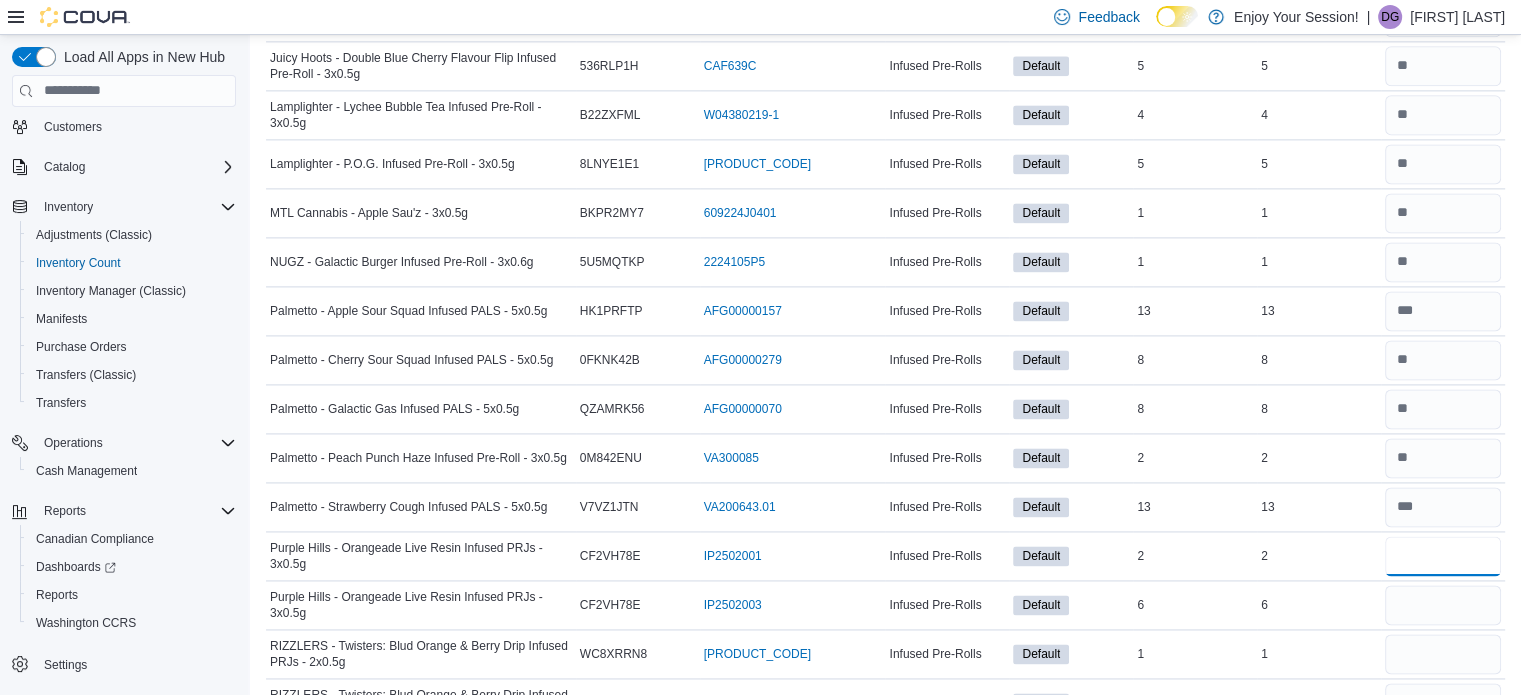type on "*" 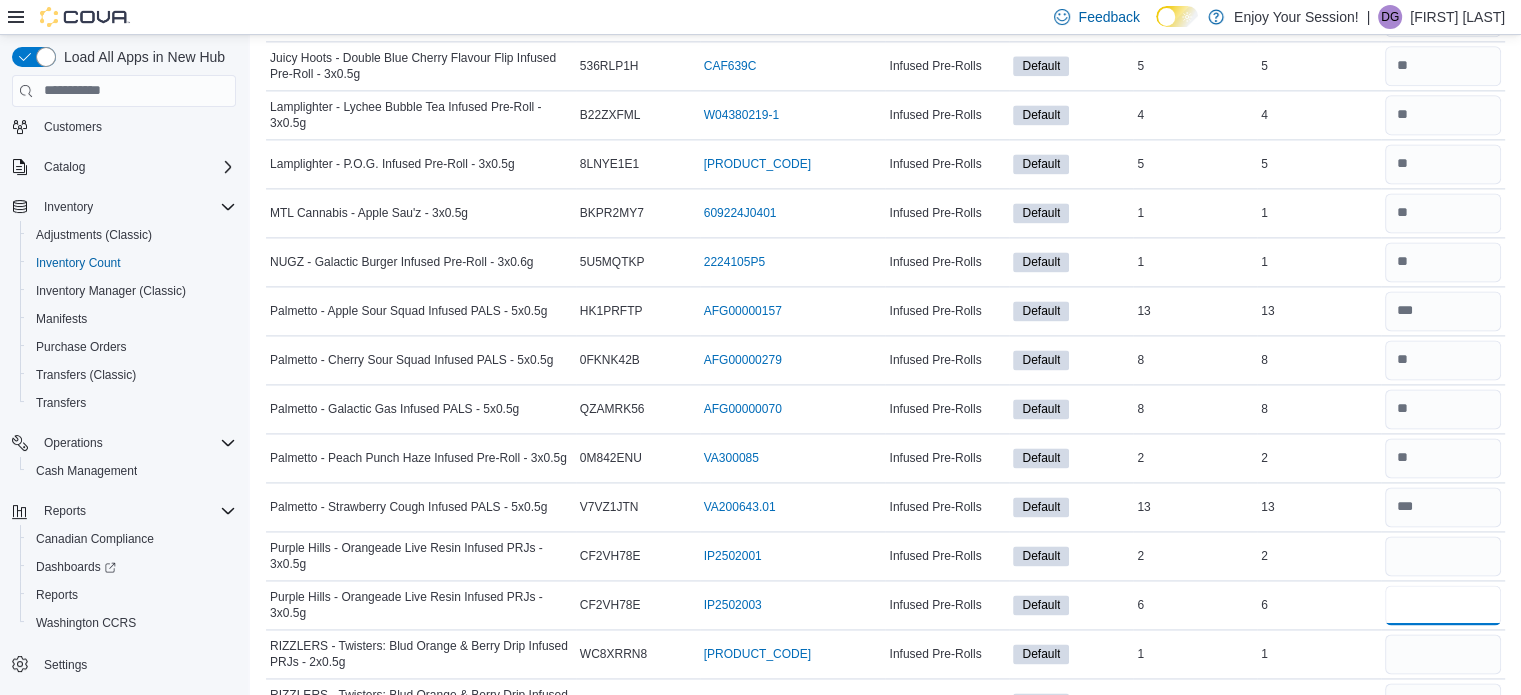 type 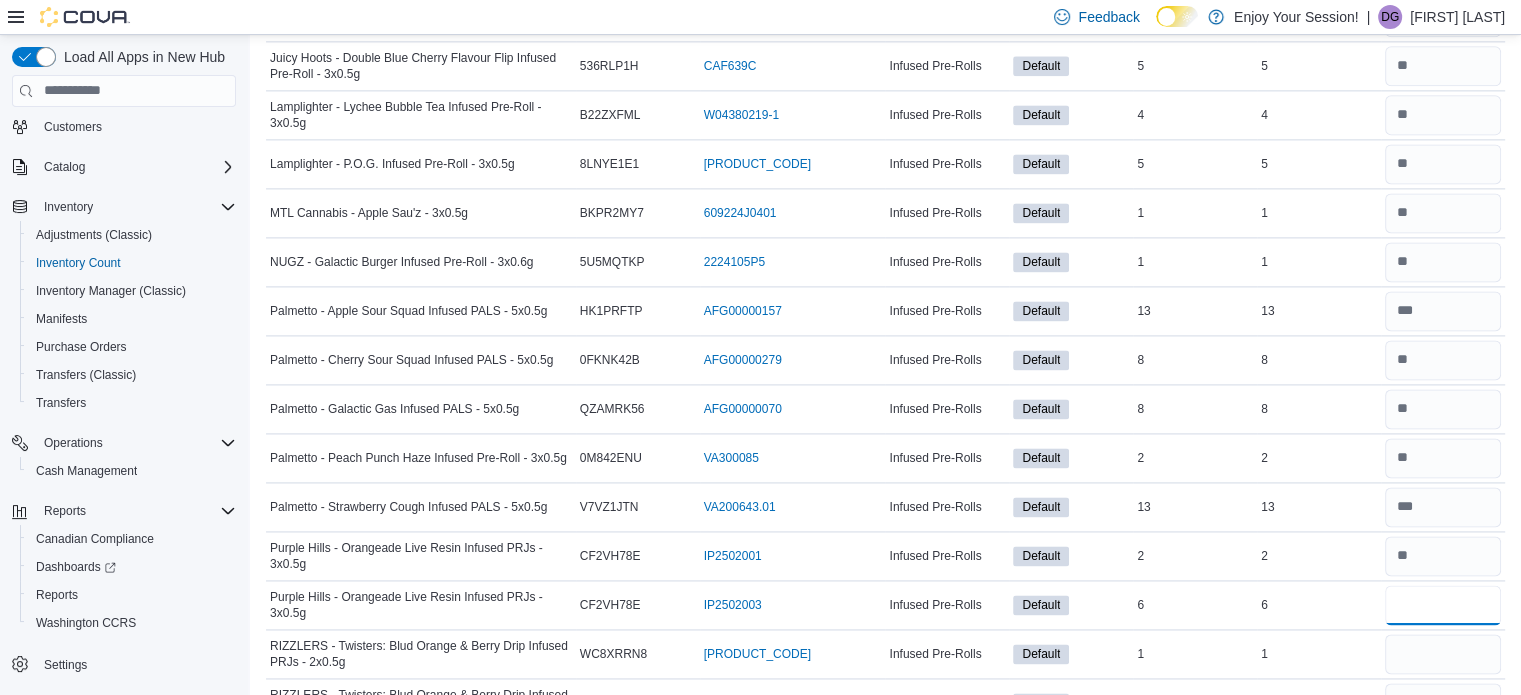 type on "*" 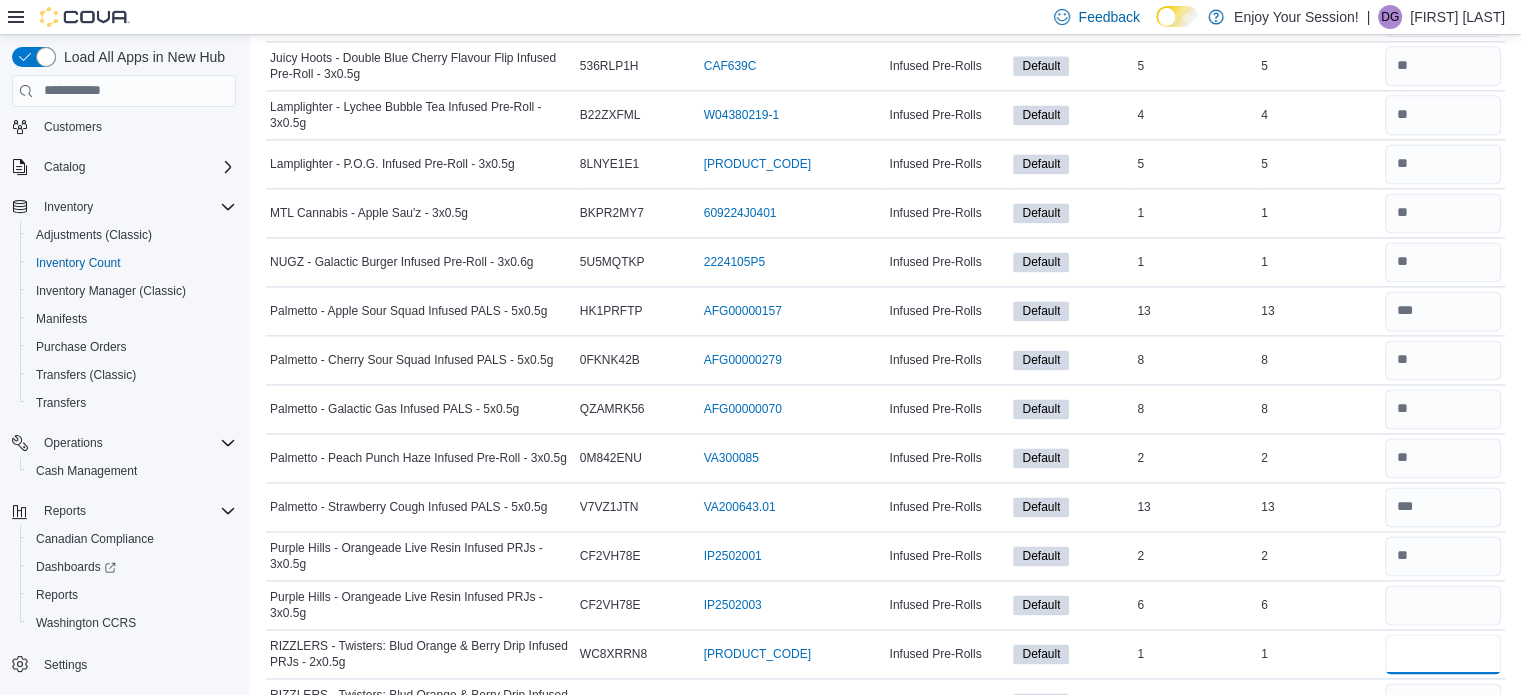 type 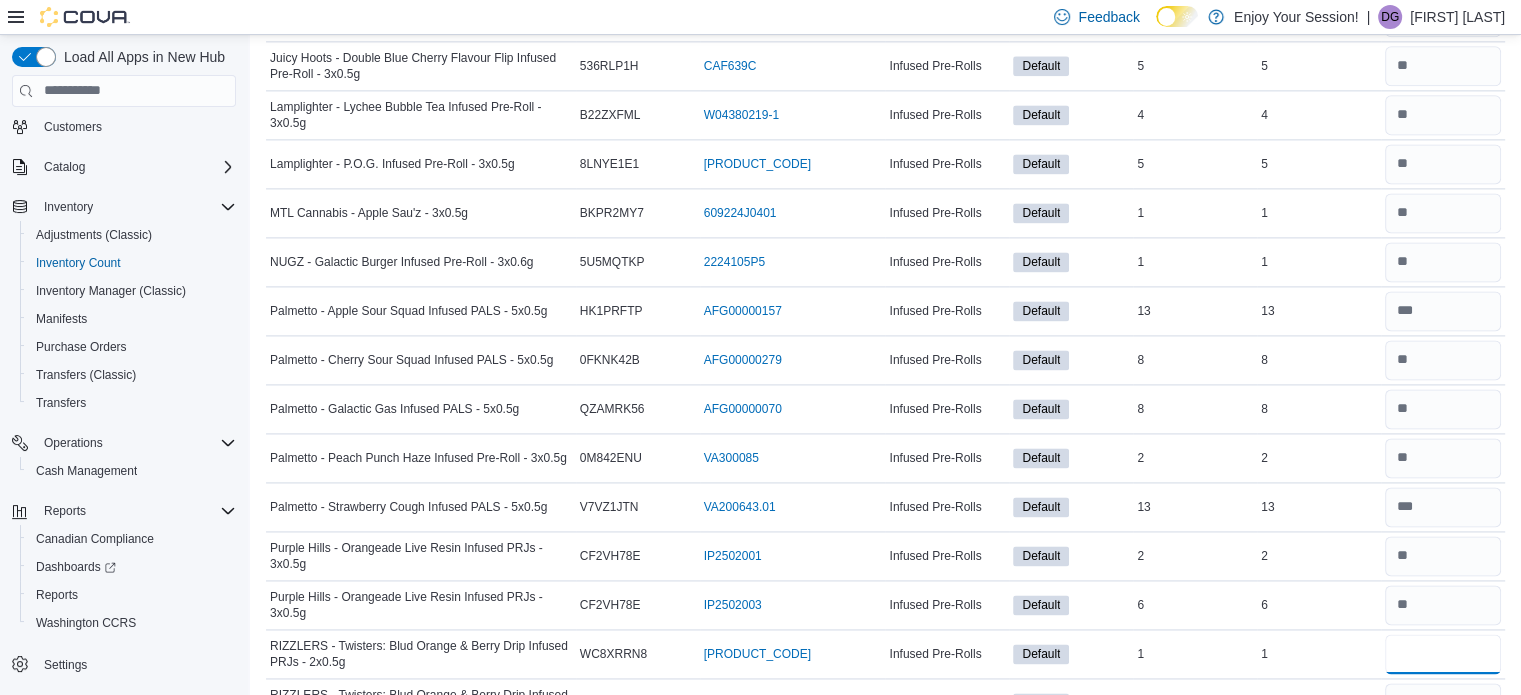 type on "*" 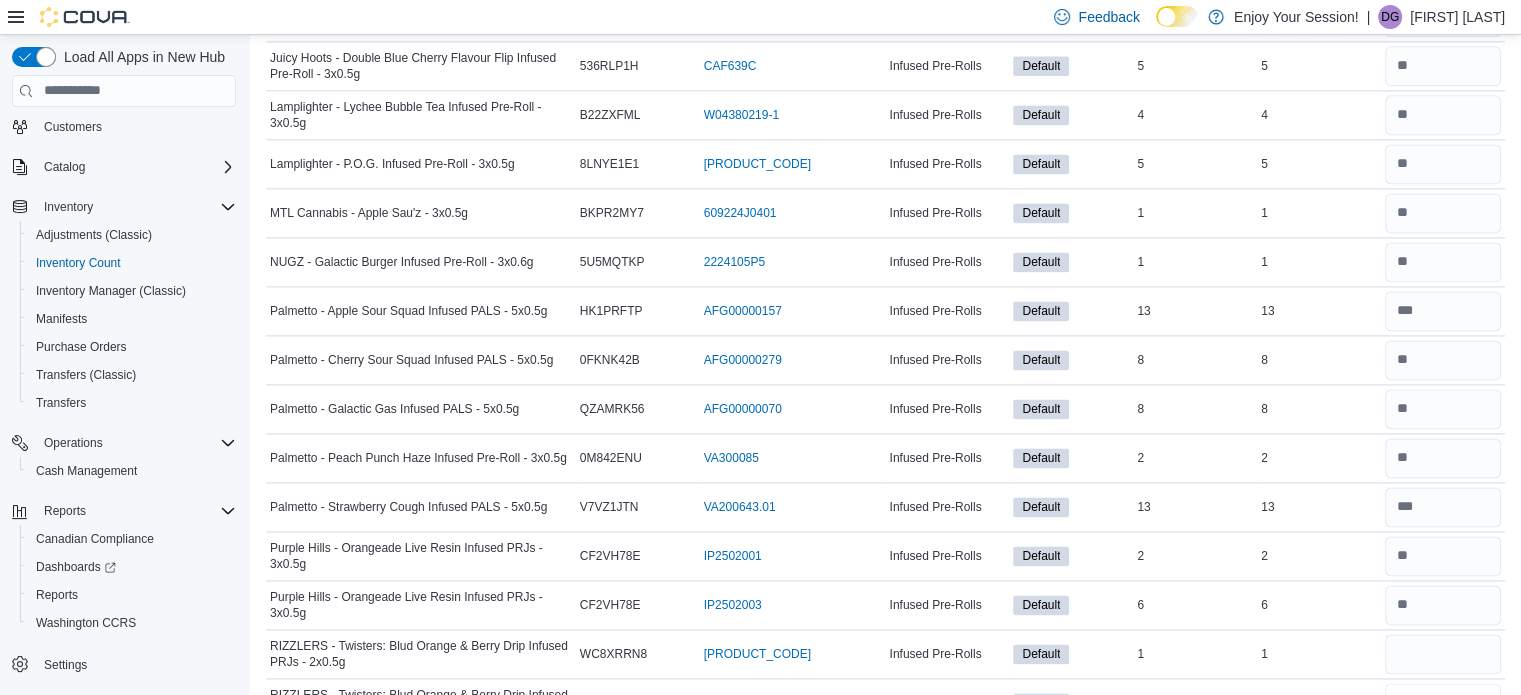 type 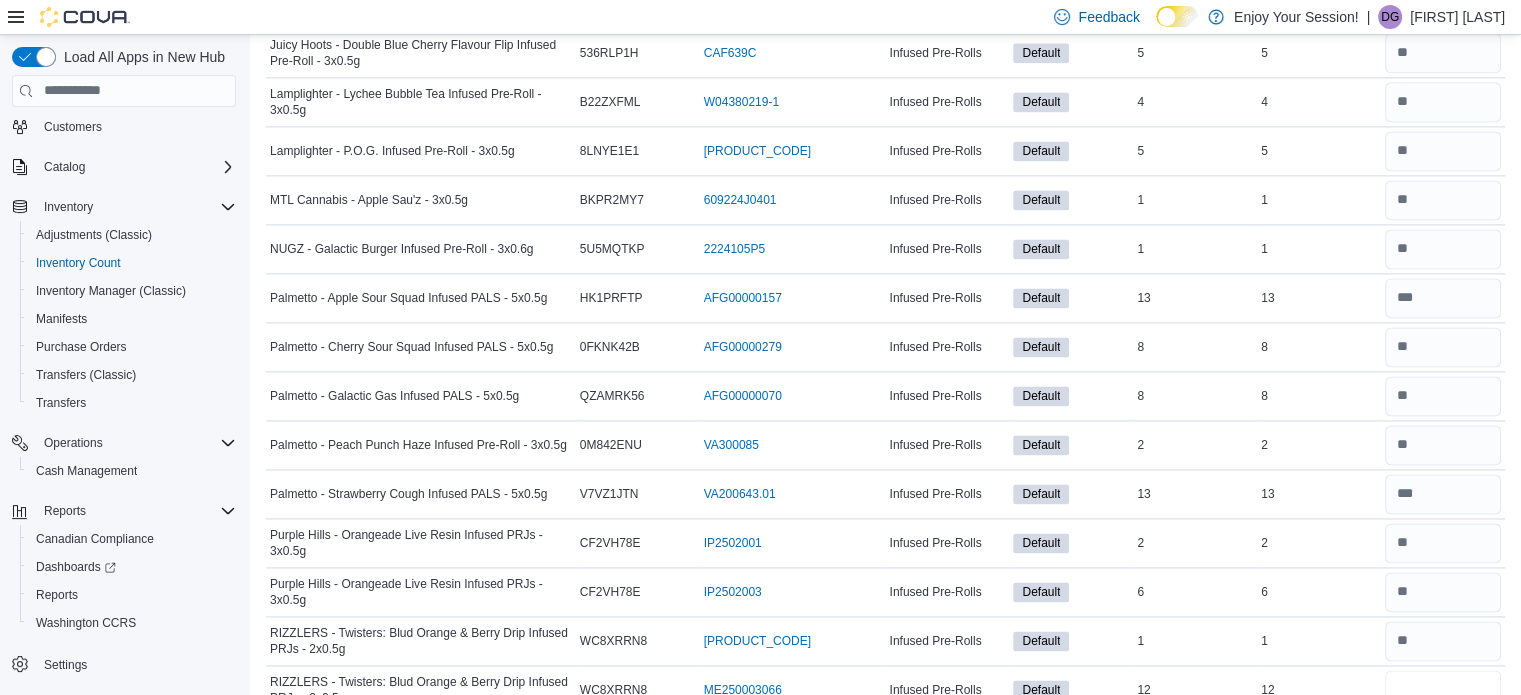 type on "**" 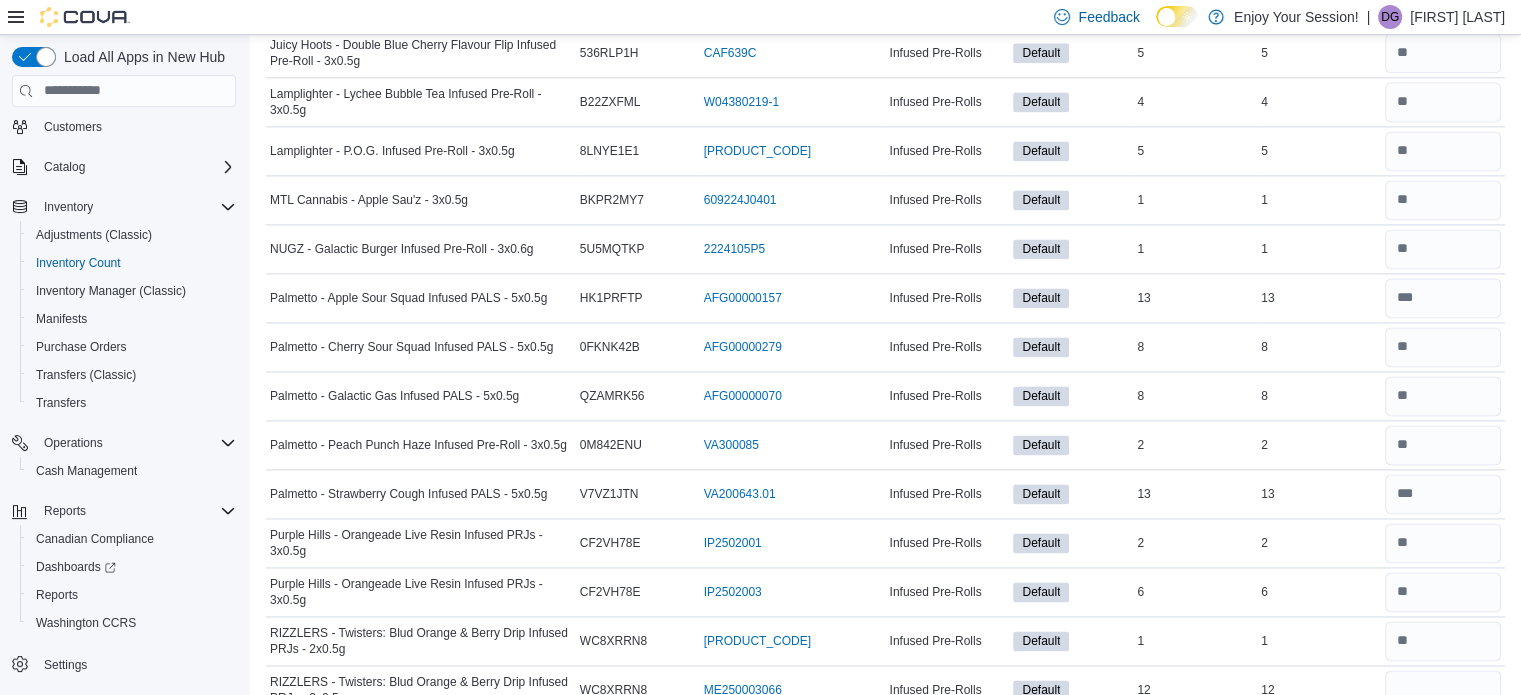 type 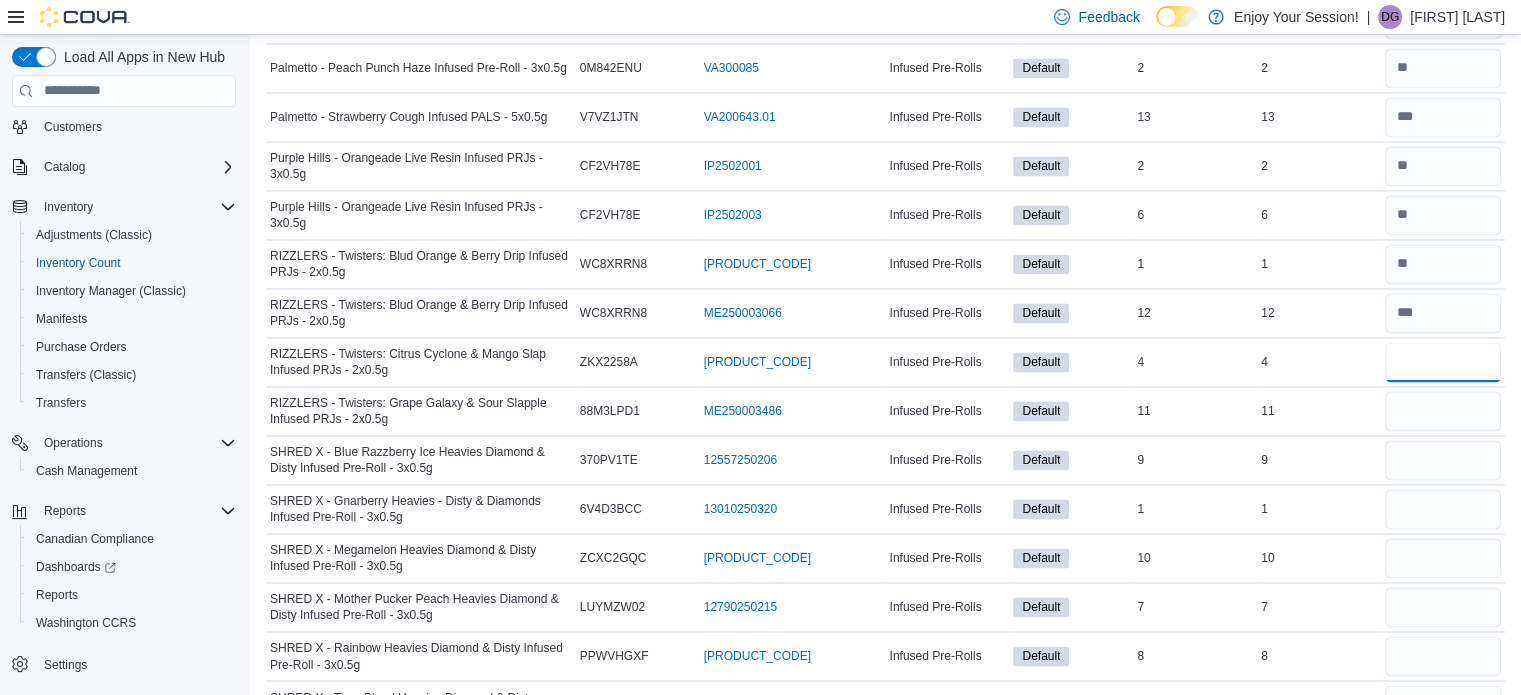 type on "*" 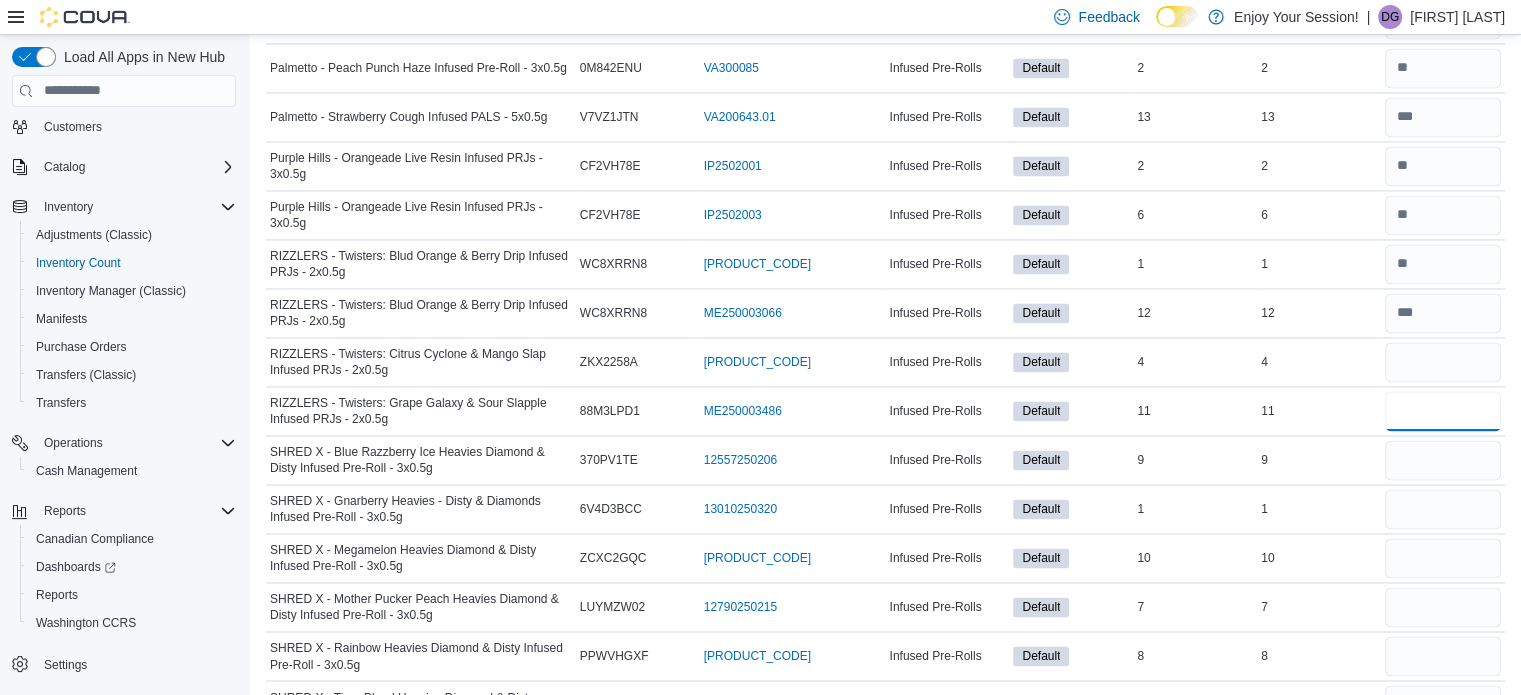 type 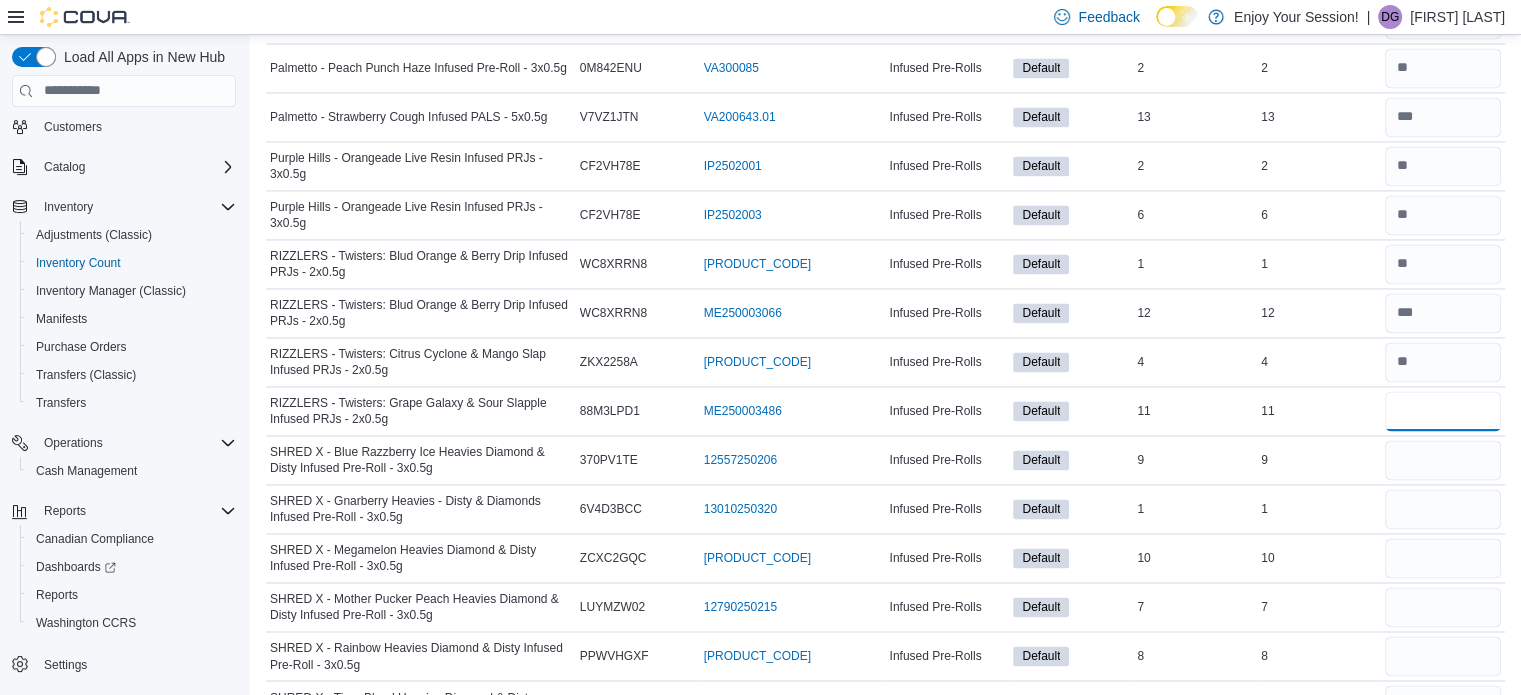 type on "**" 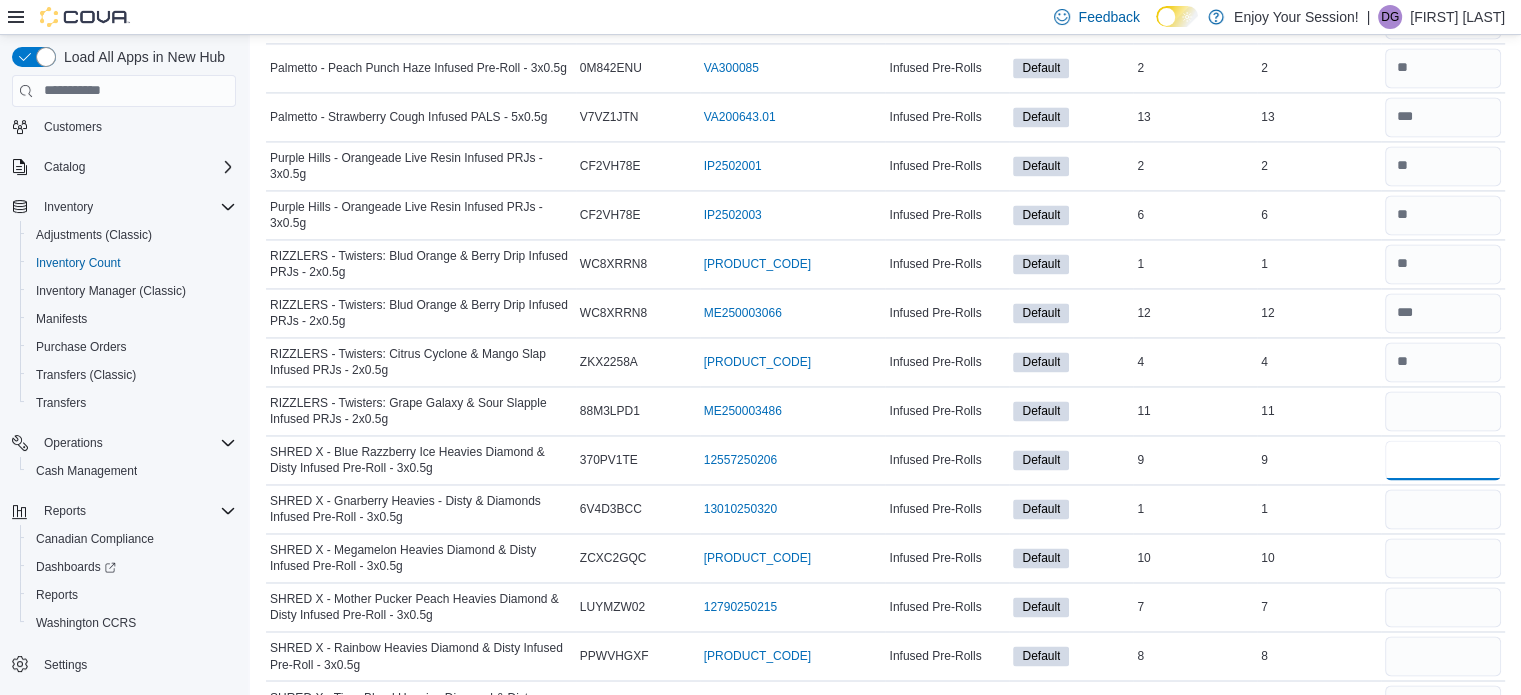 type 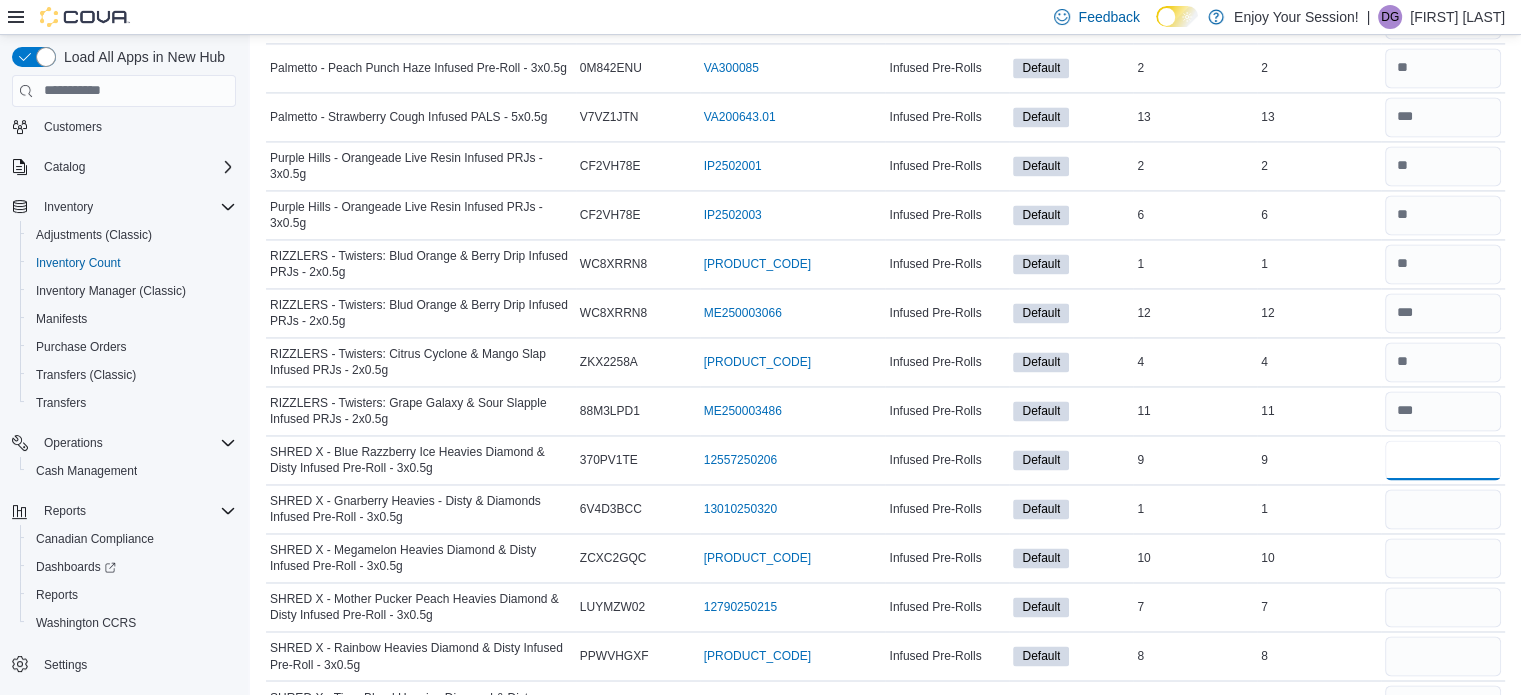 type on "*" 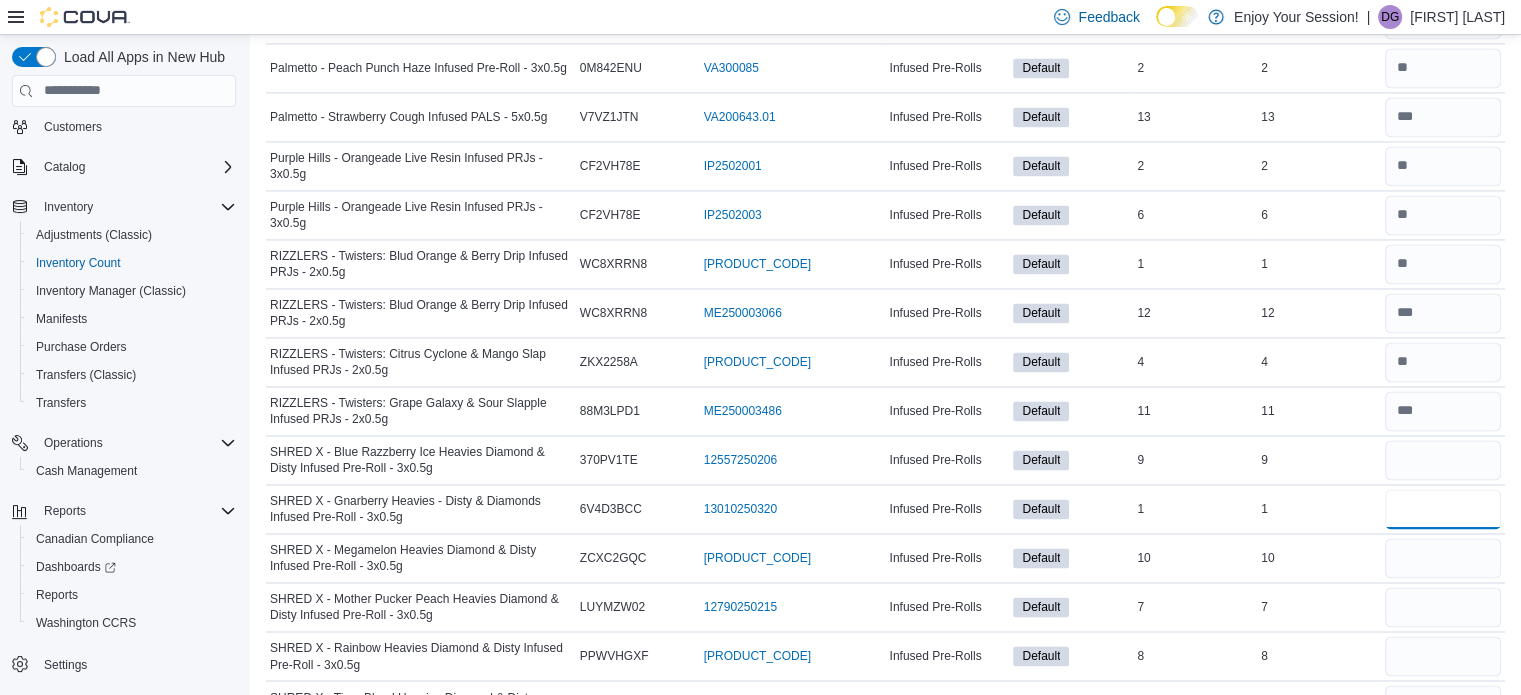 type 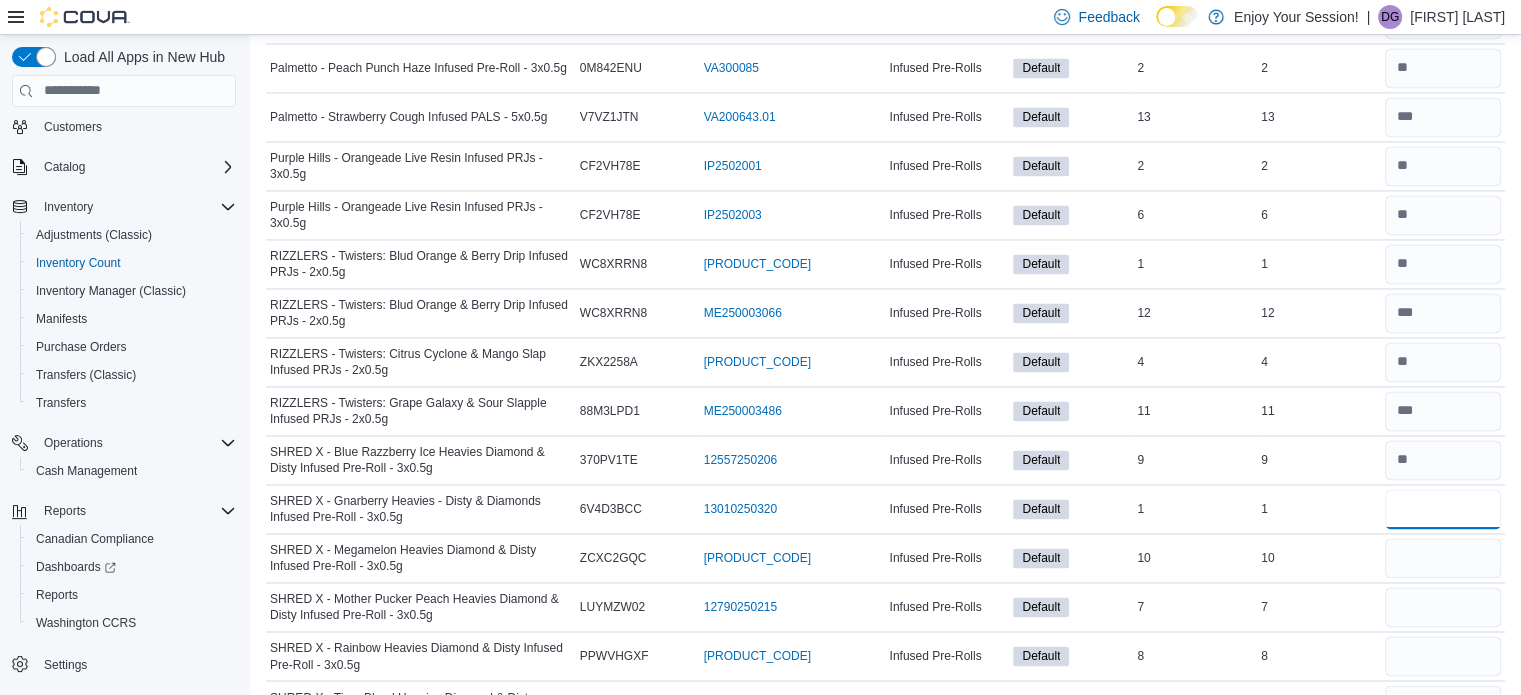 type on "*" 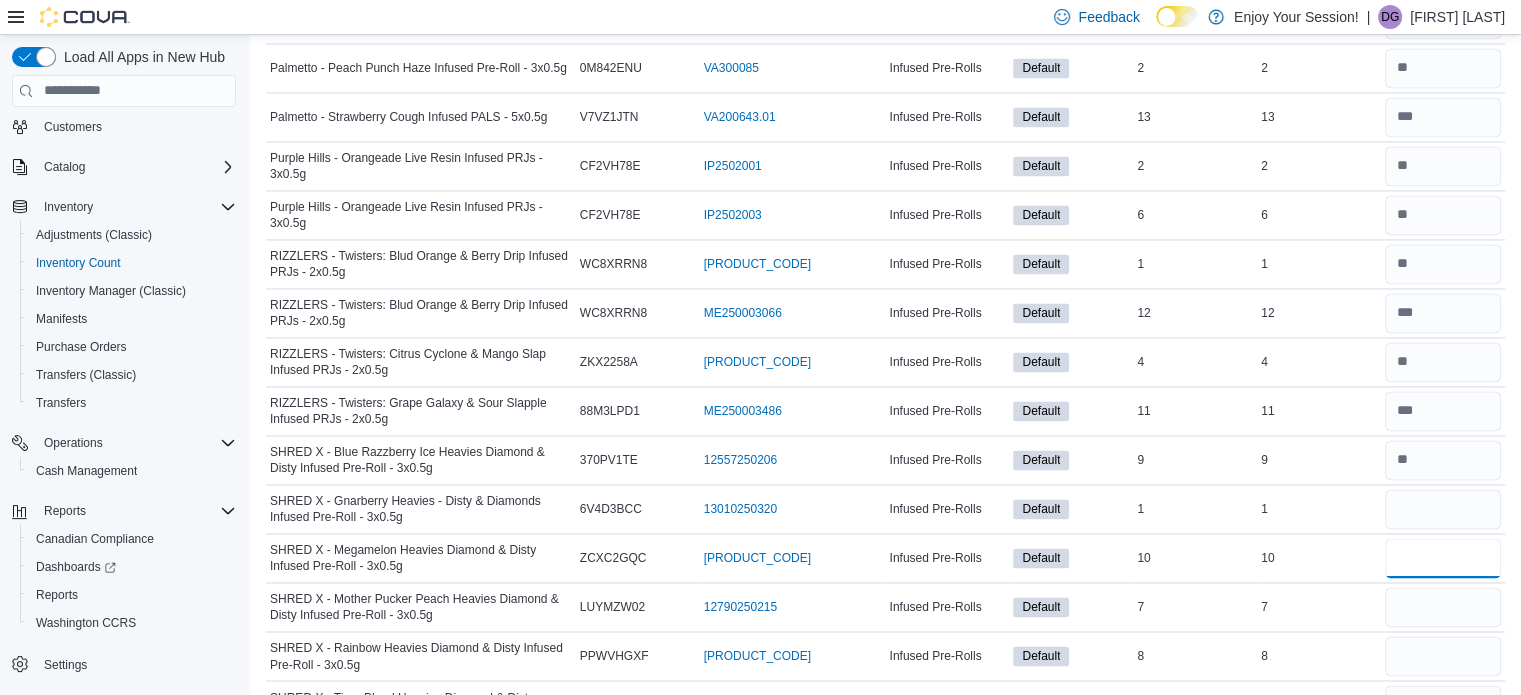 type 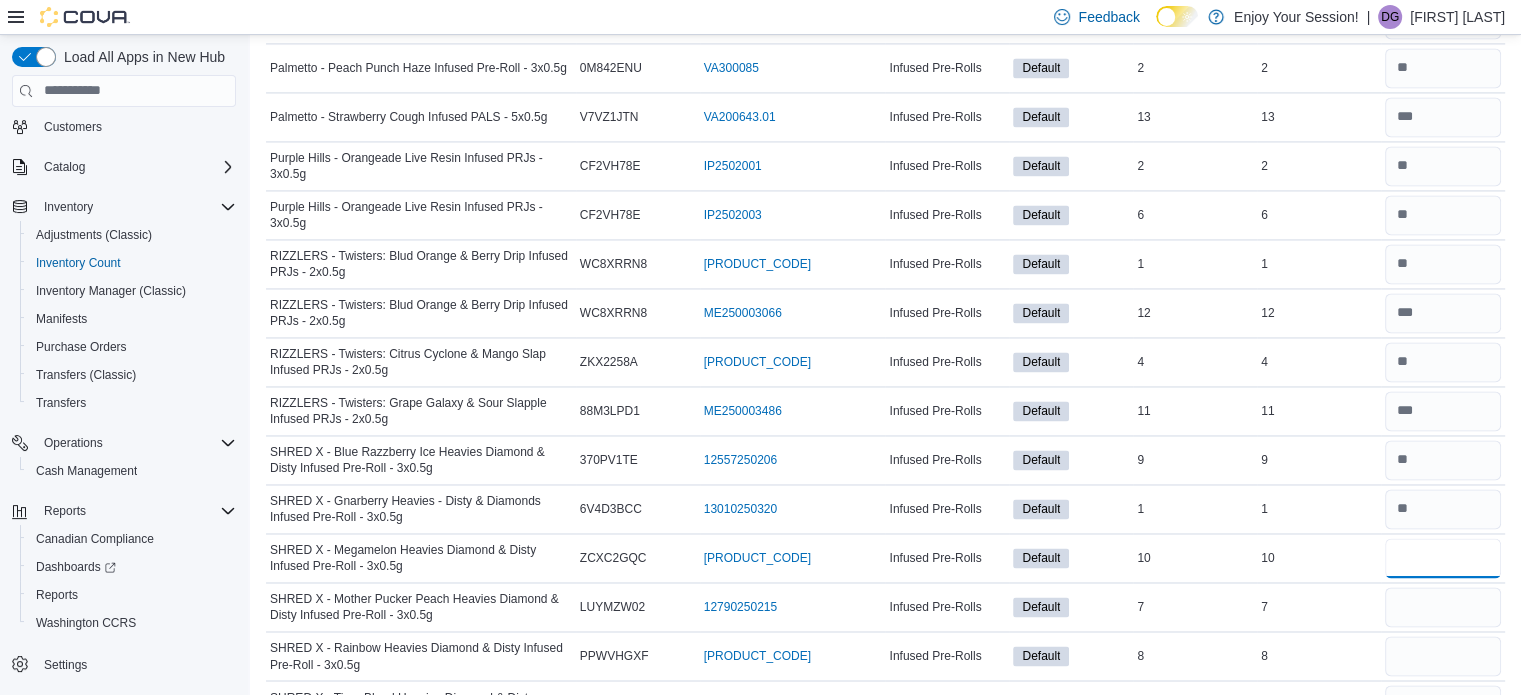 type on "**" 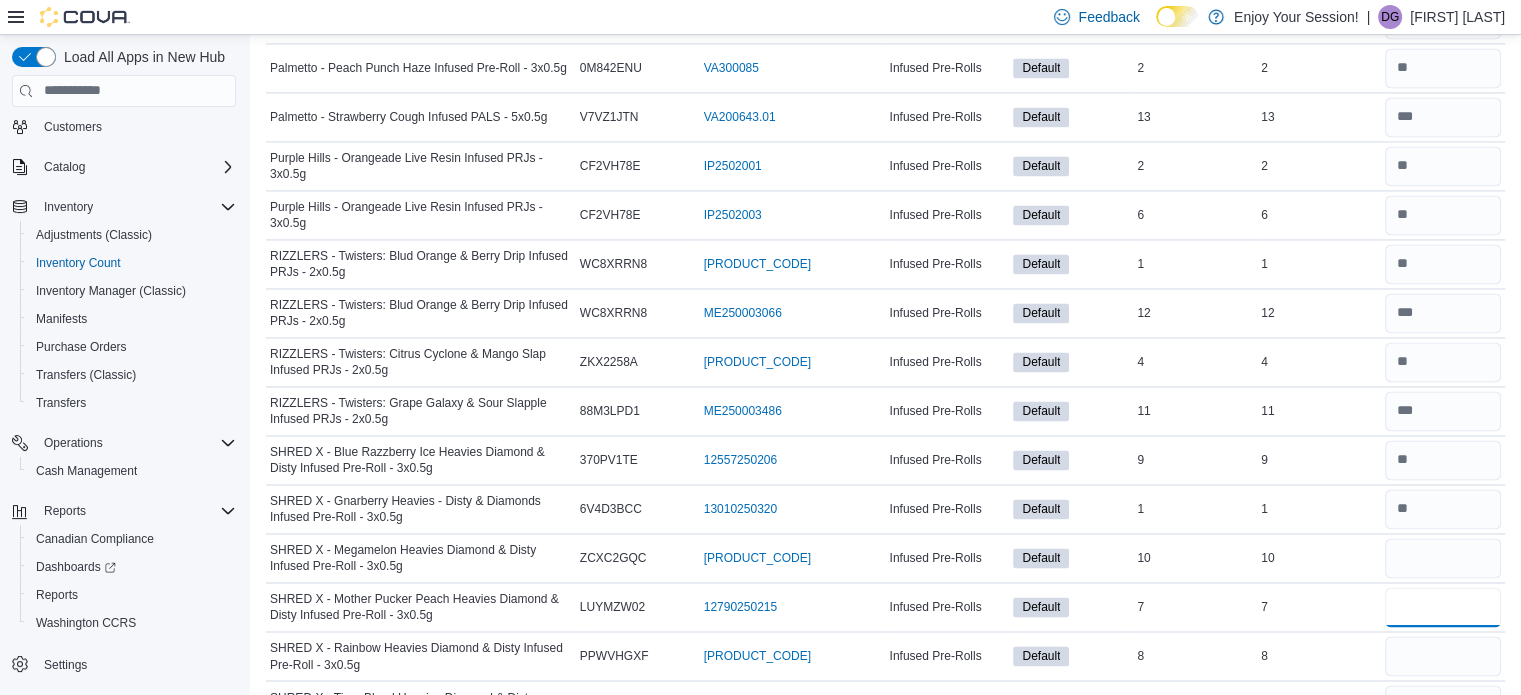 type 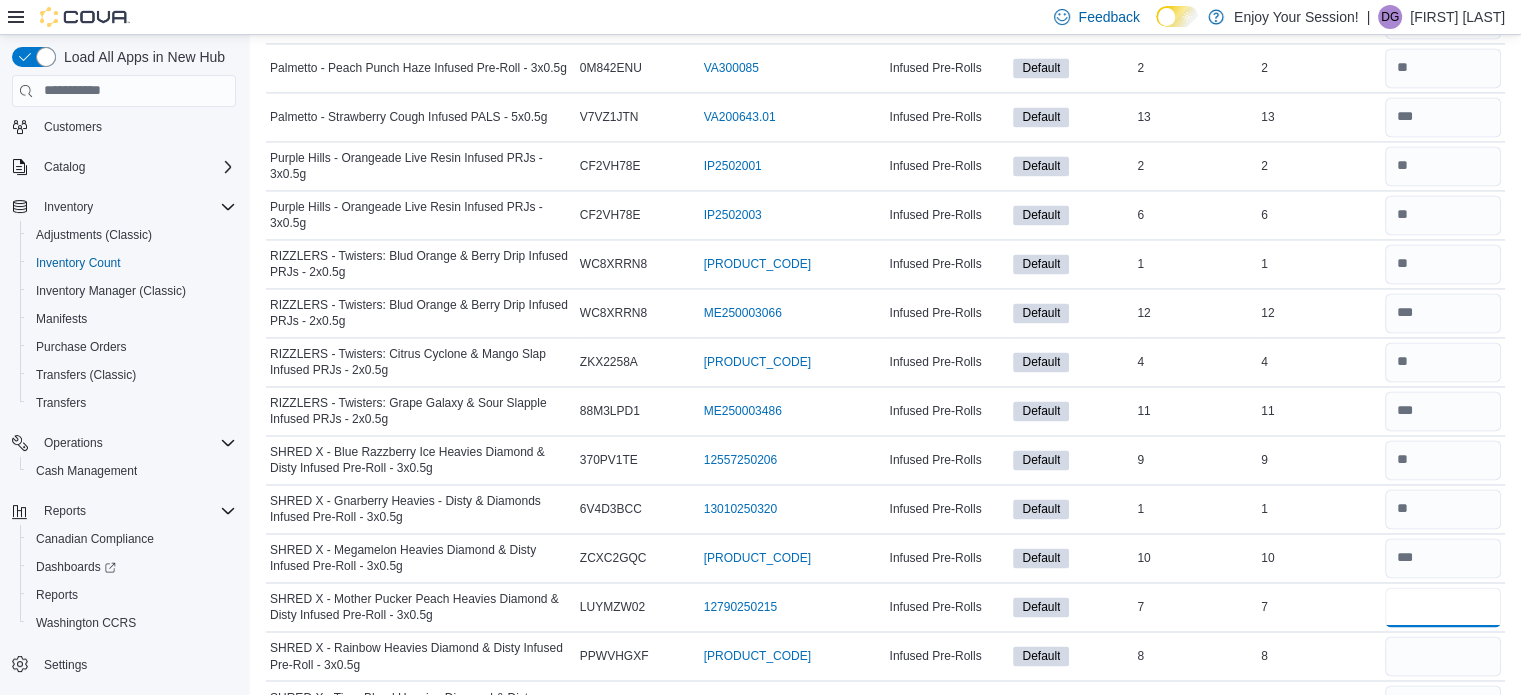 type on "*" 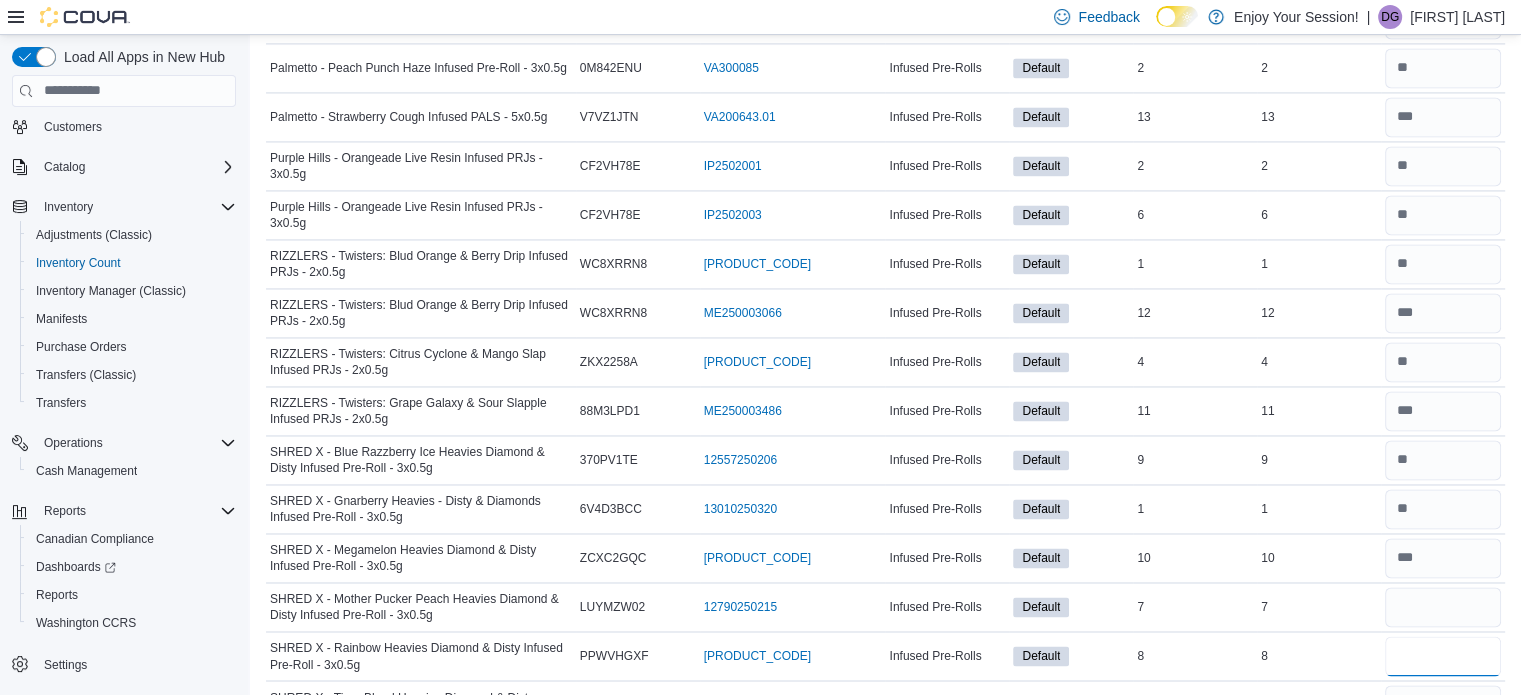 type 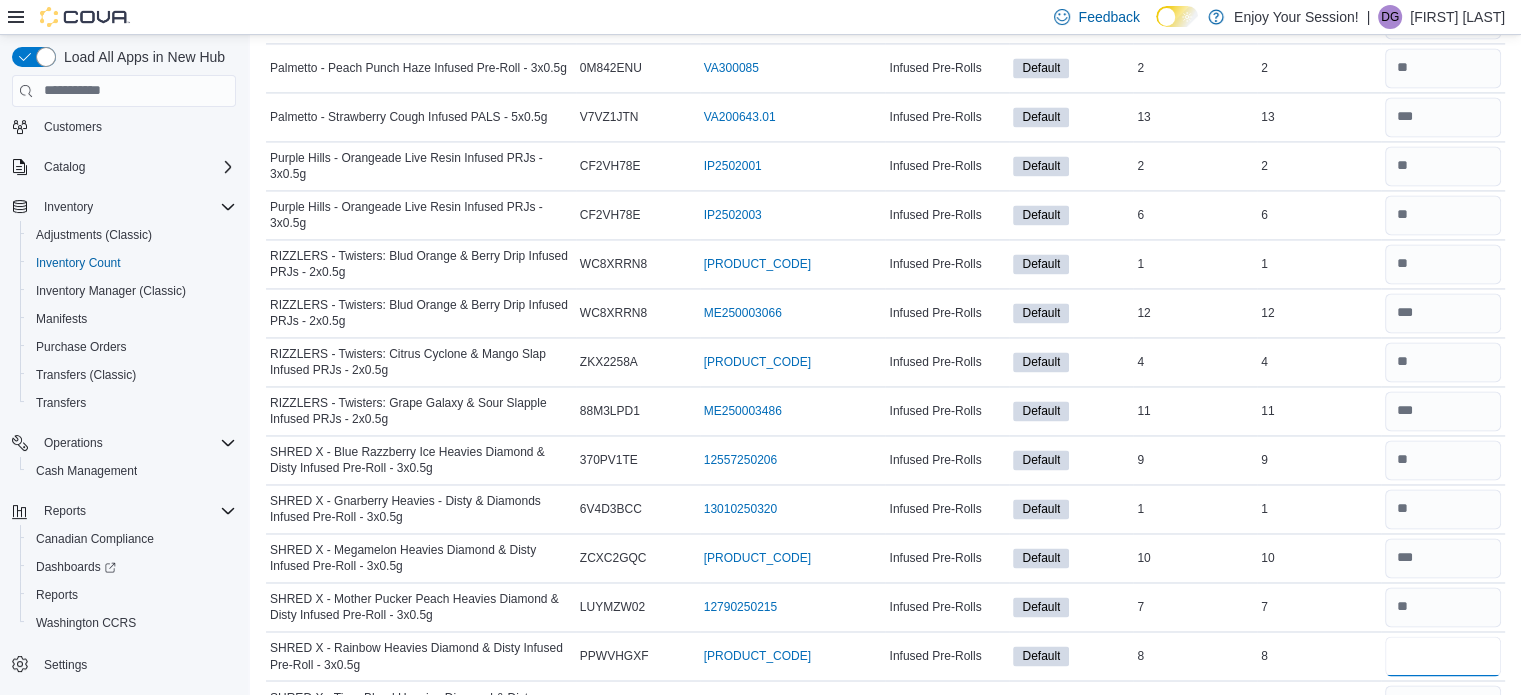 type on "*" 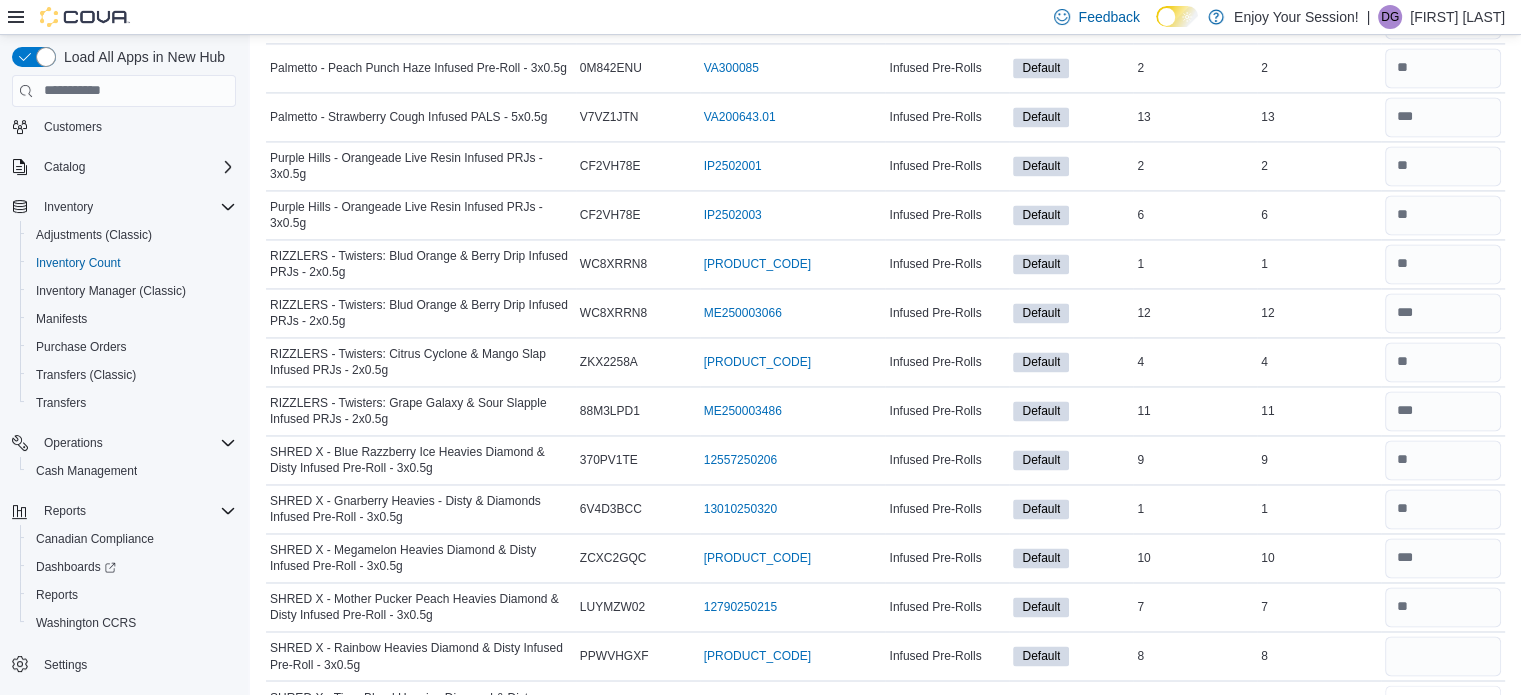 type 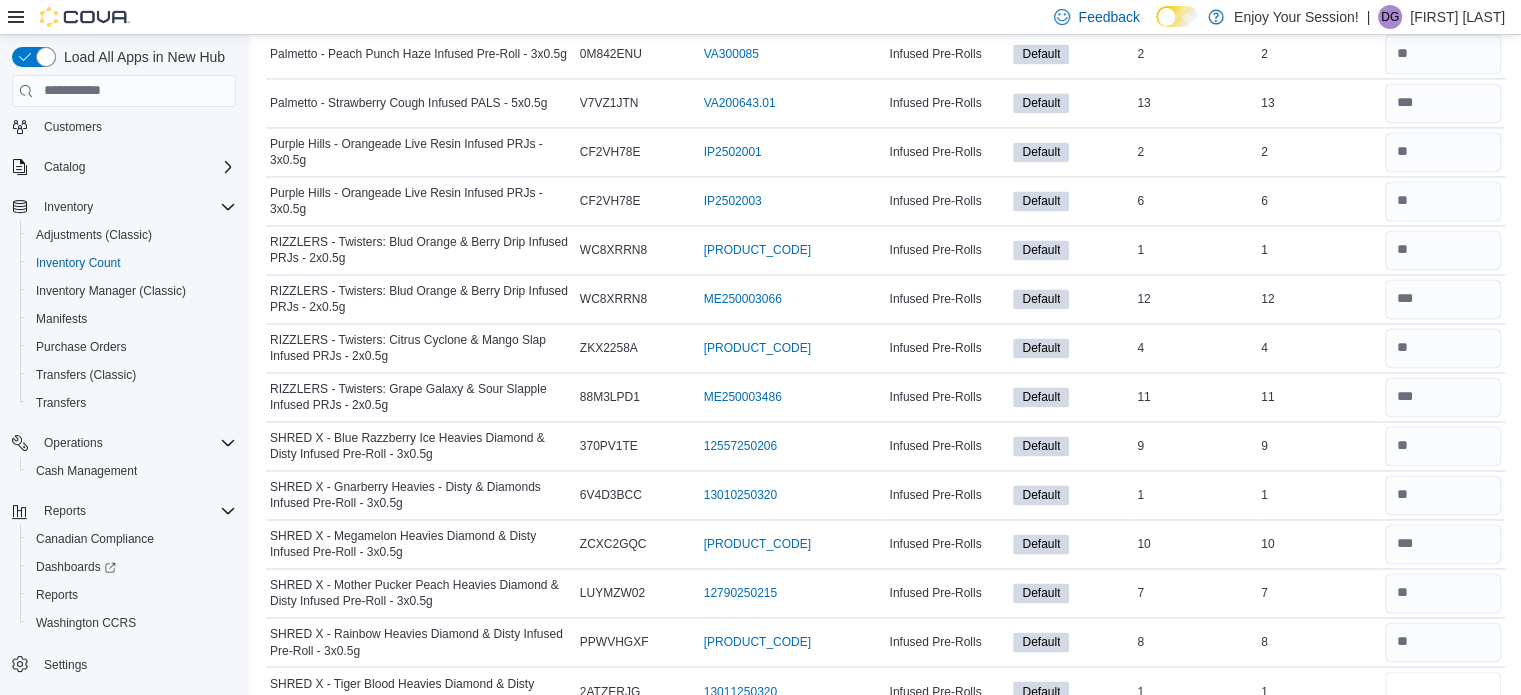 type on "*" 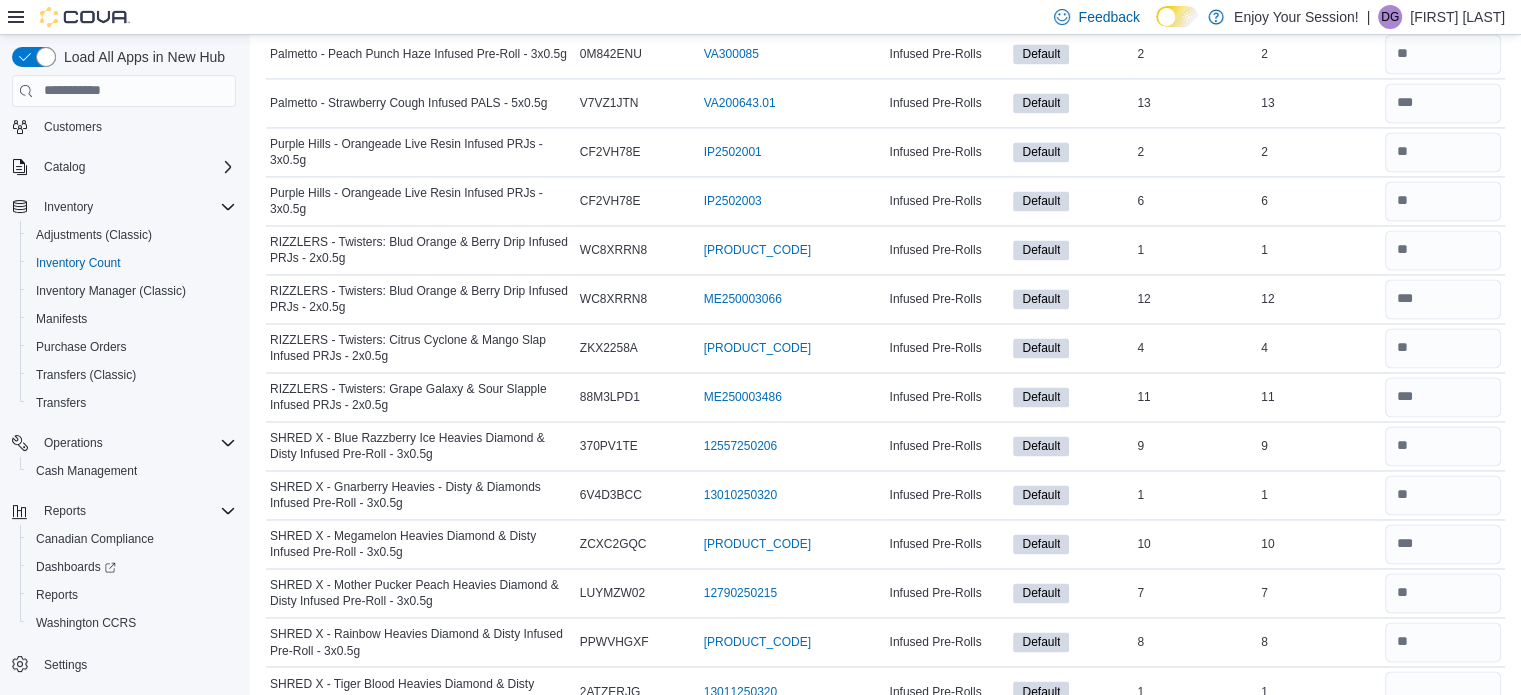 type 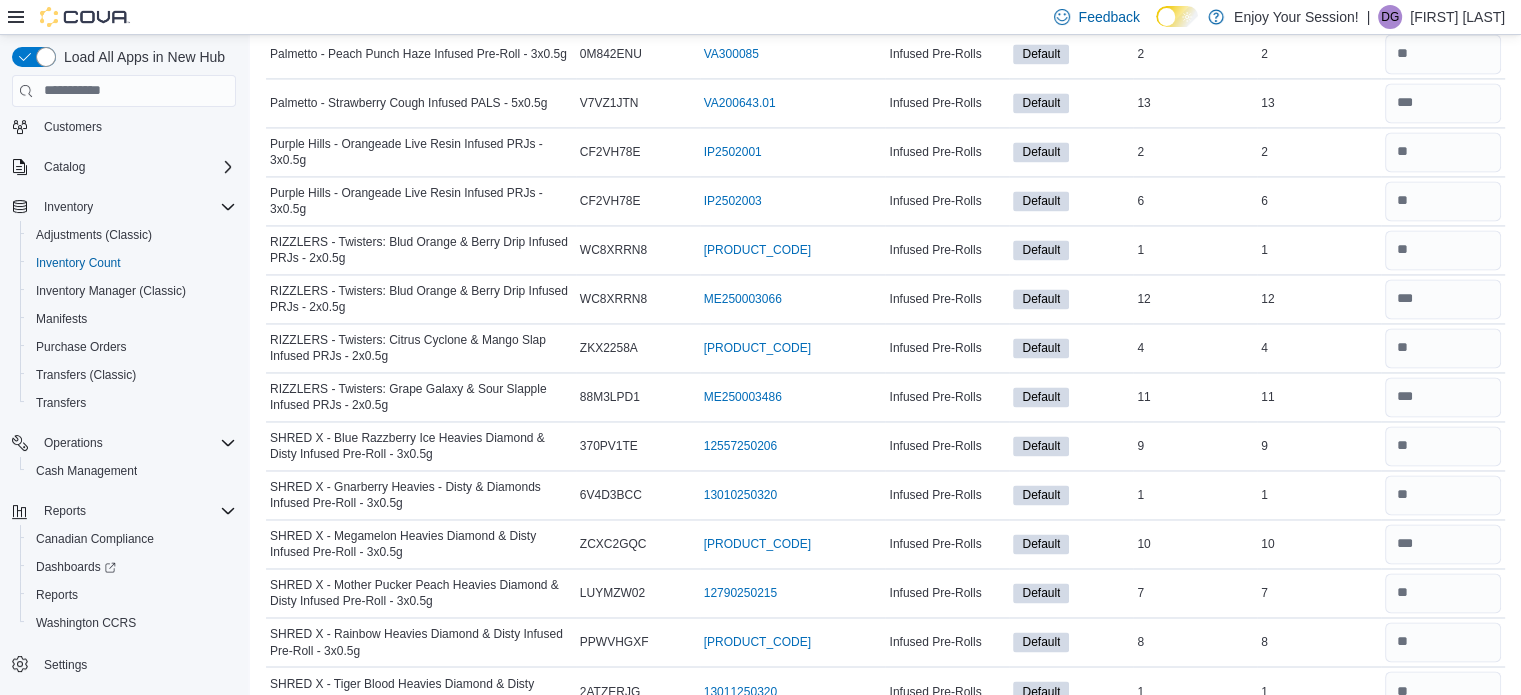 scroll, scrollTop: 3532, scrollLeft: 0, axis: vertical 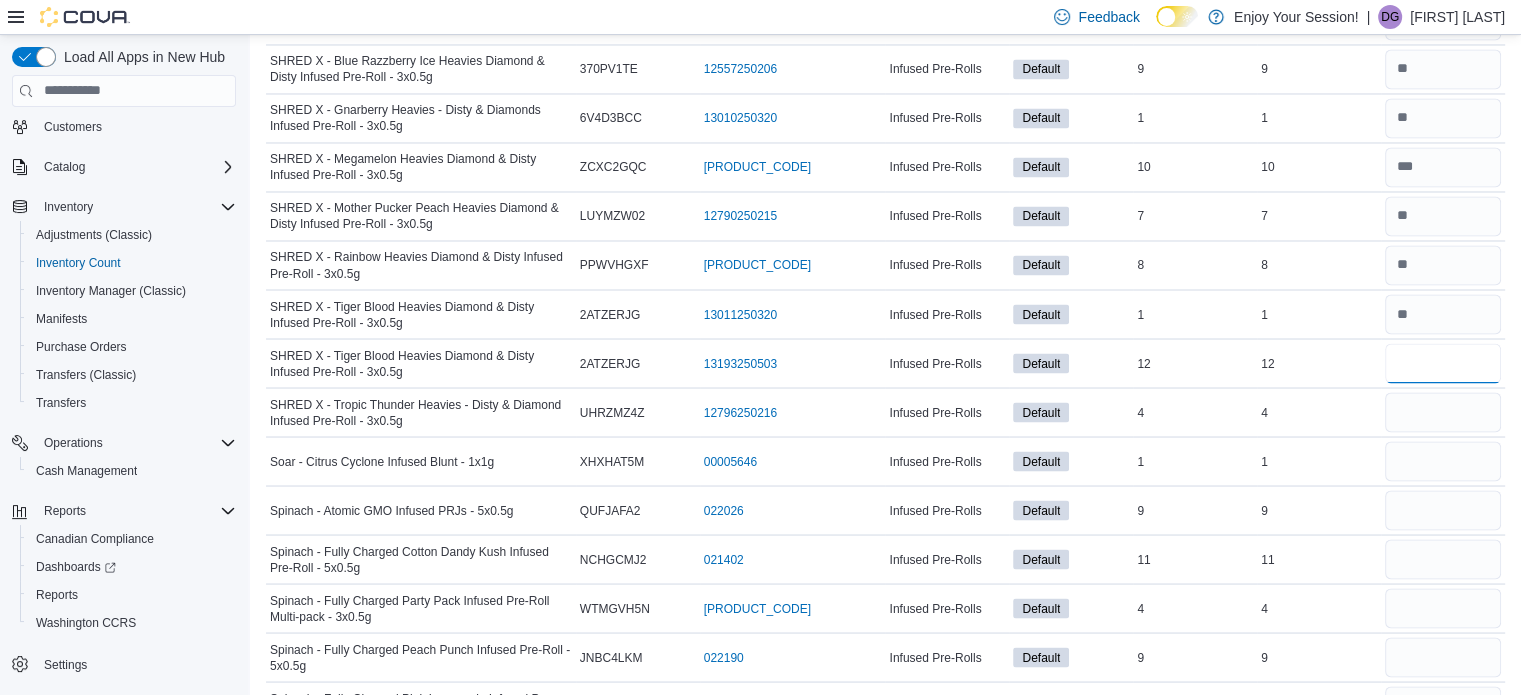 type on "**" 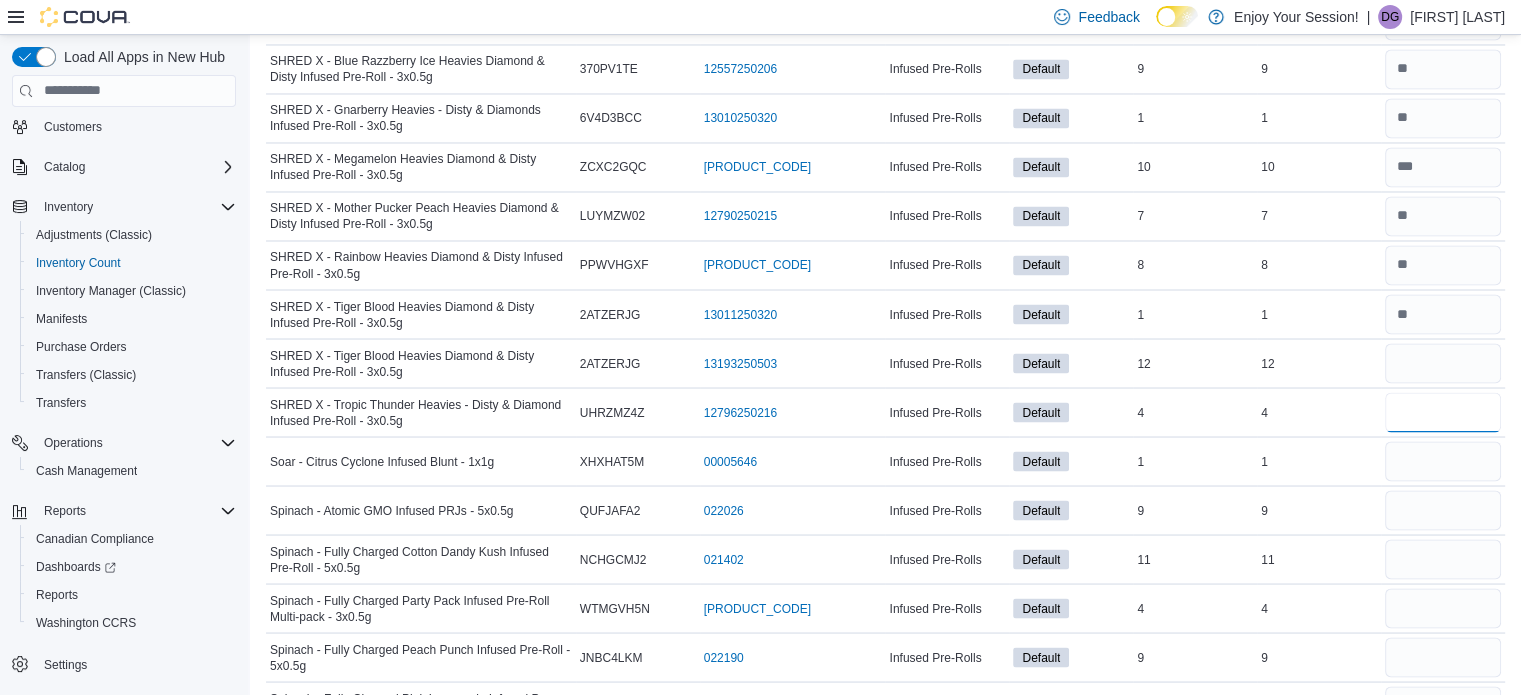 type 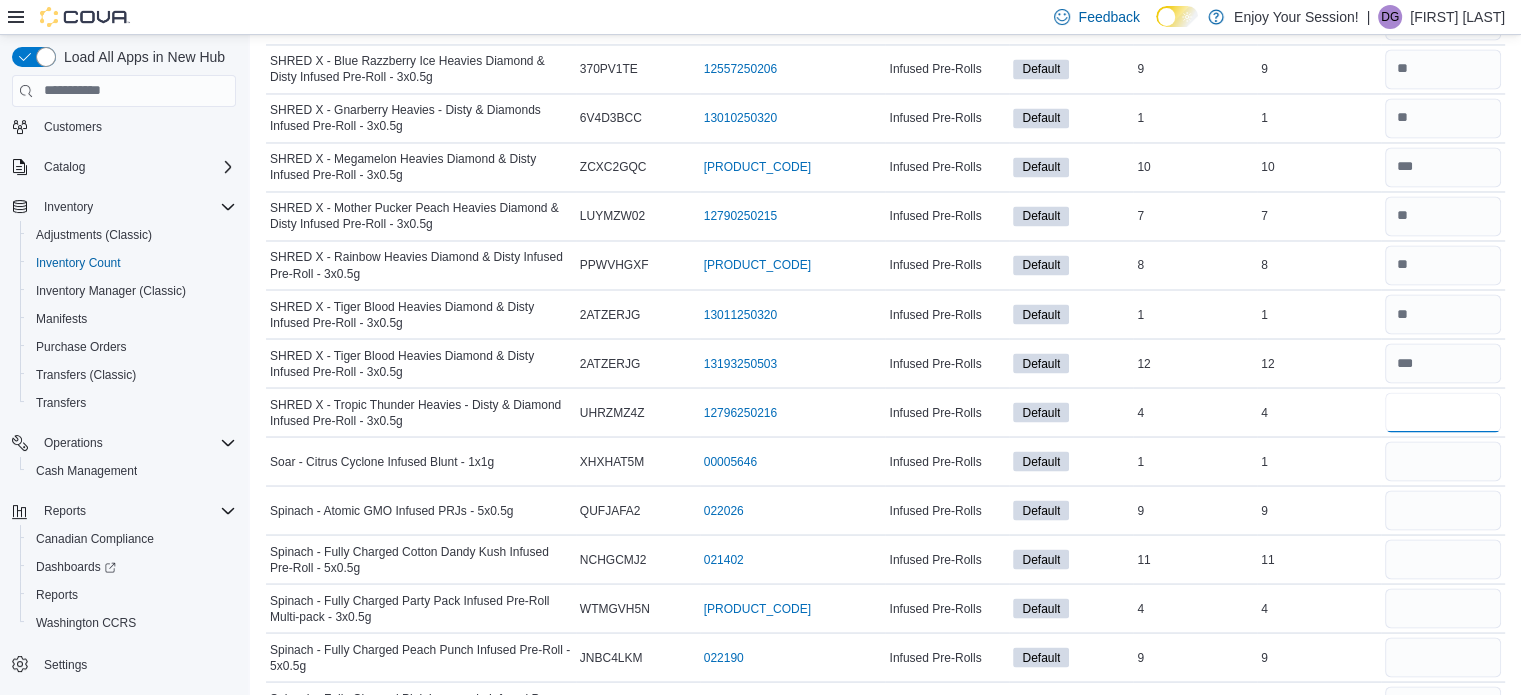 type on "*" 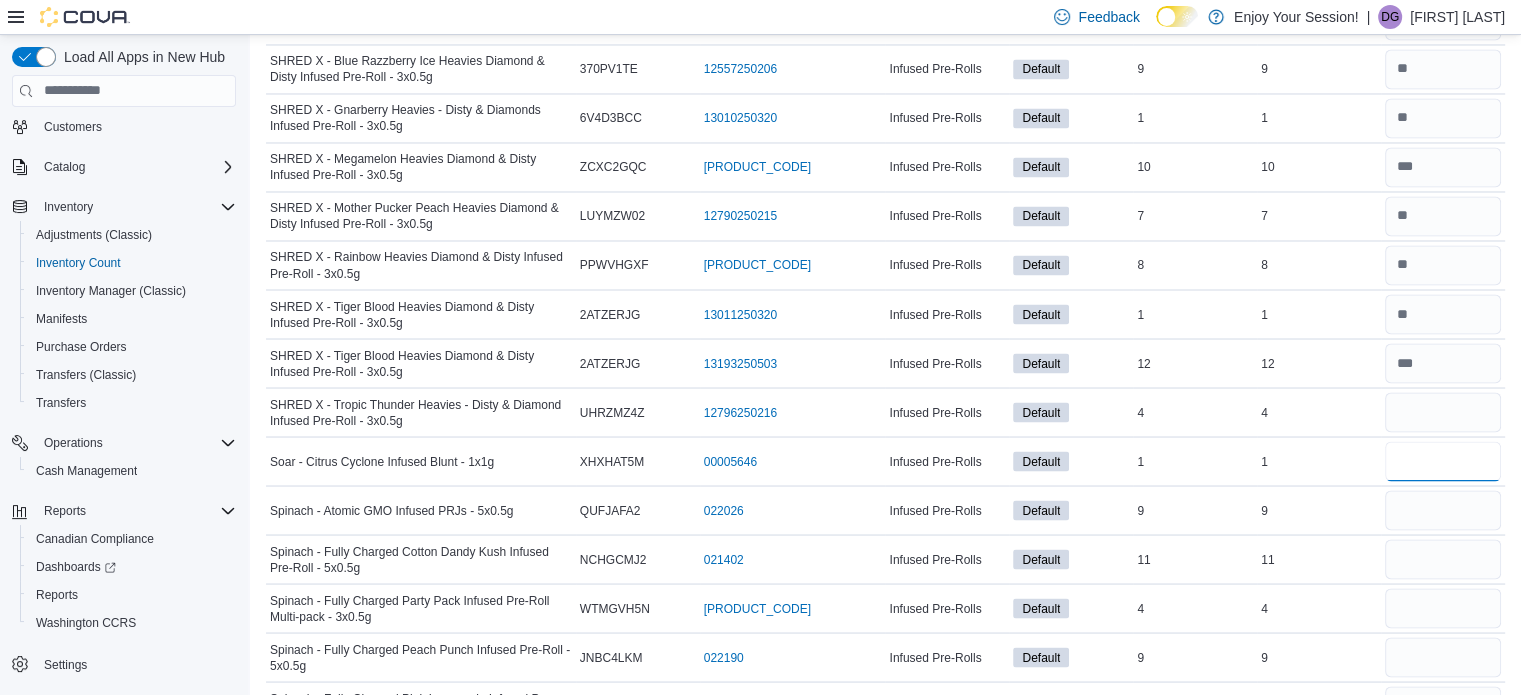 type 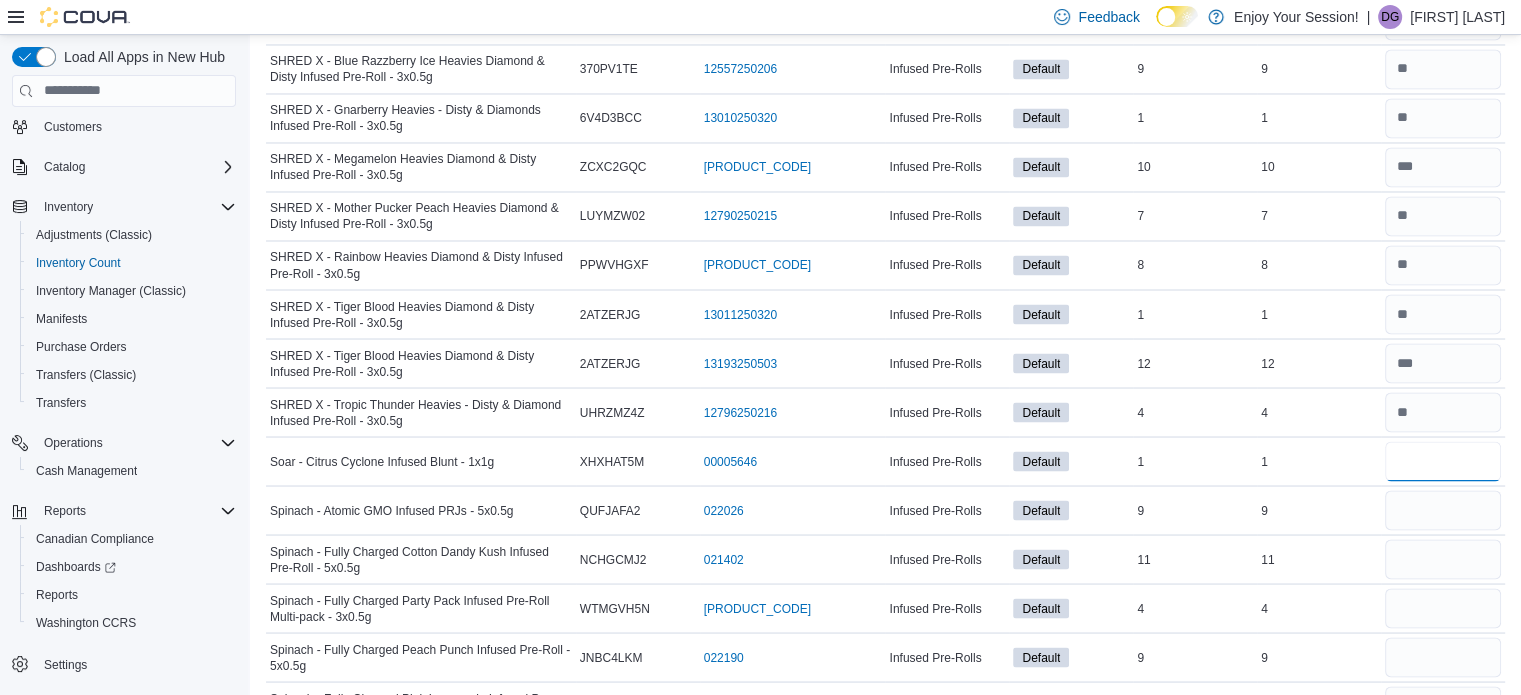 type on "*" 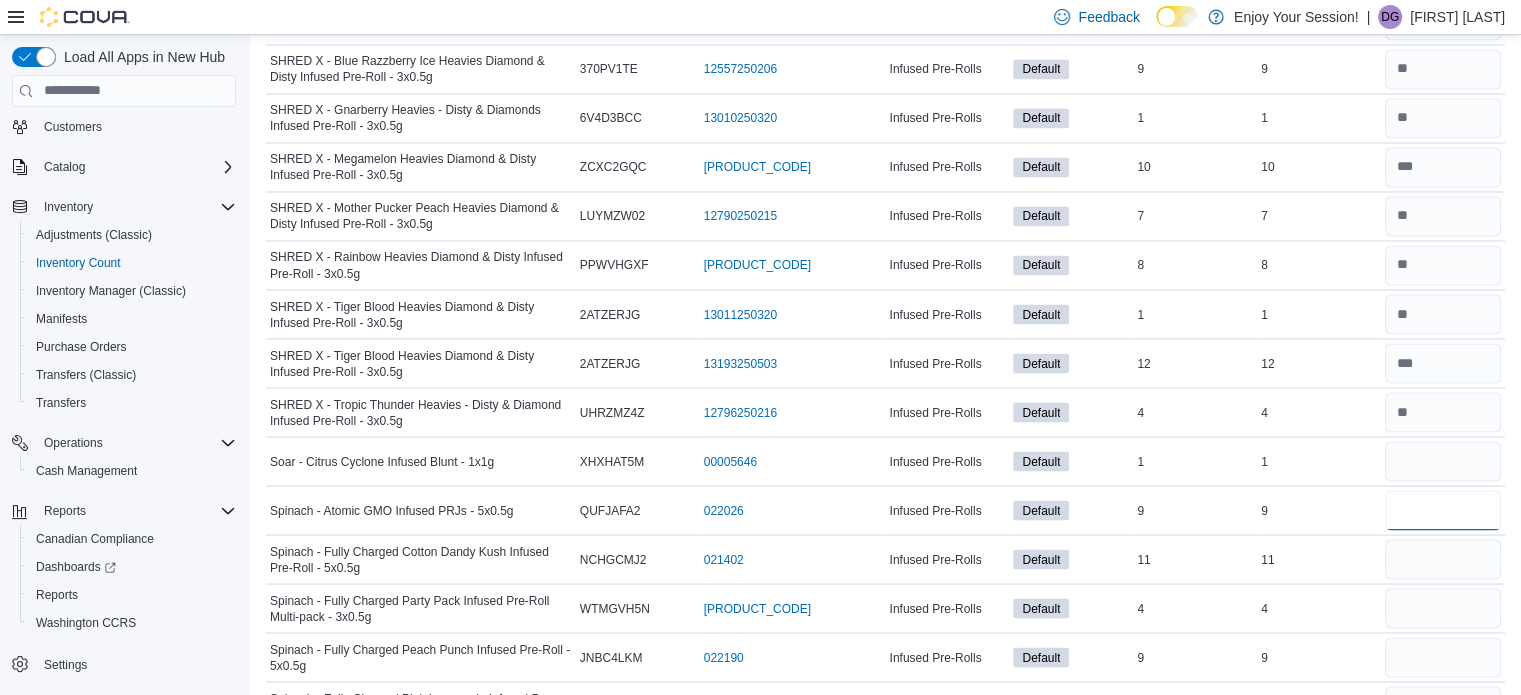 type 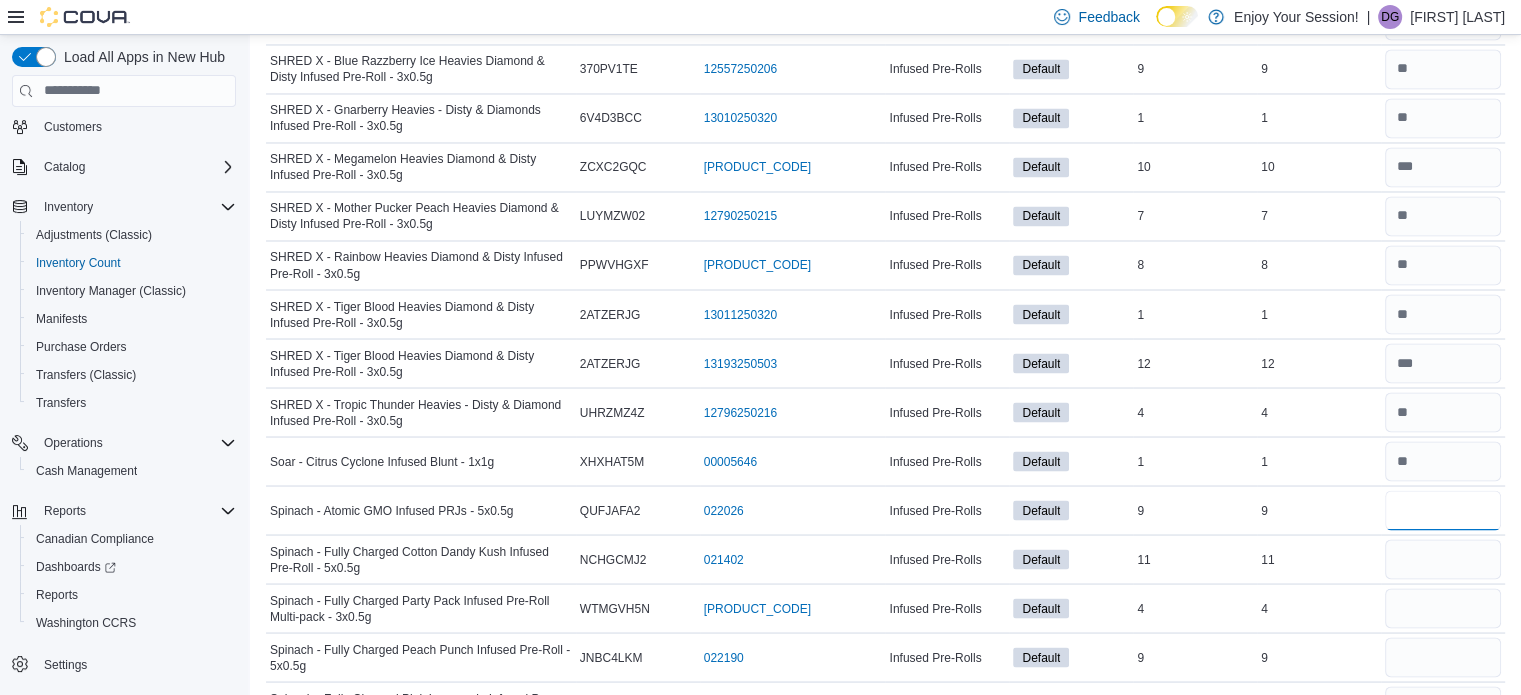 type on "*" 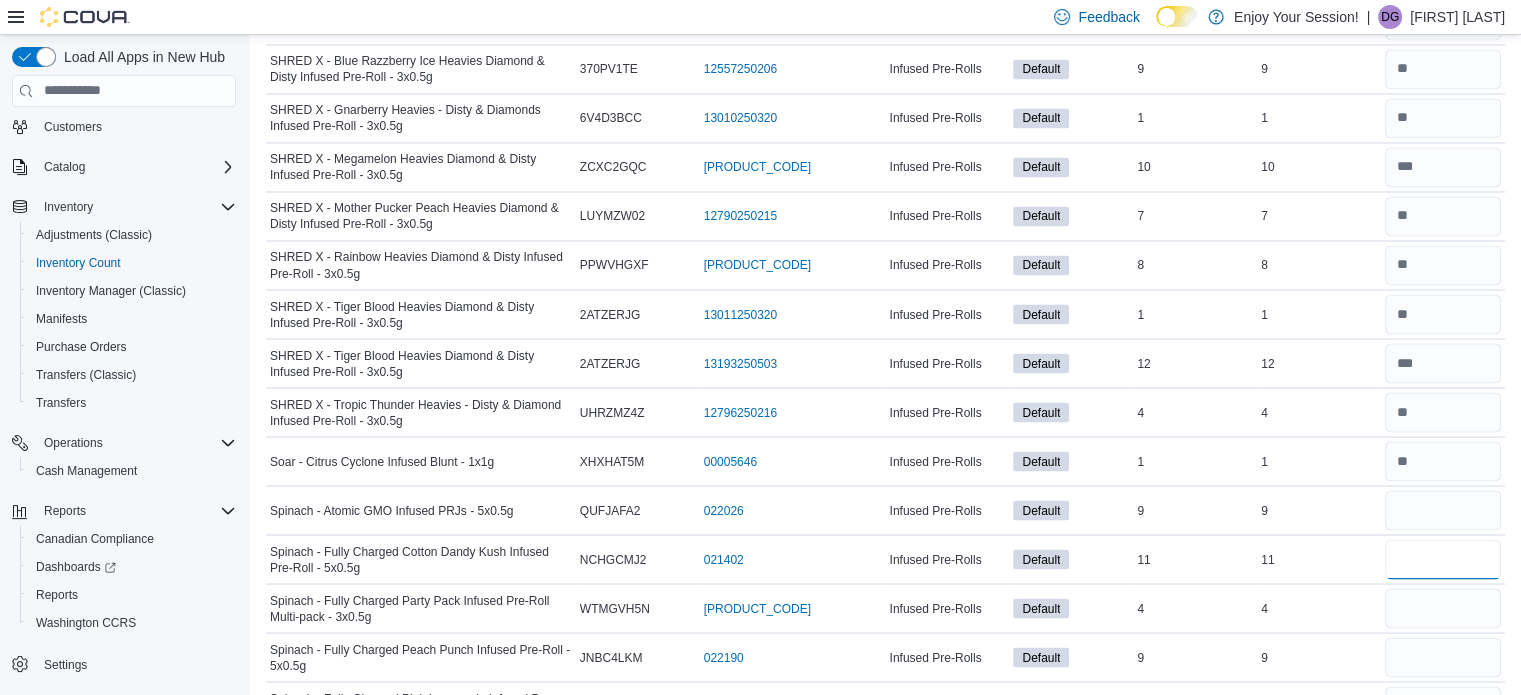 type 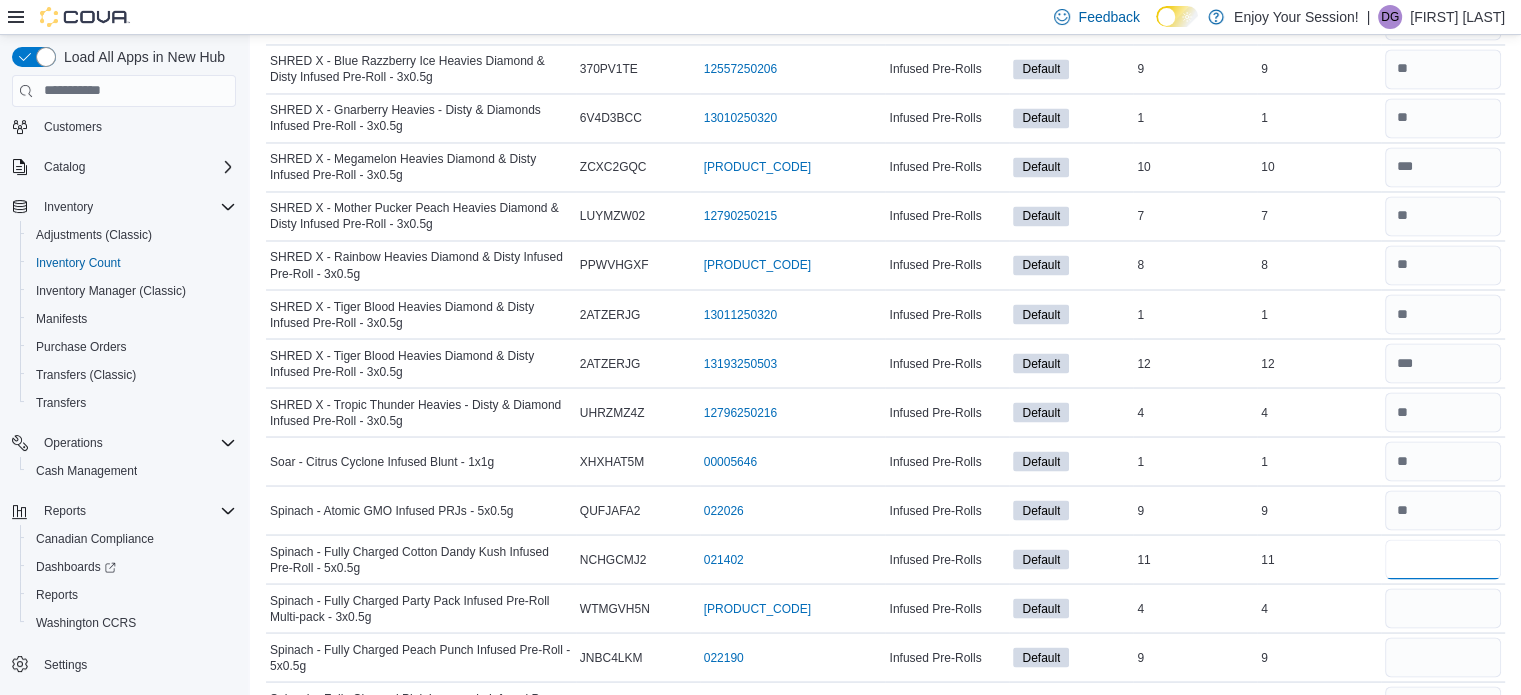 type on "**" 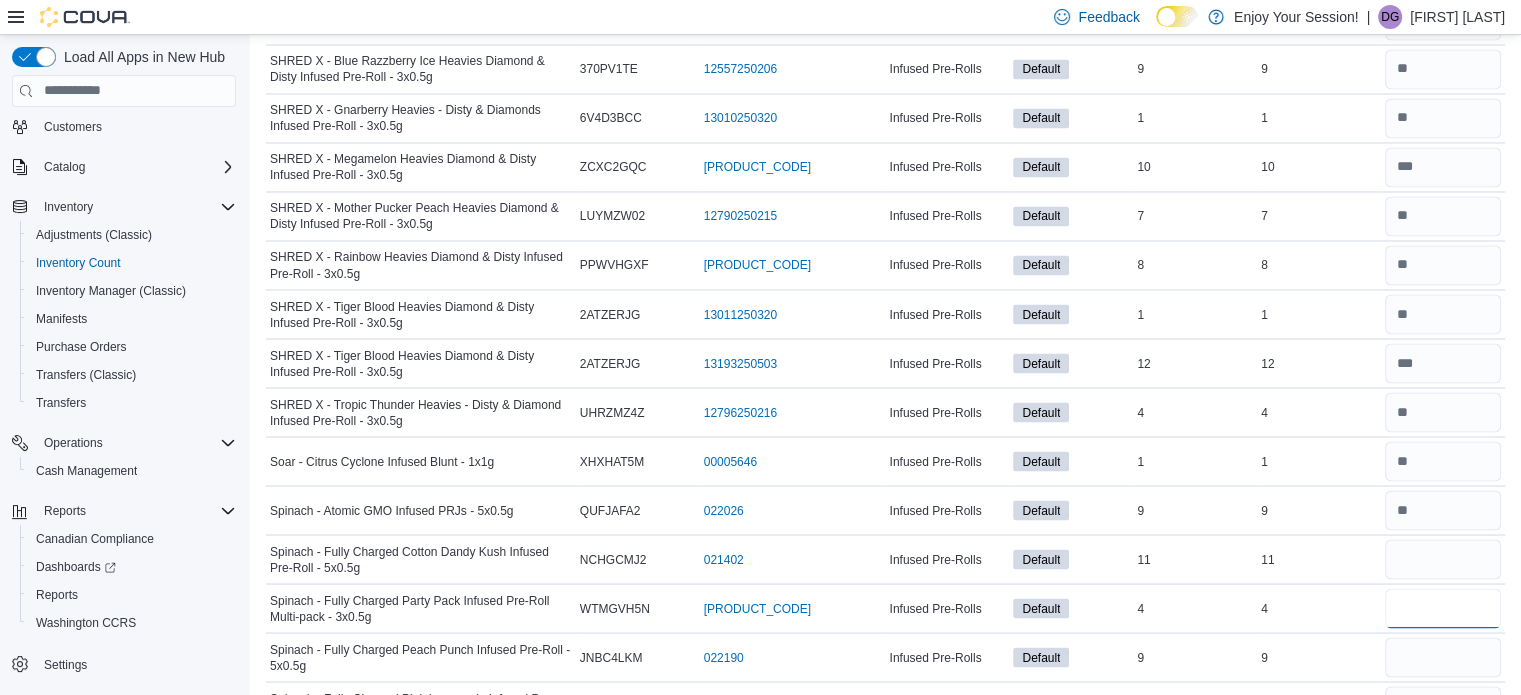 type 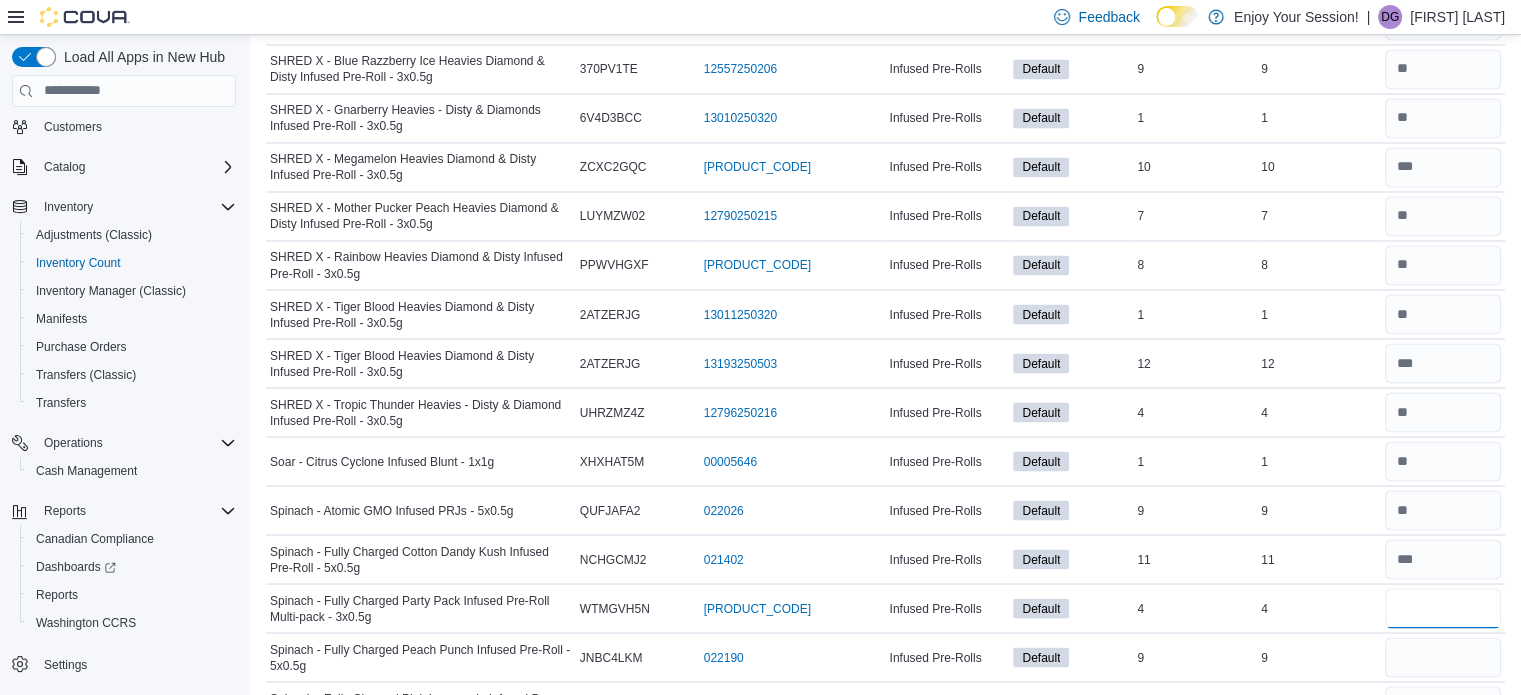 type on "*" 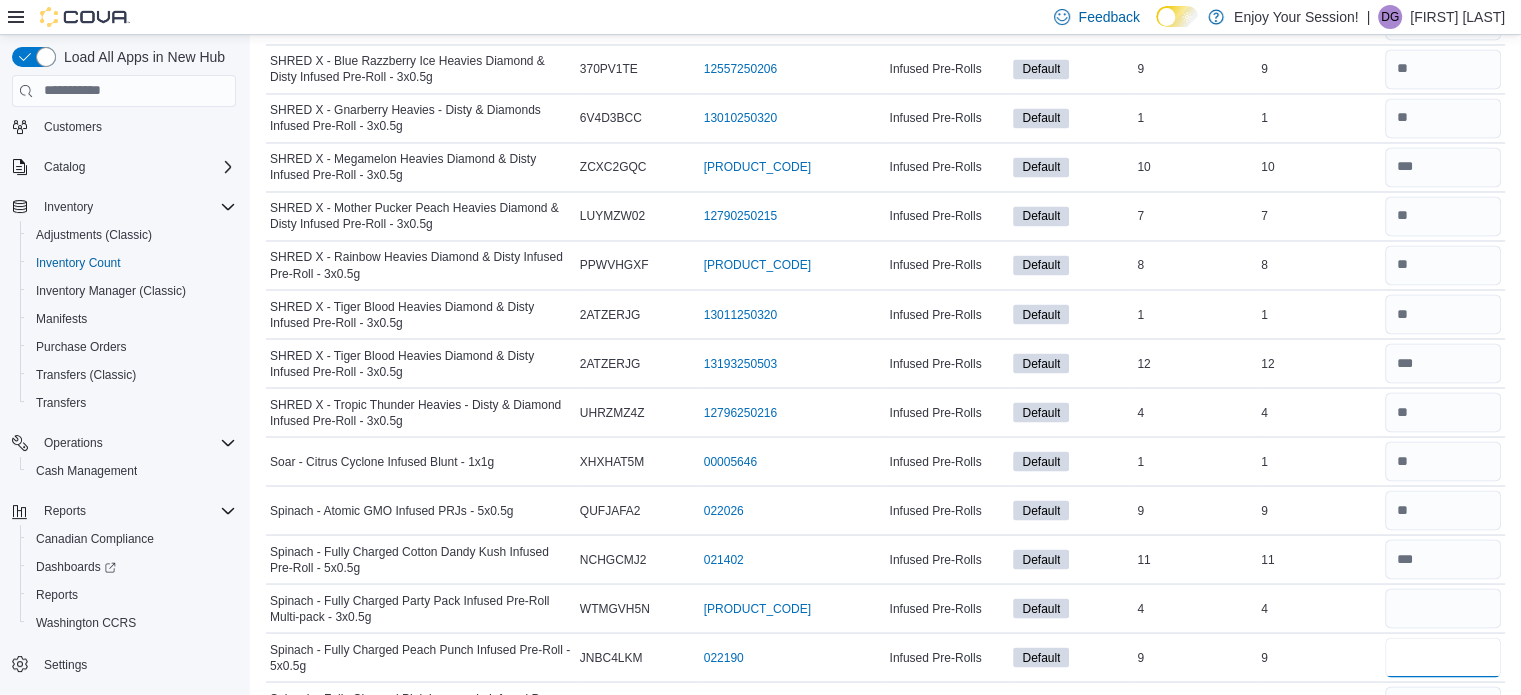 type 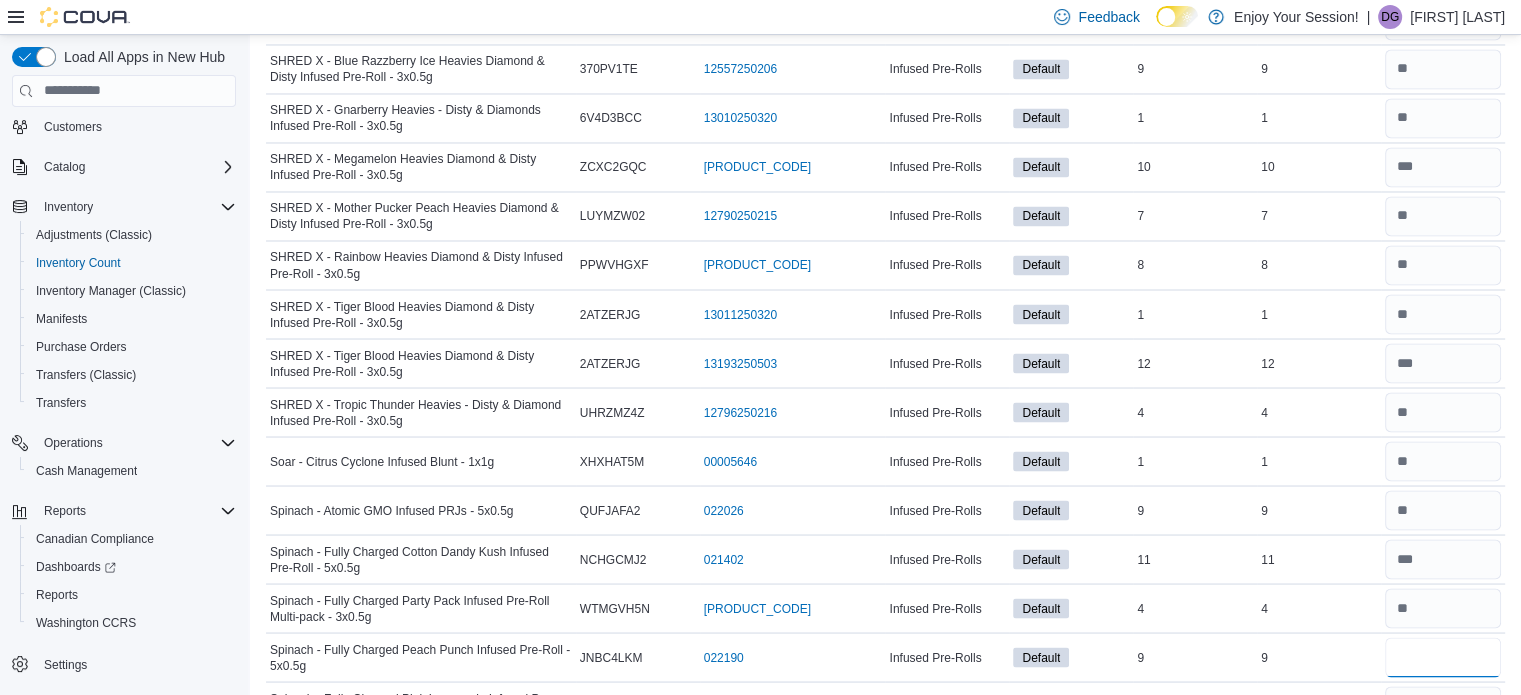 type on "*" 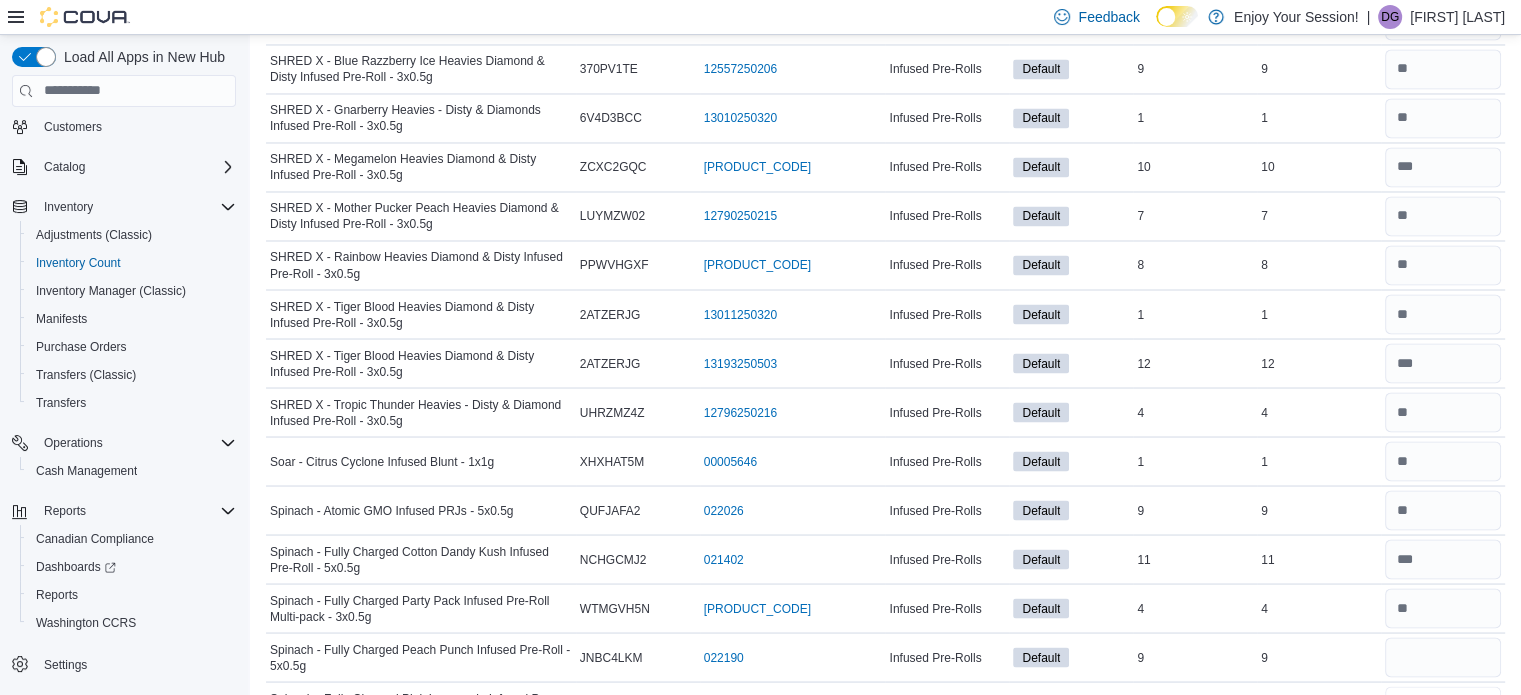type 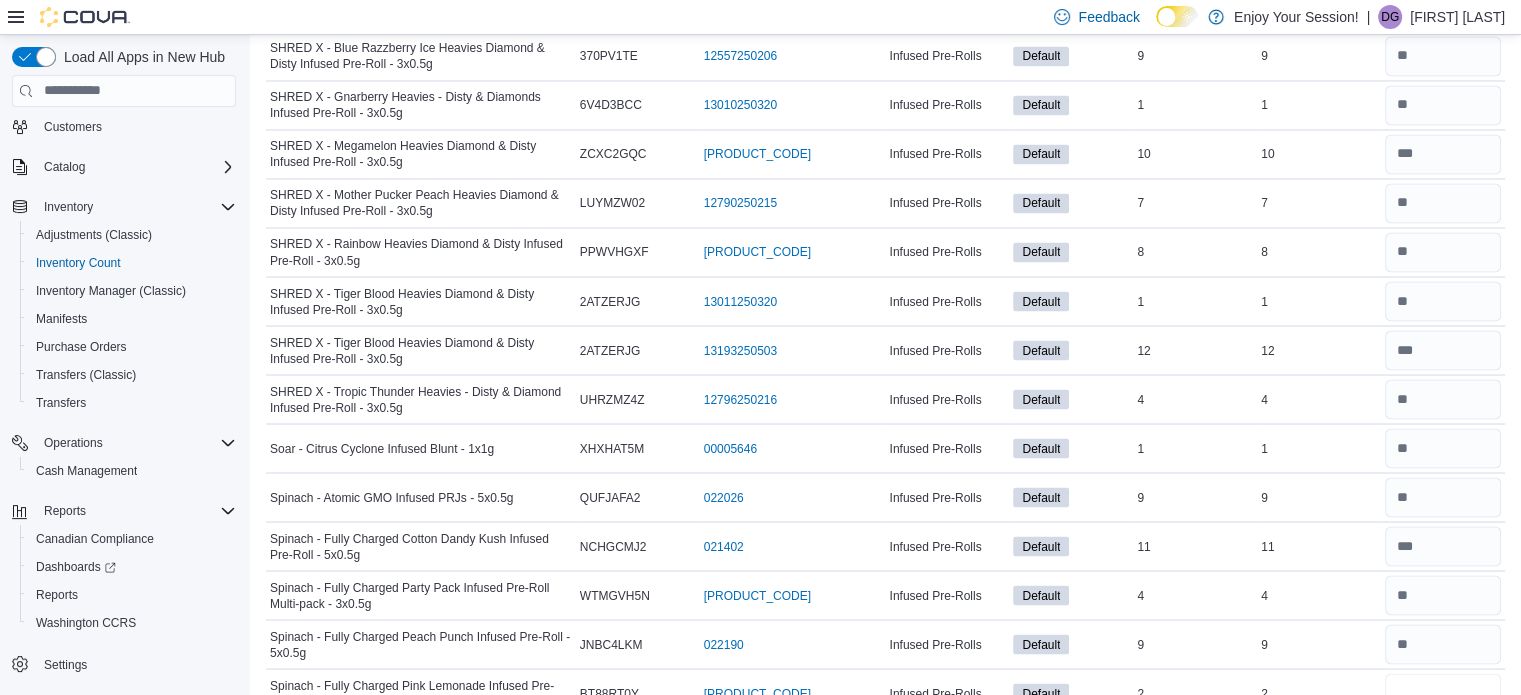 type on "*" 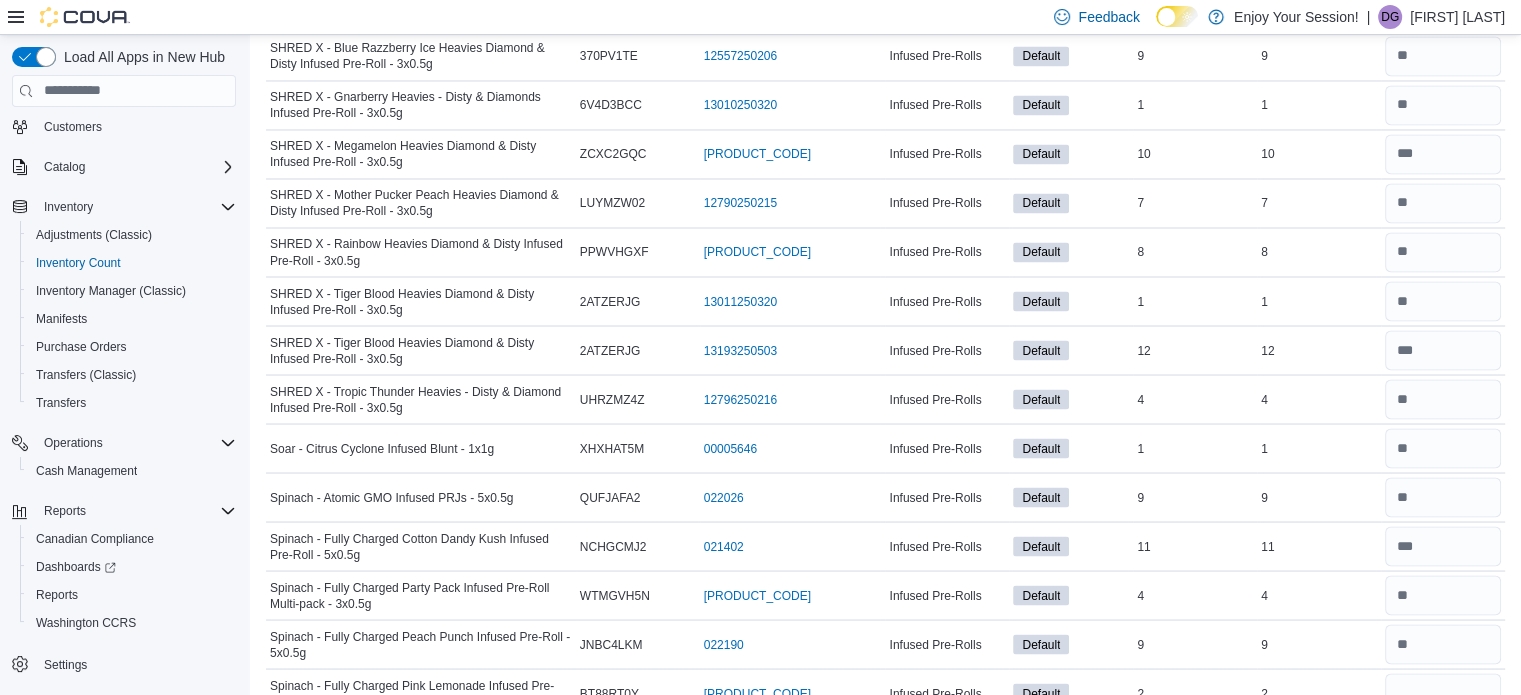 type 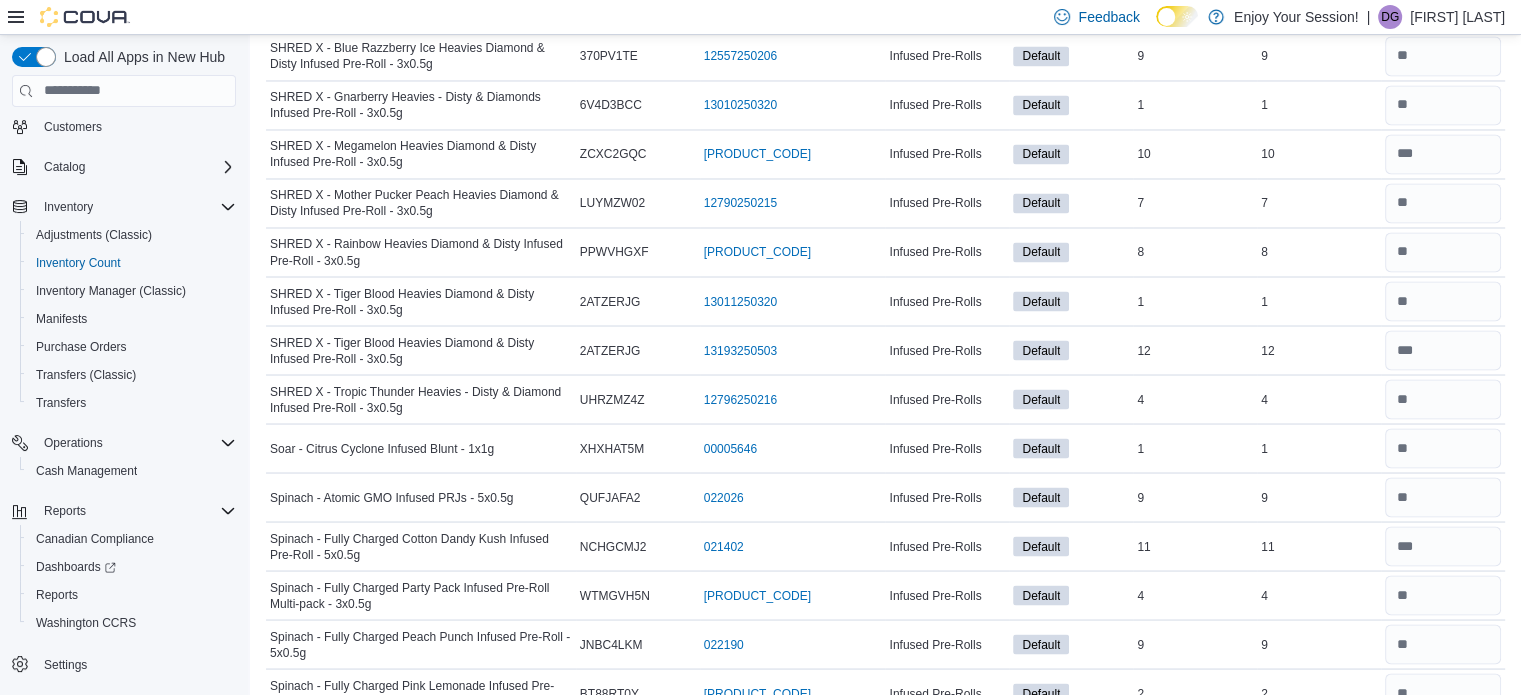 scroll, scrollTop: 3922, scrollLeft: 0, axis: vertical 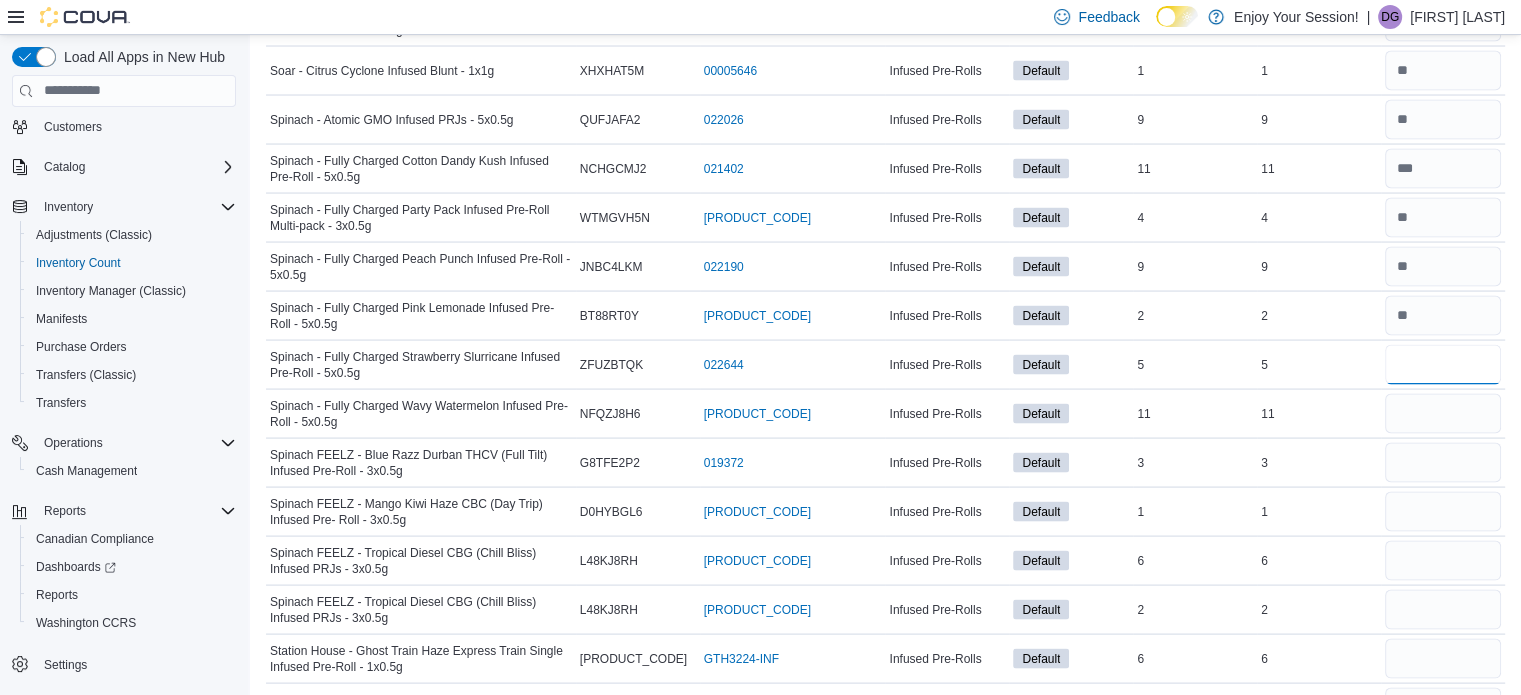 type on "*" 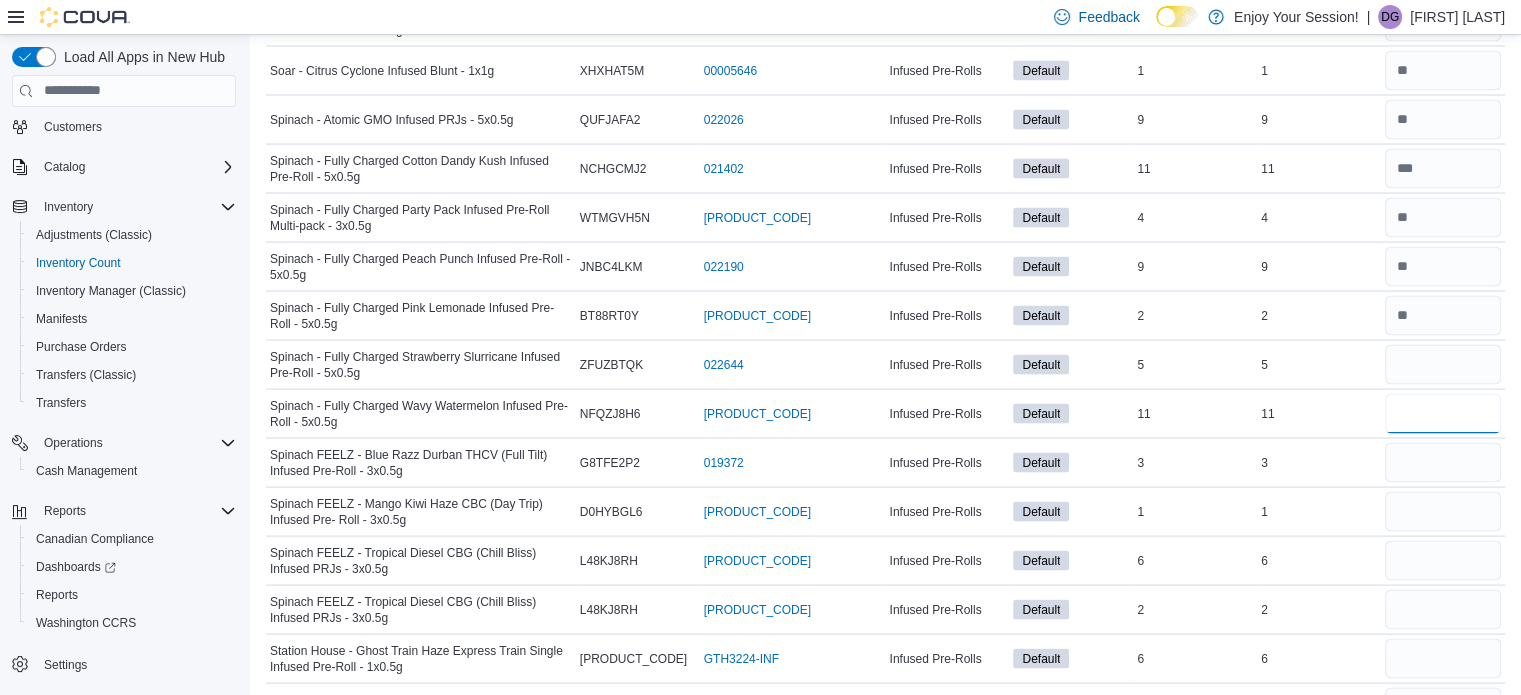 type 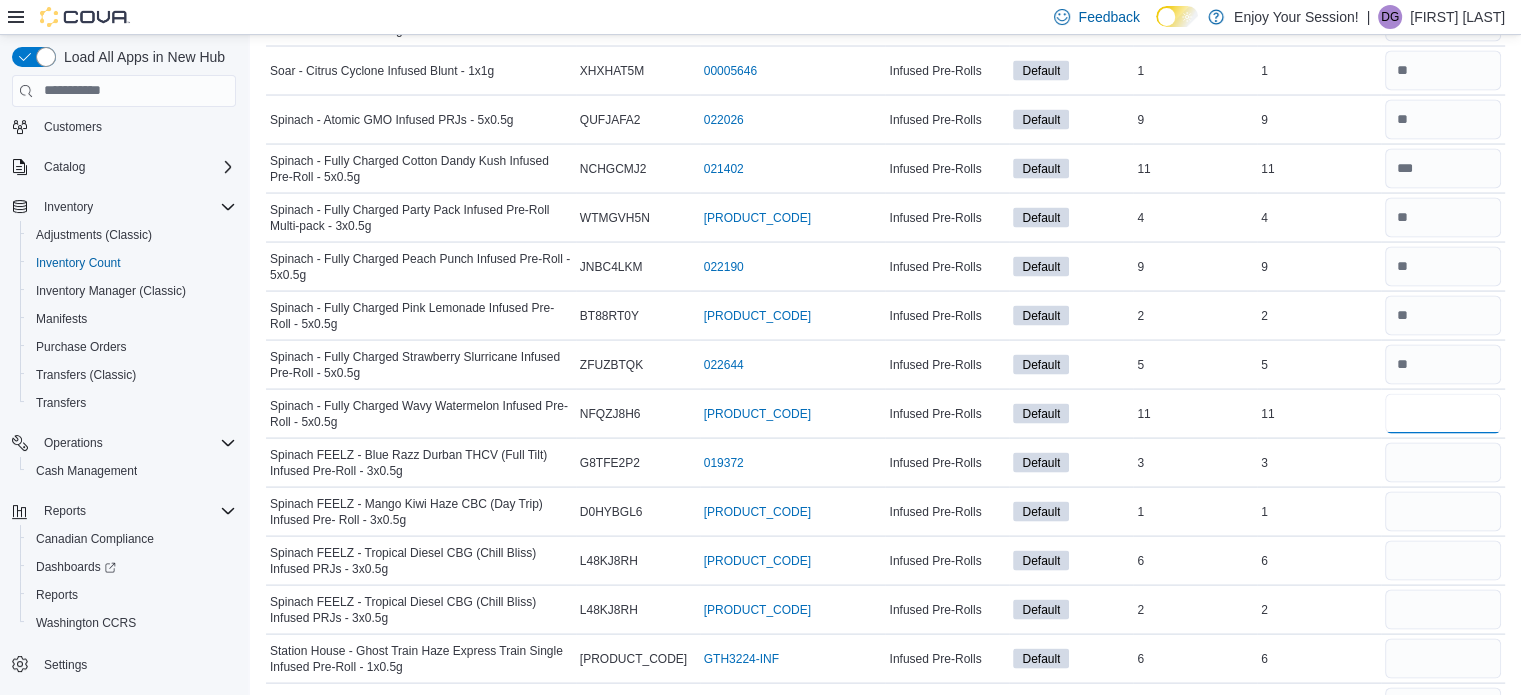 type on "**" 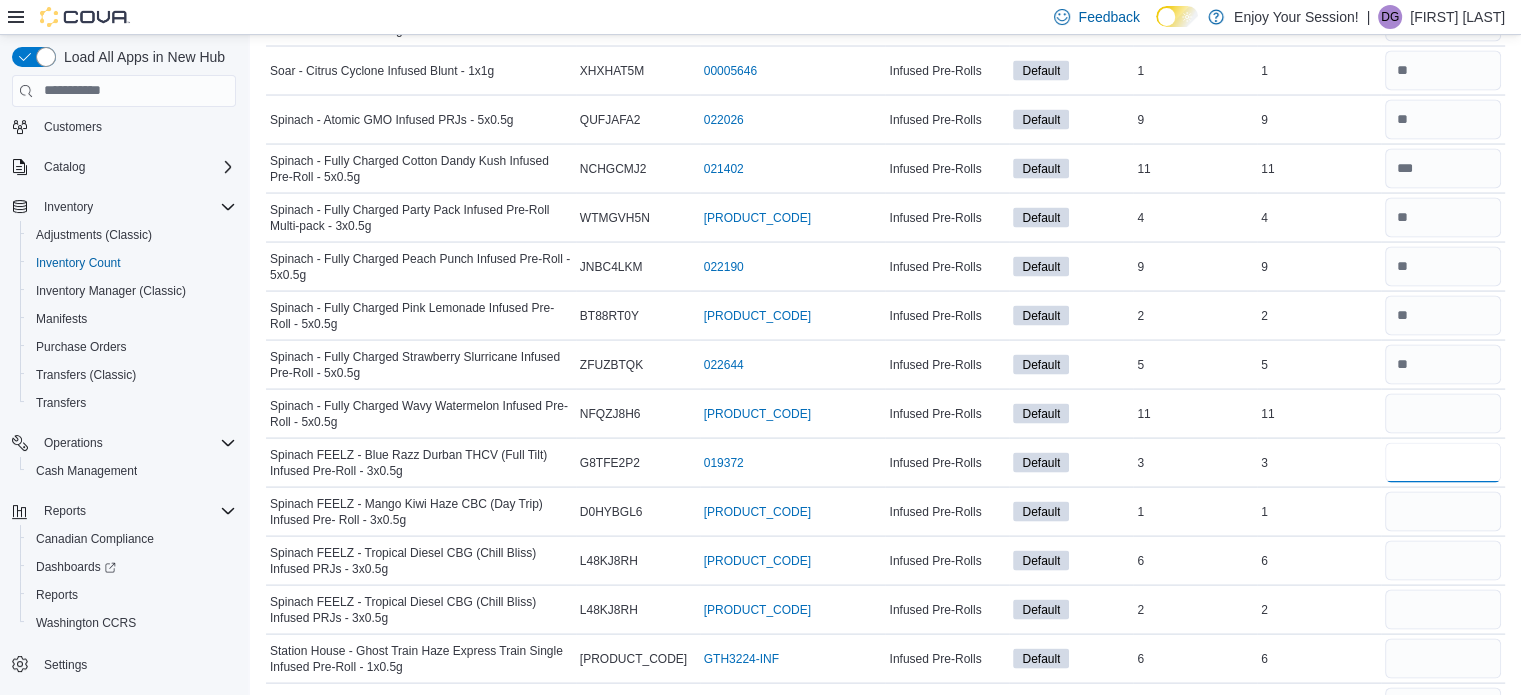 type 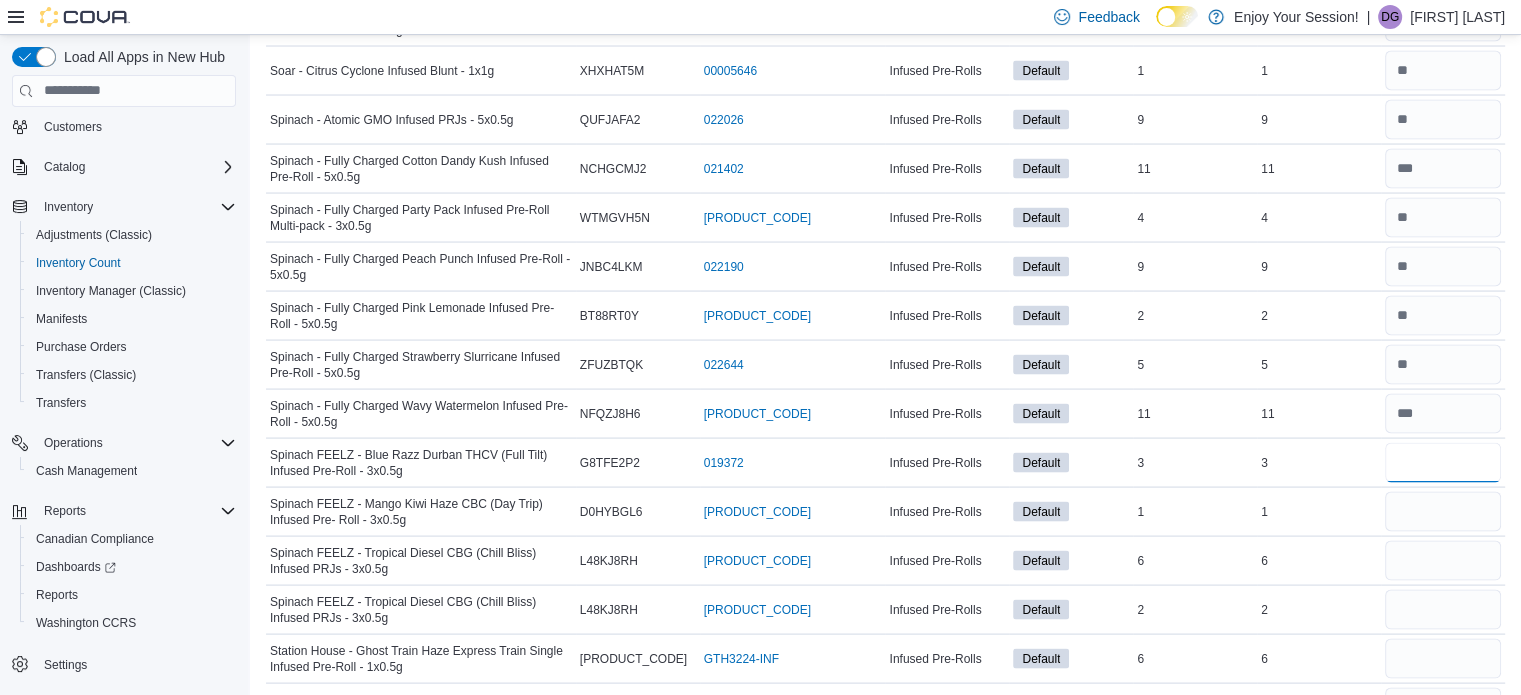 type on "*" 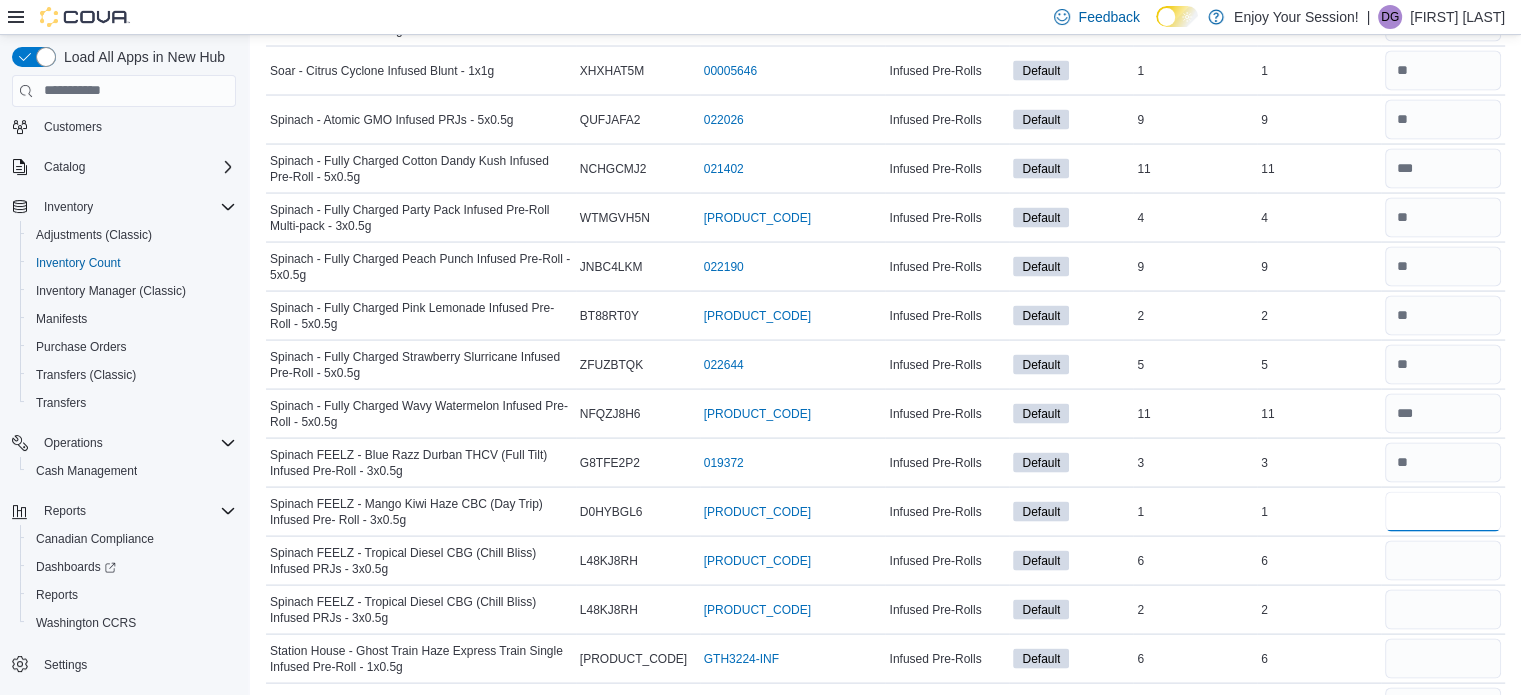 type 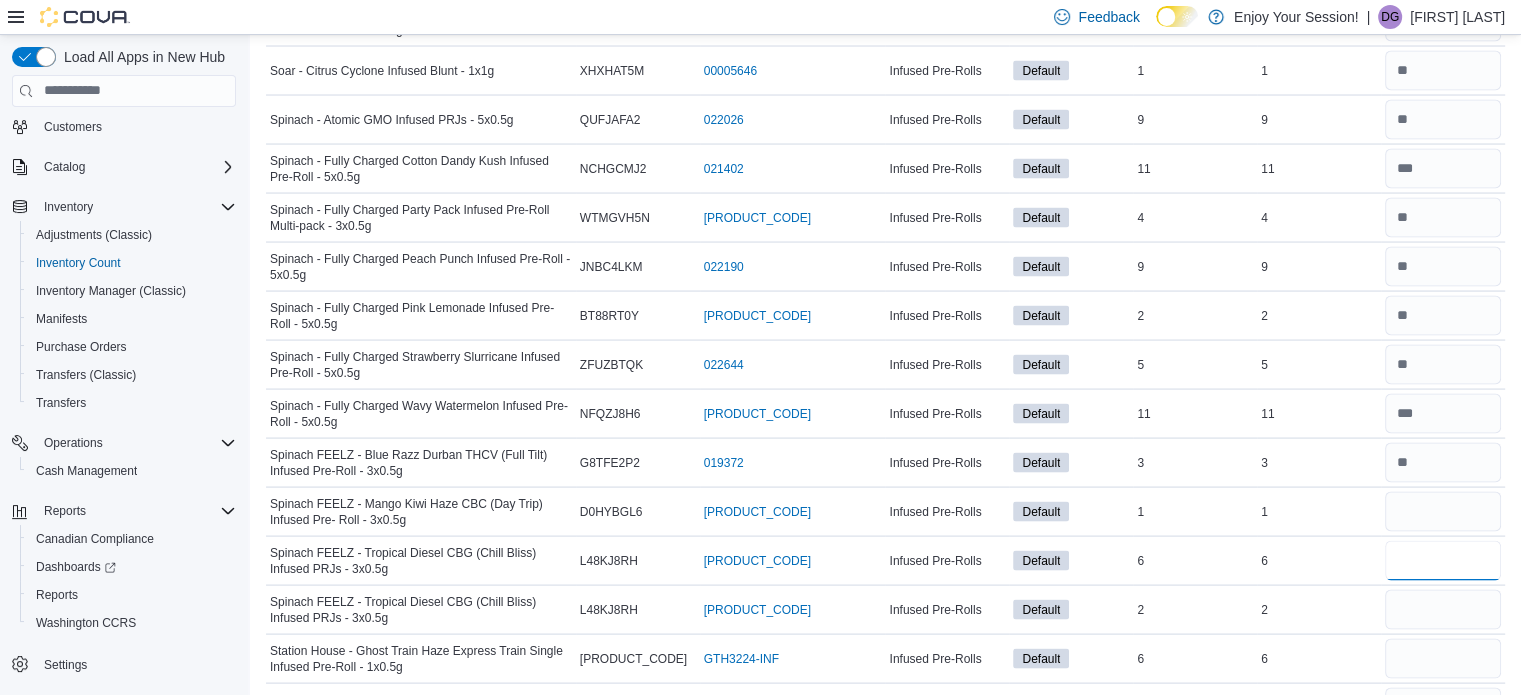 type 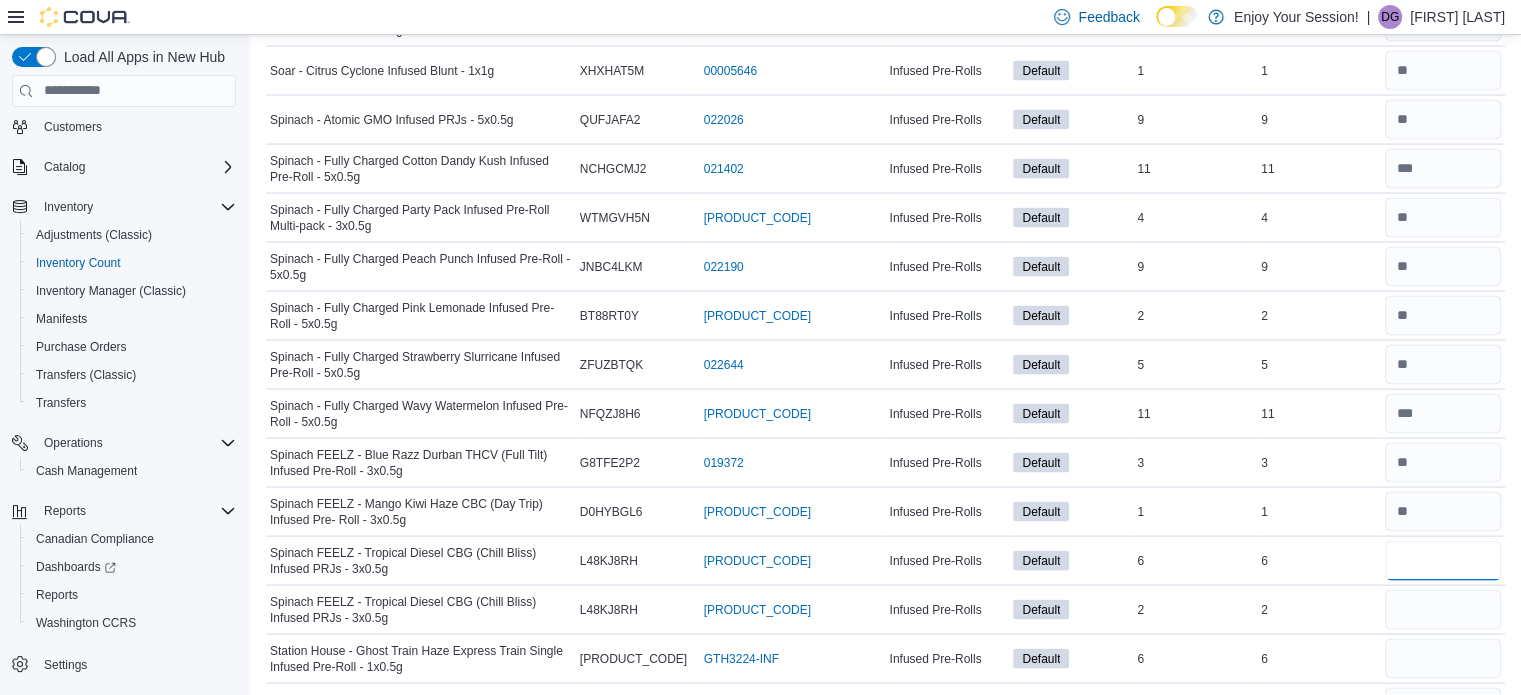 type on "*" 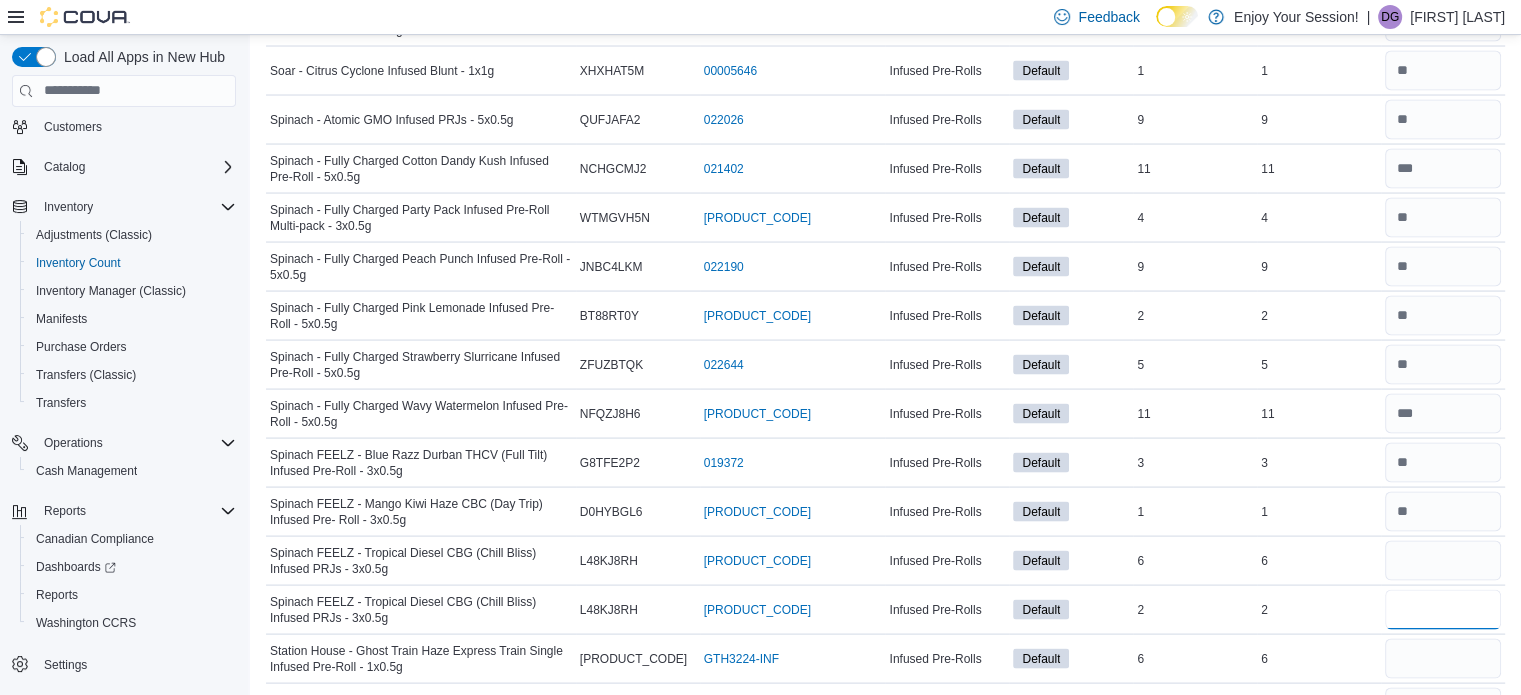 type 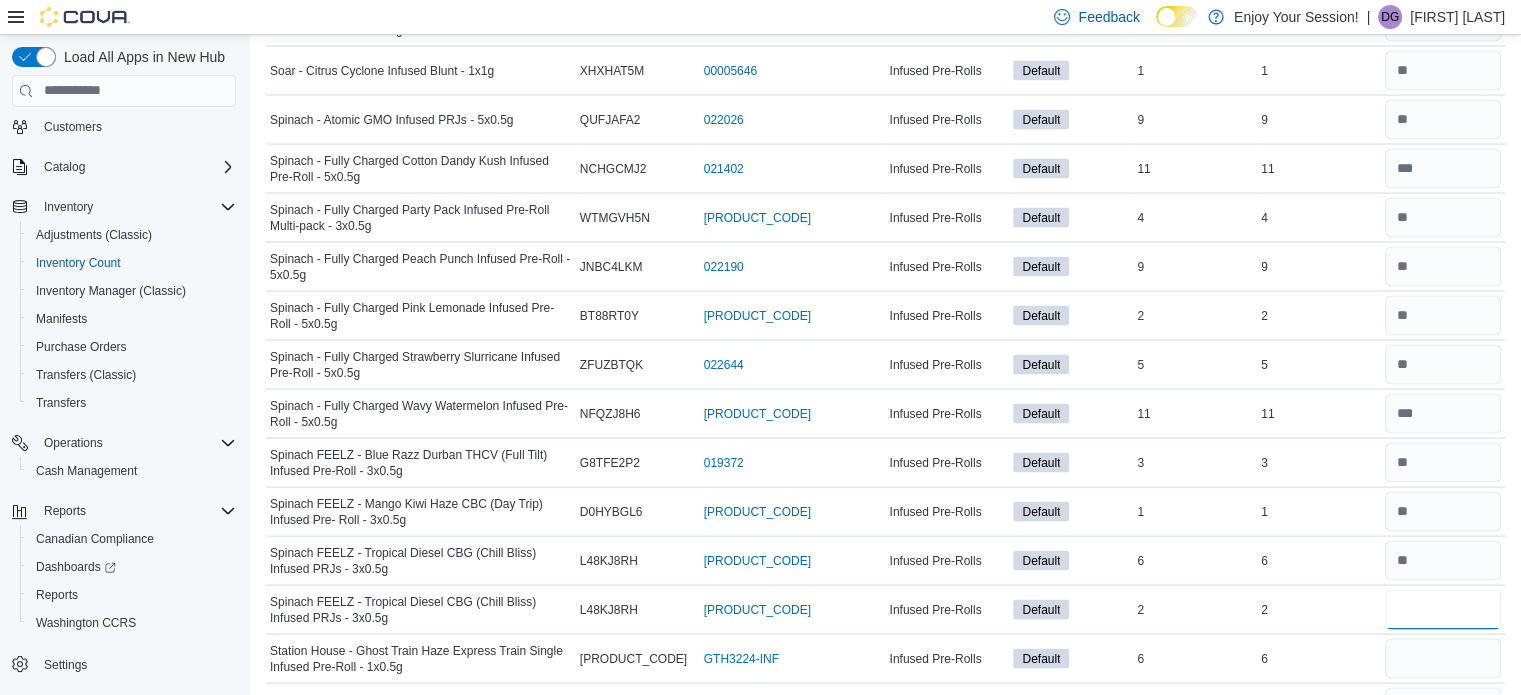 type on "*" 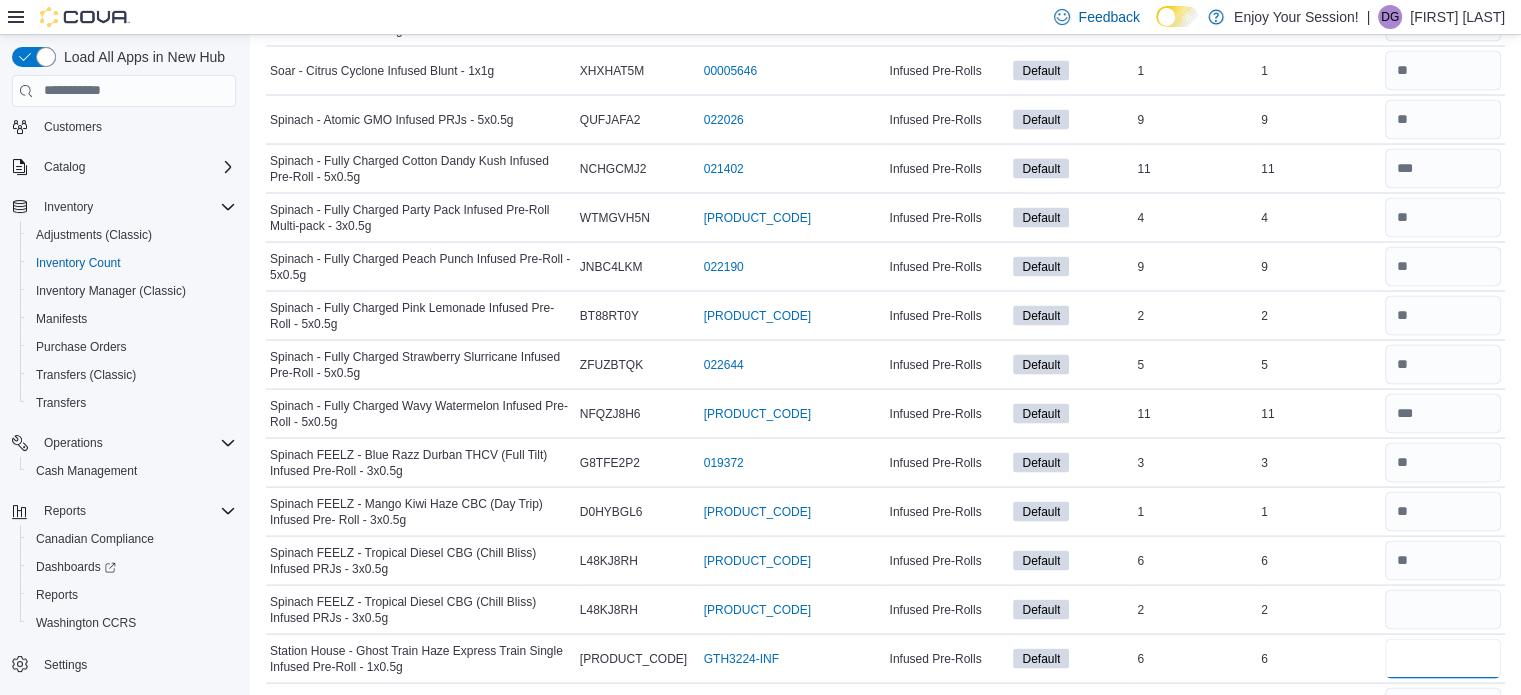 type 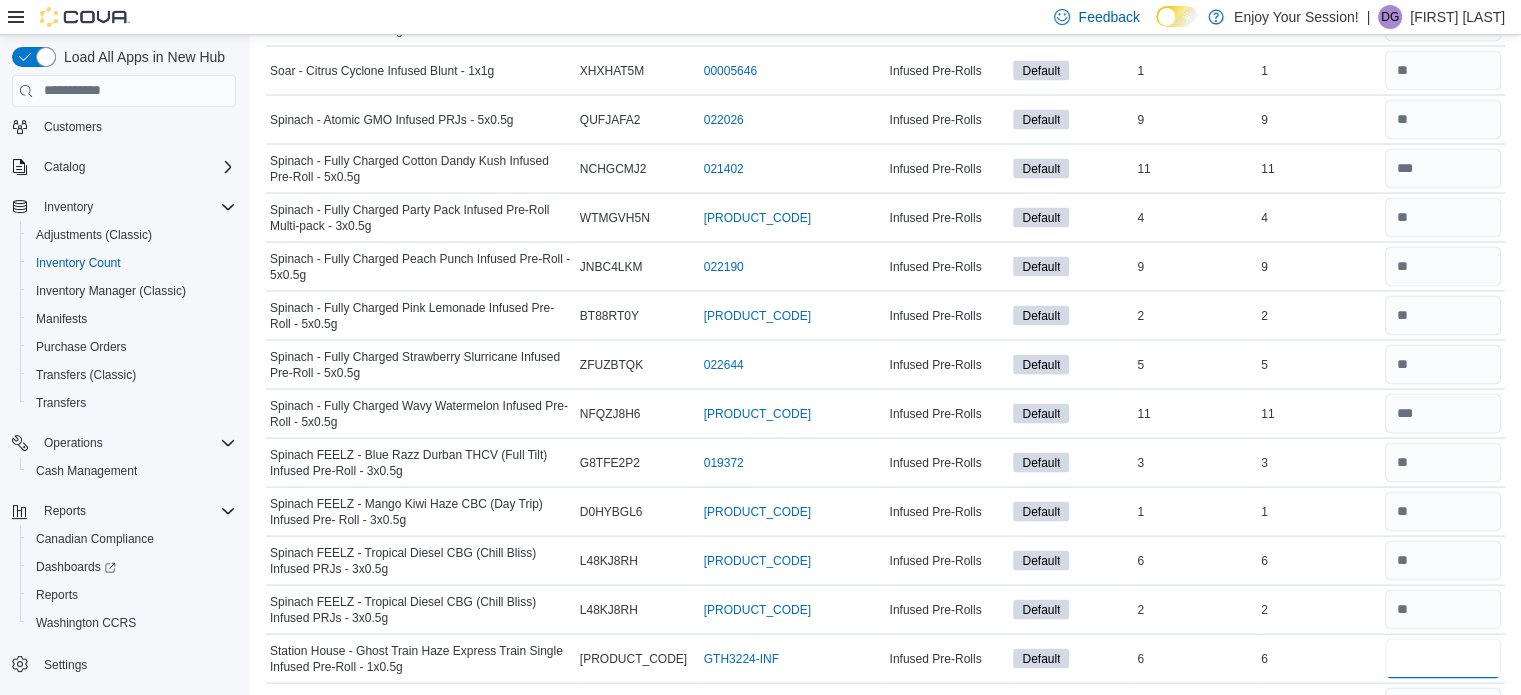 type on "*" 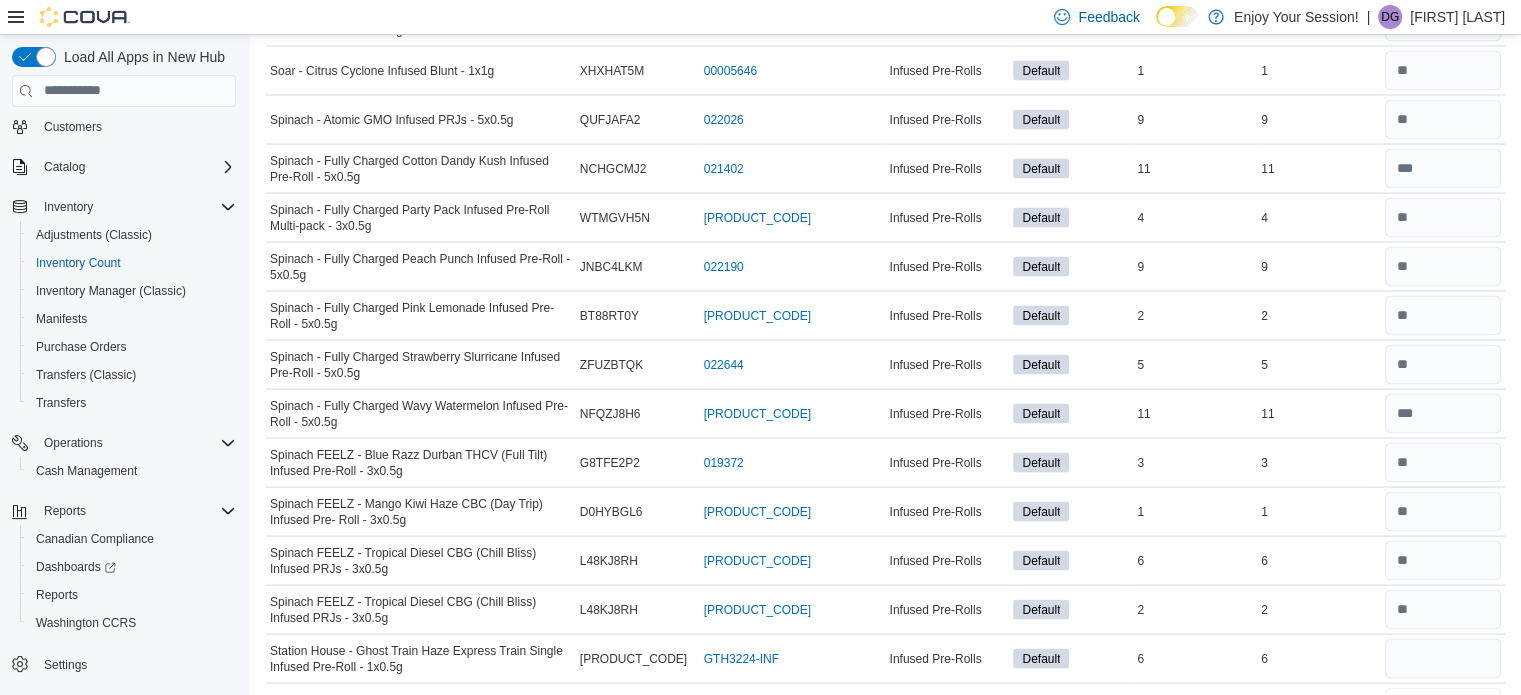 type 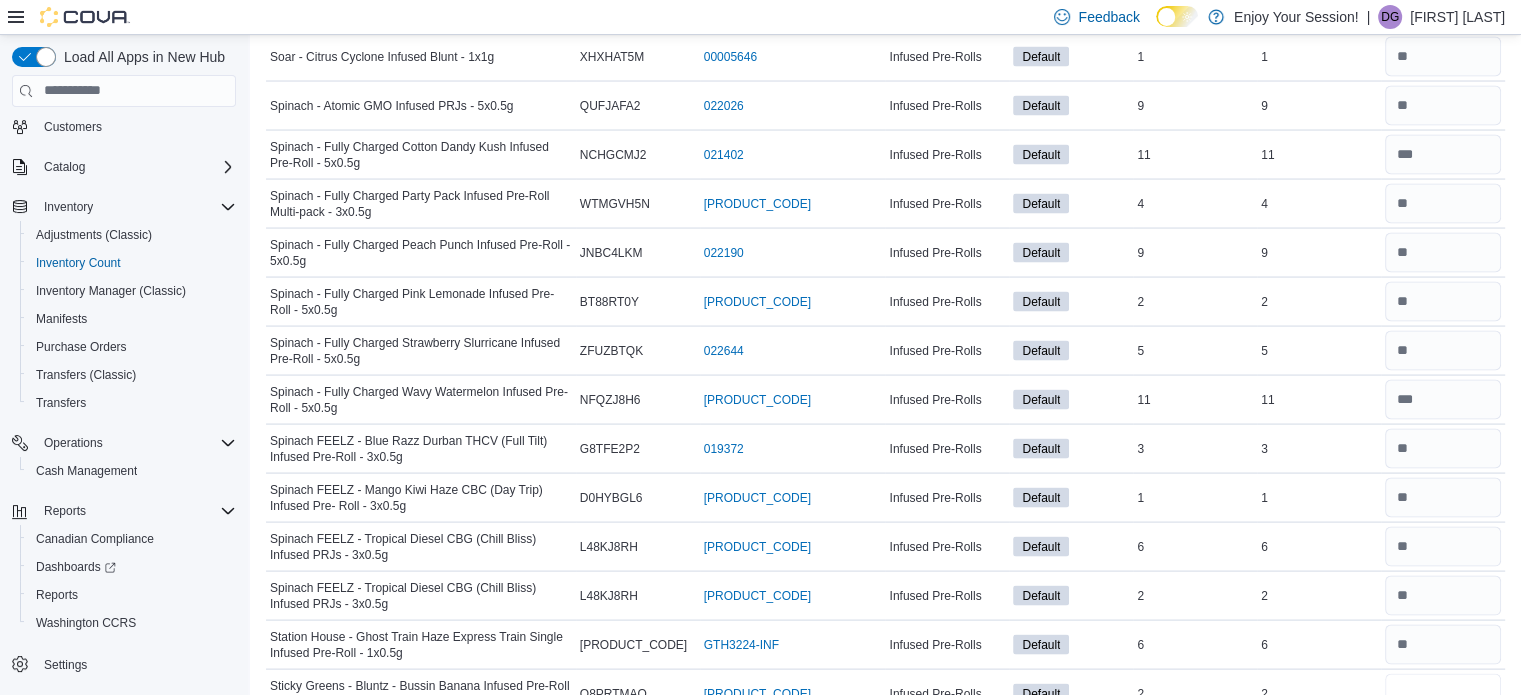type on "*" 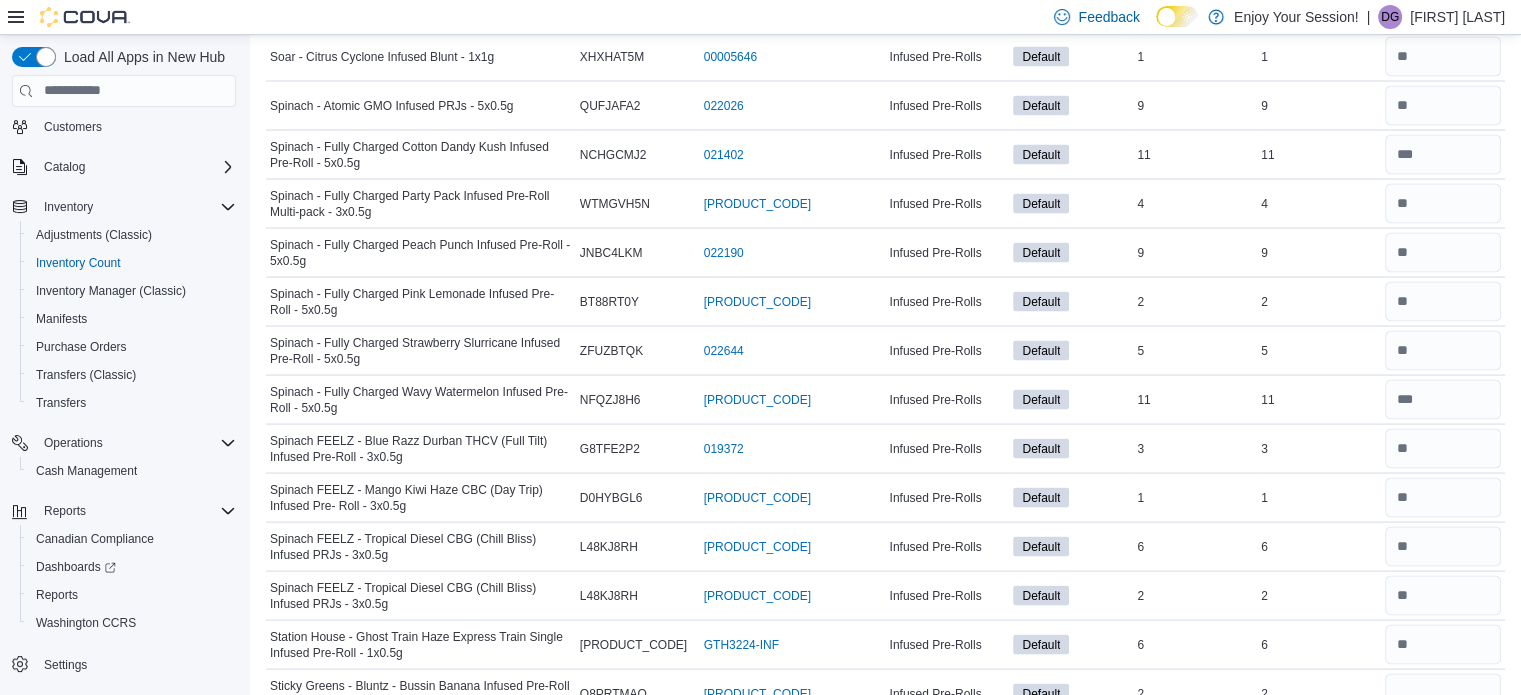type 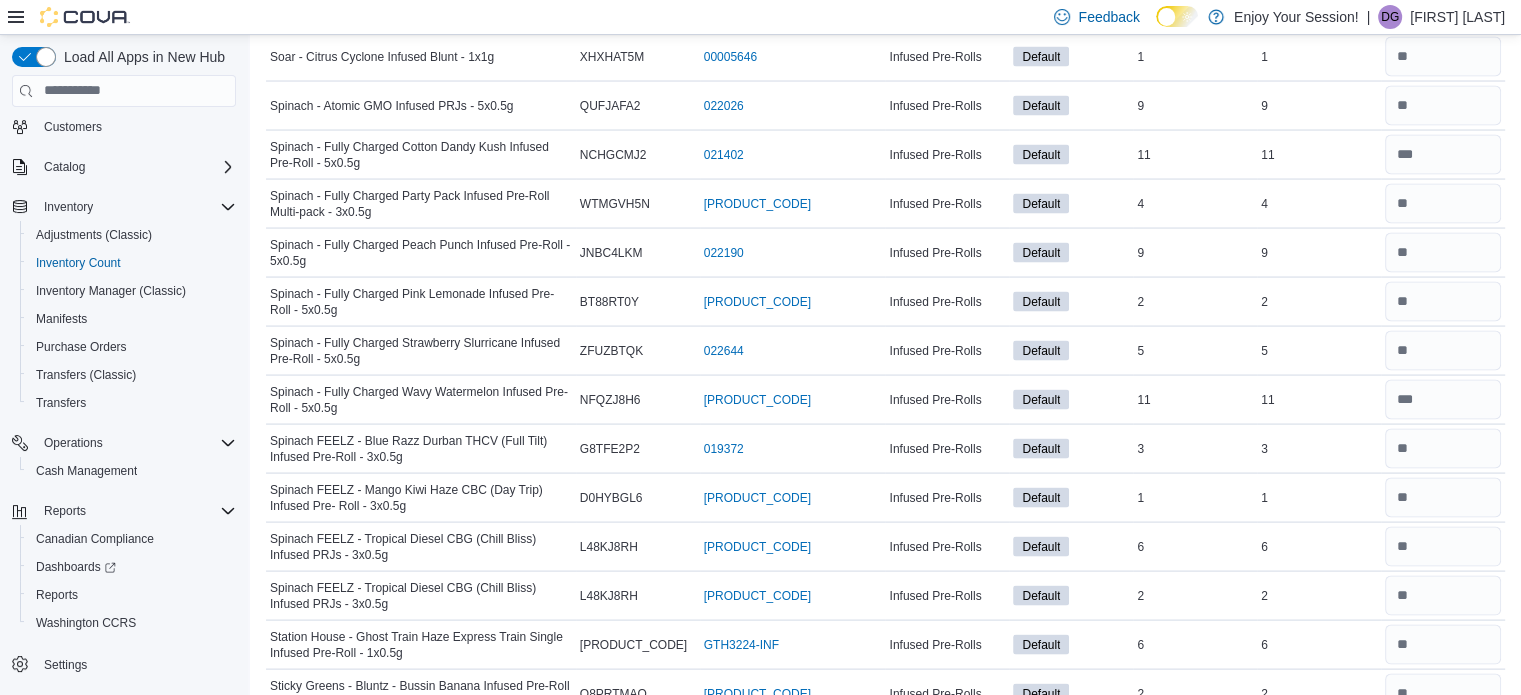 scroll, scrollTop: 4312, scrollLeft: 0, axis: vertical 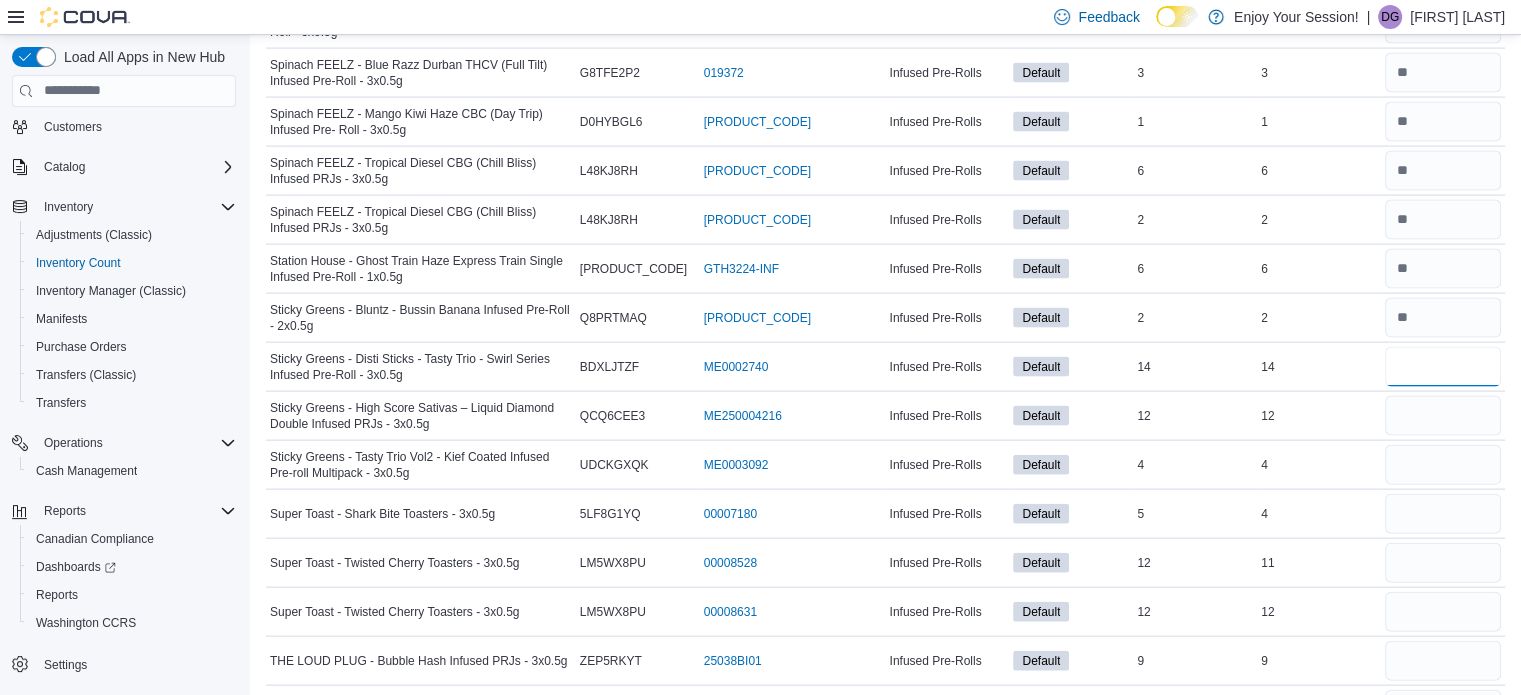 type on "**" 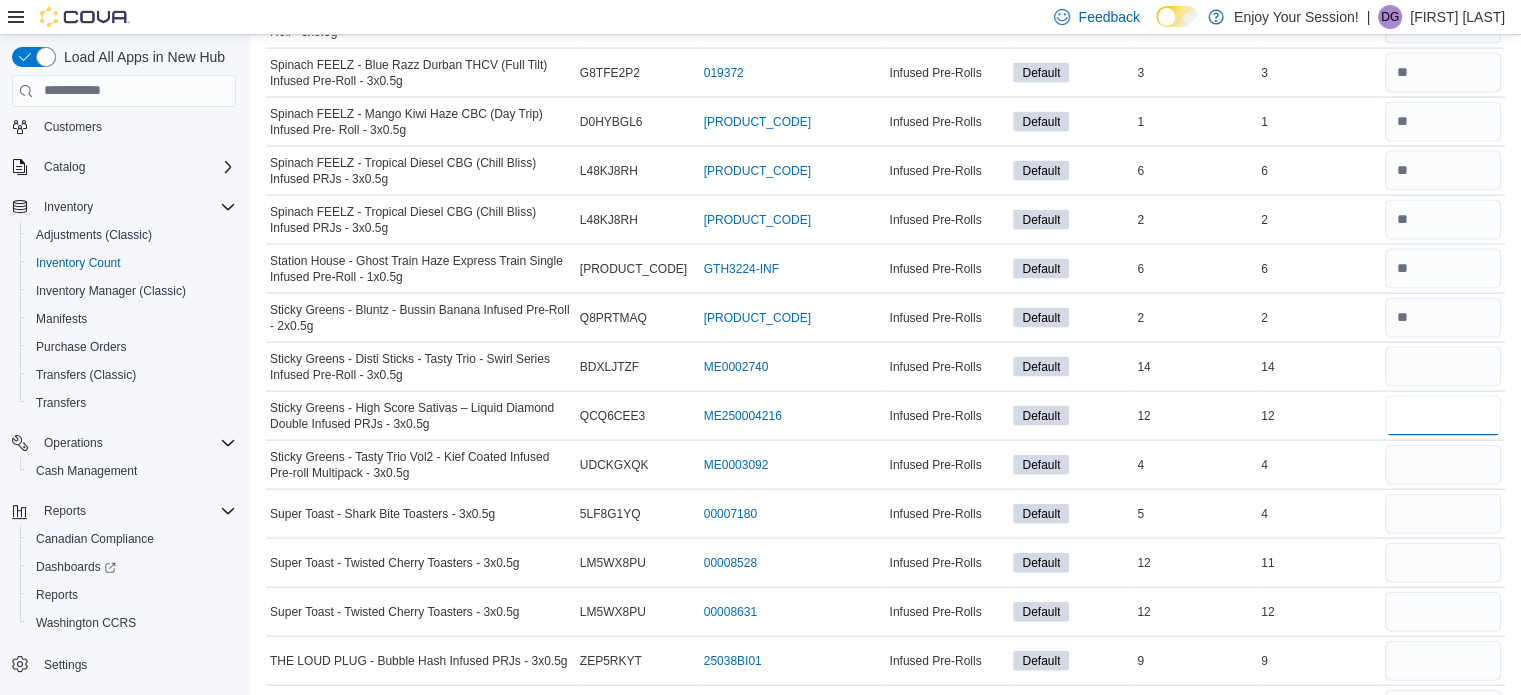 type 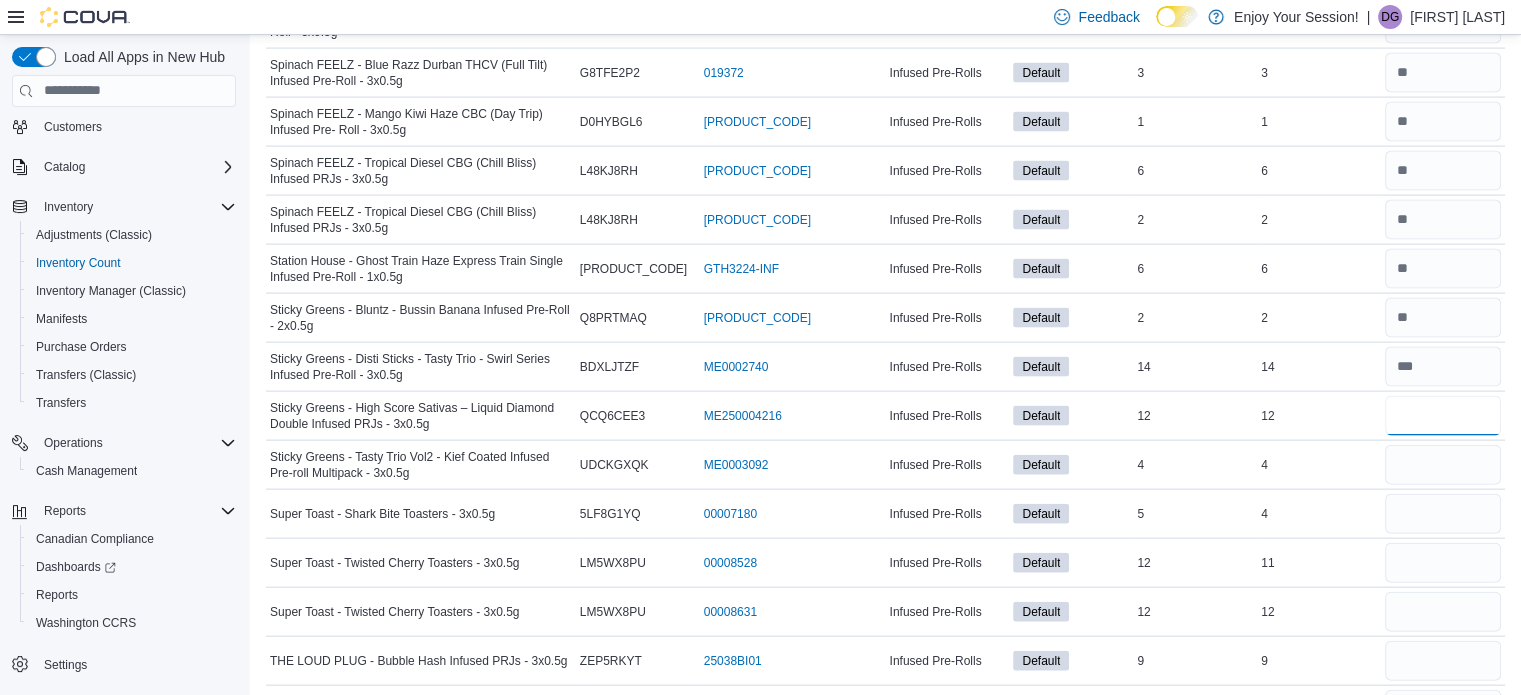 type on "**" 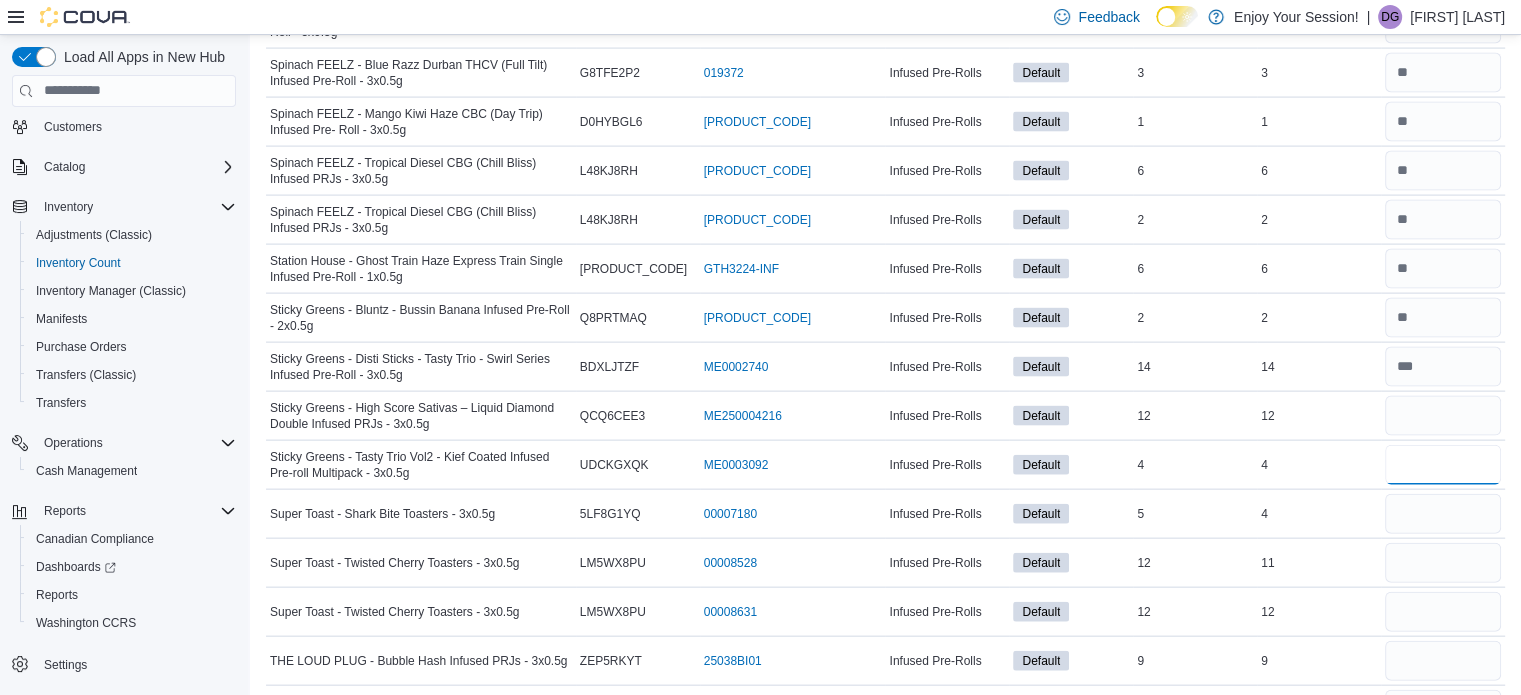 type 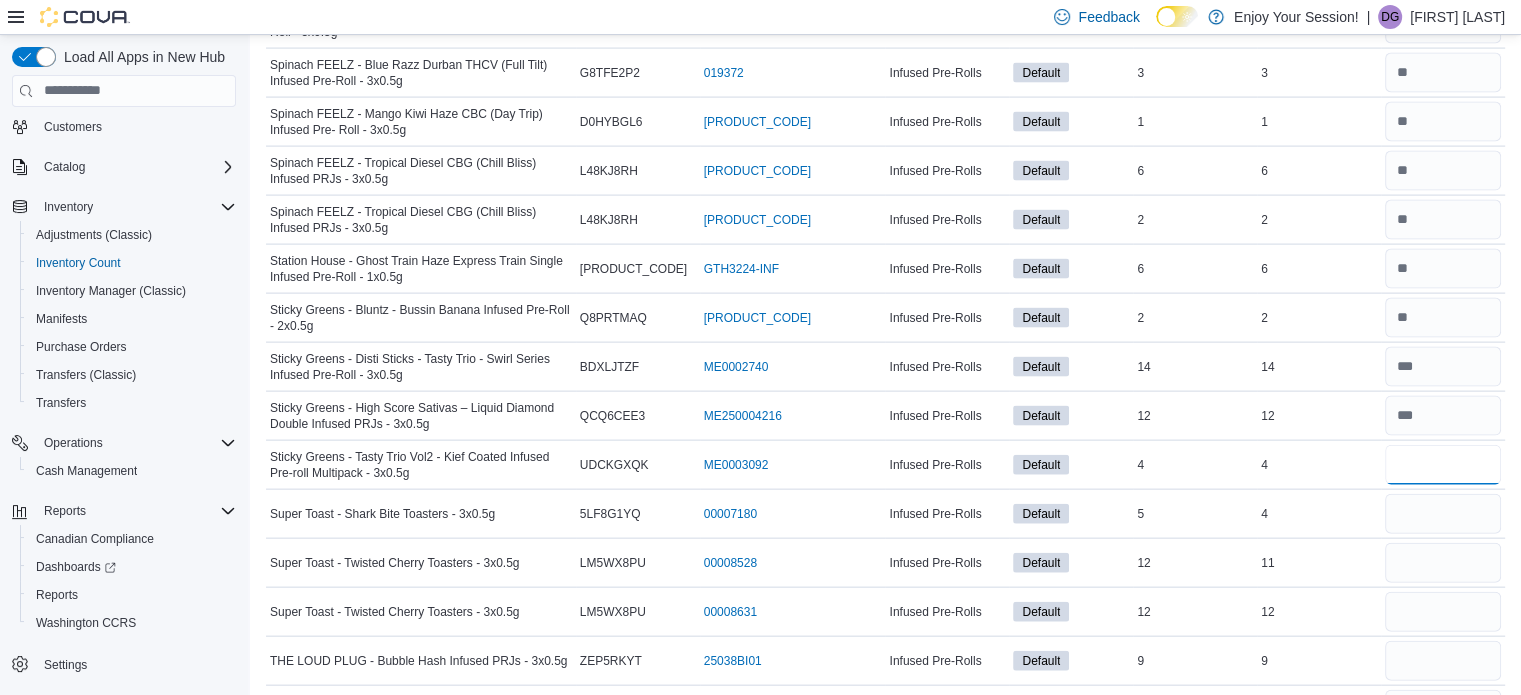 type on "*" 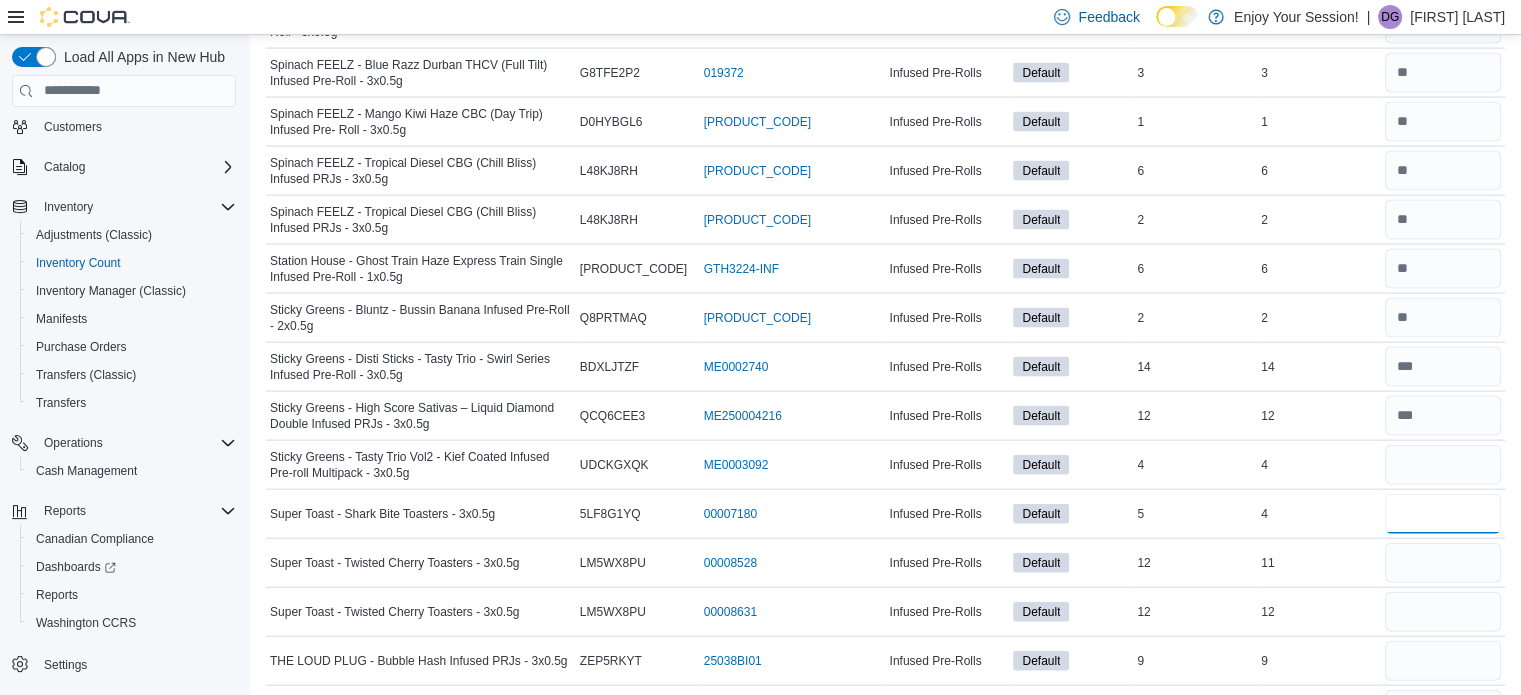 type 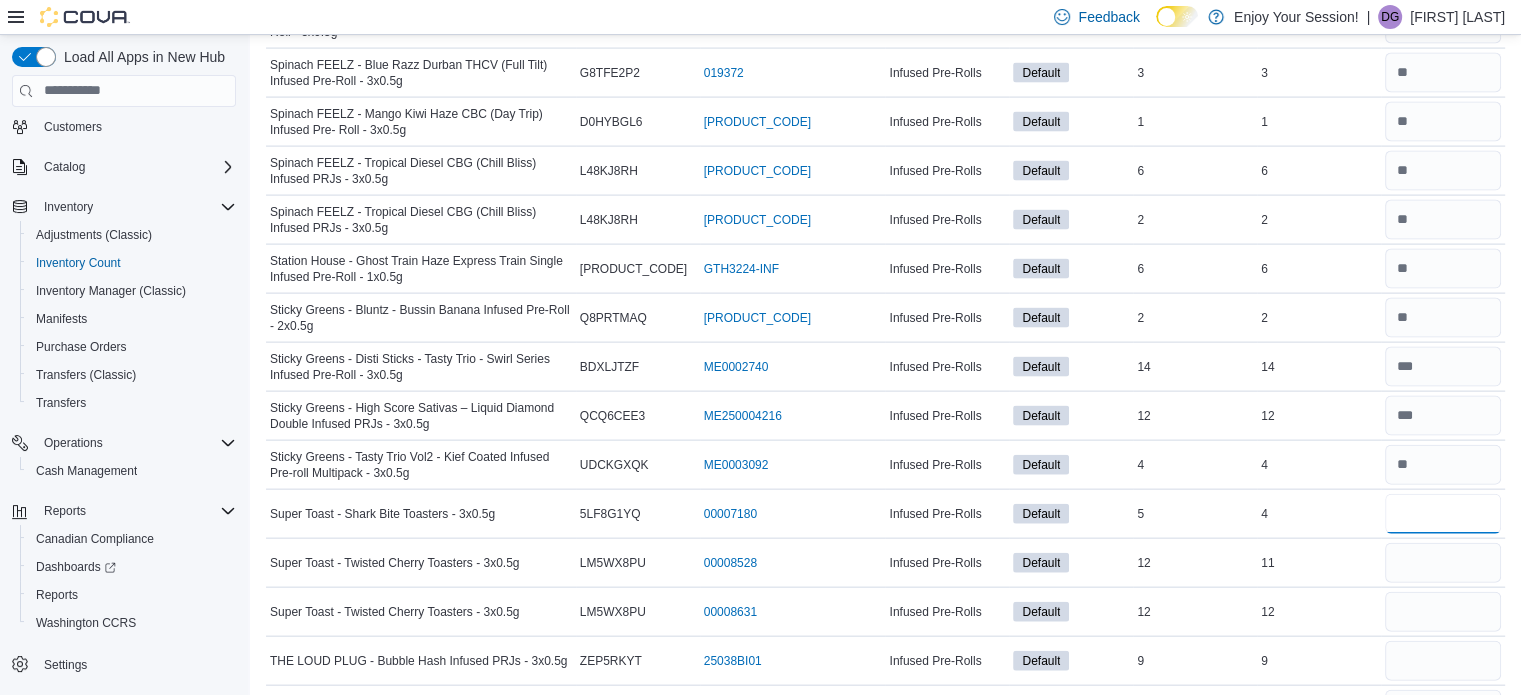 type on "*" 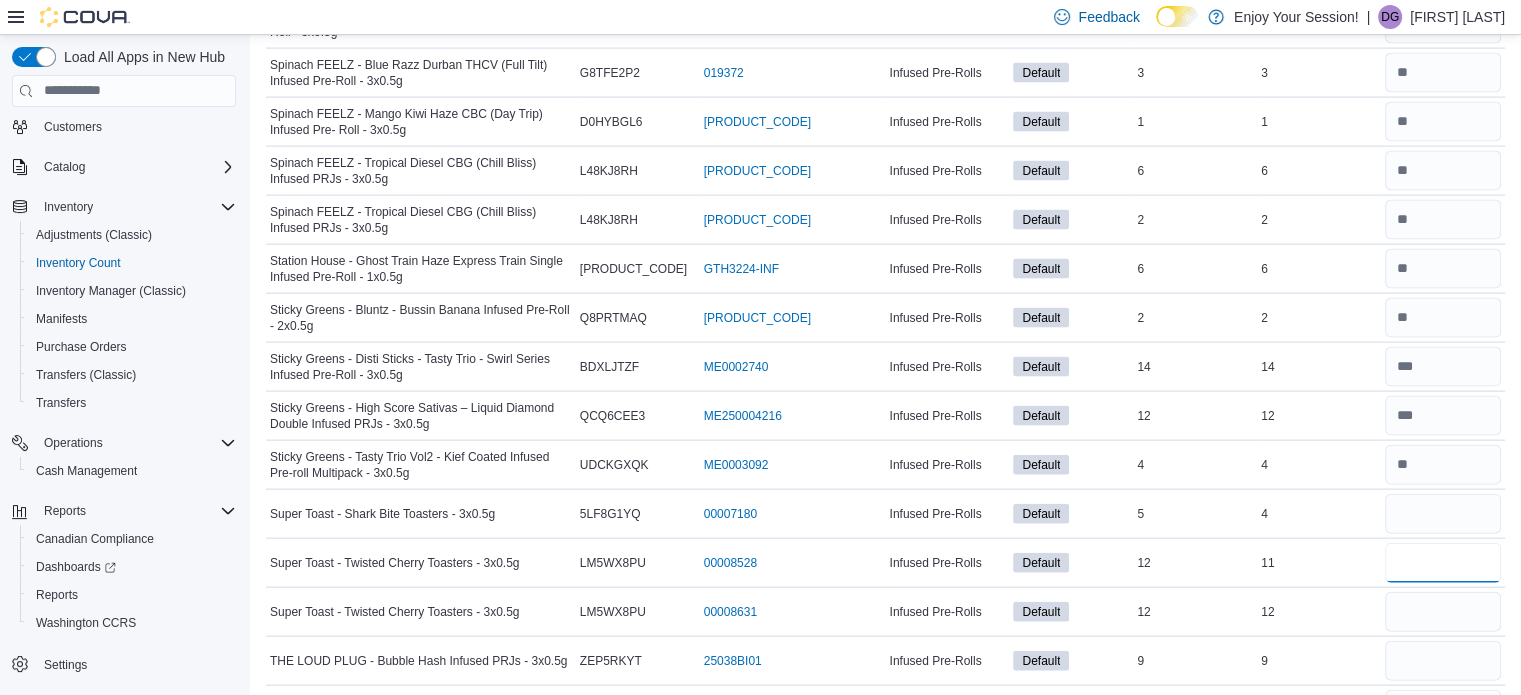 type 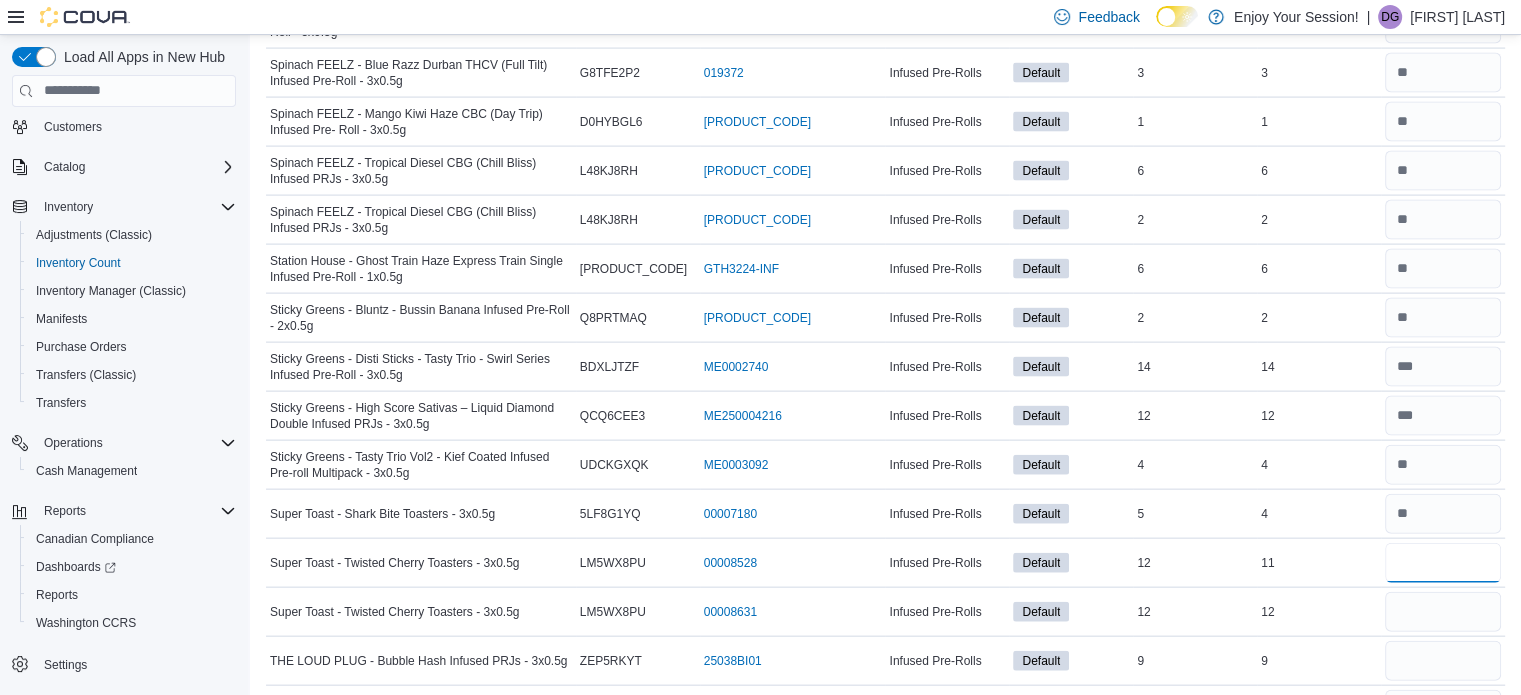 type on "**" 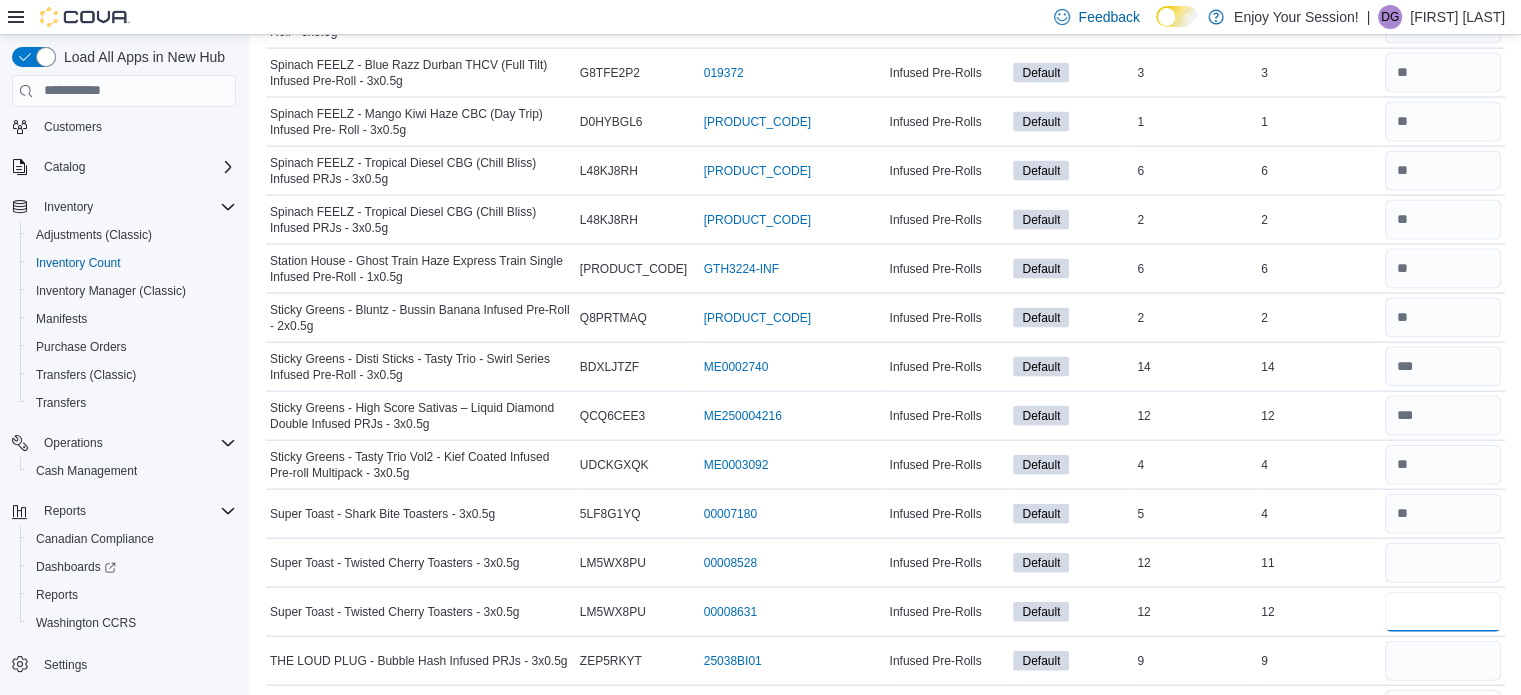 type 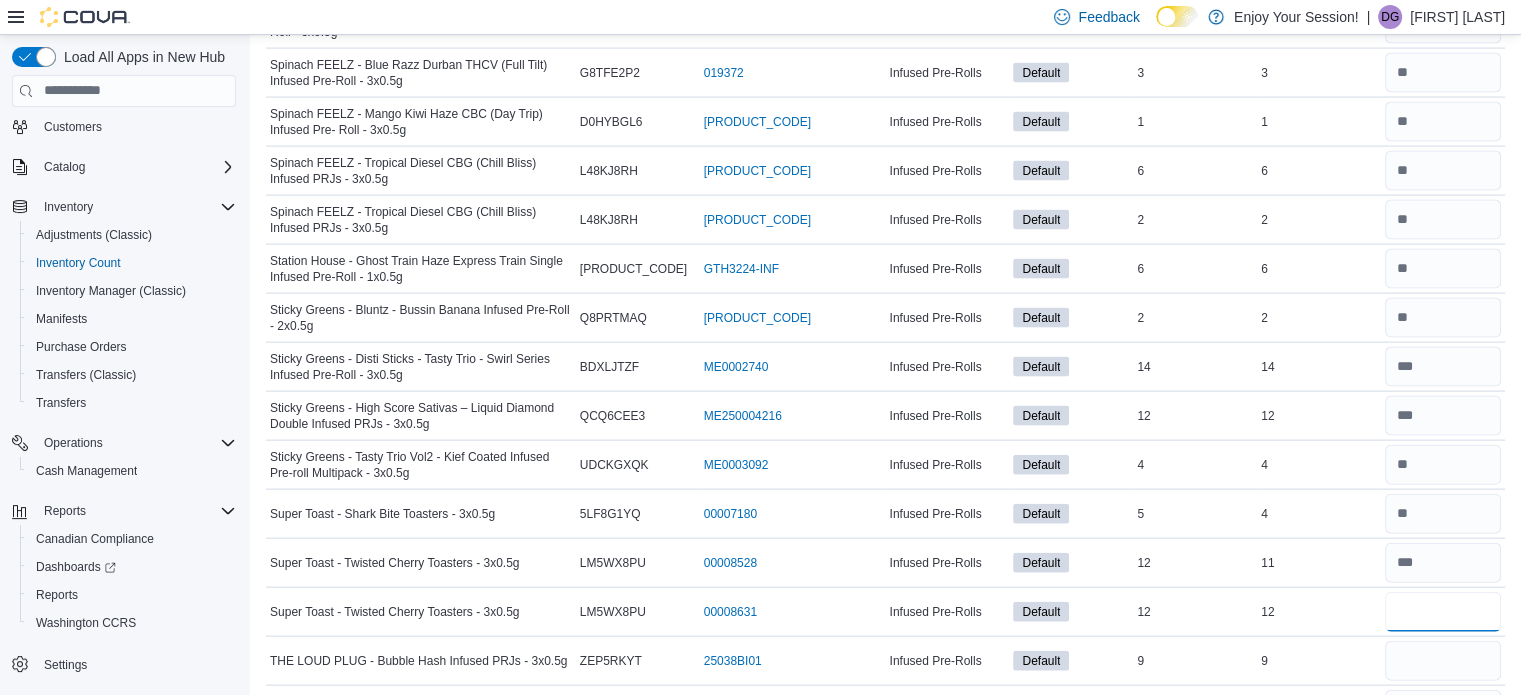 type on "**" 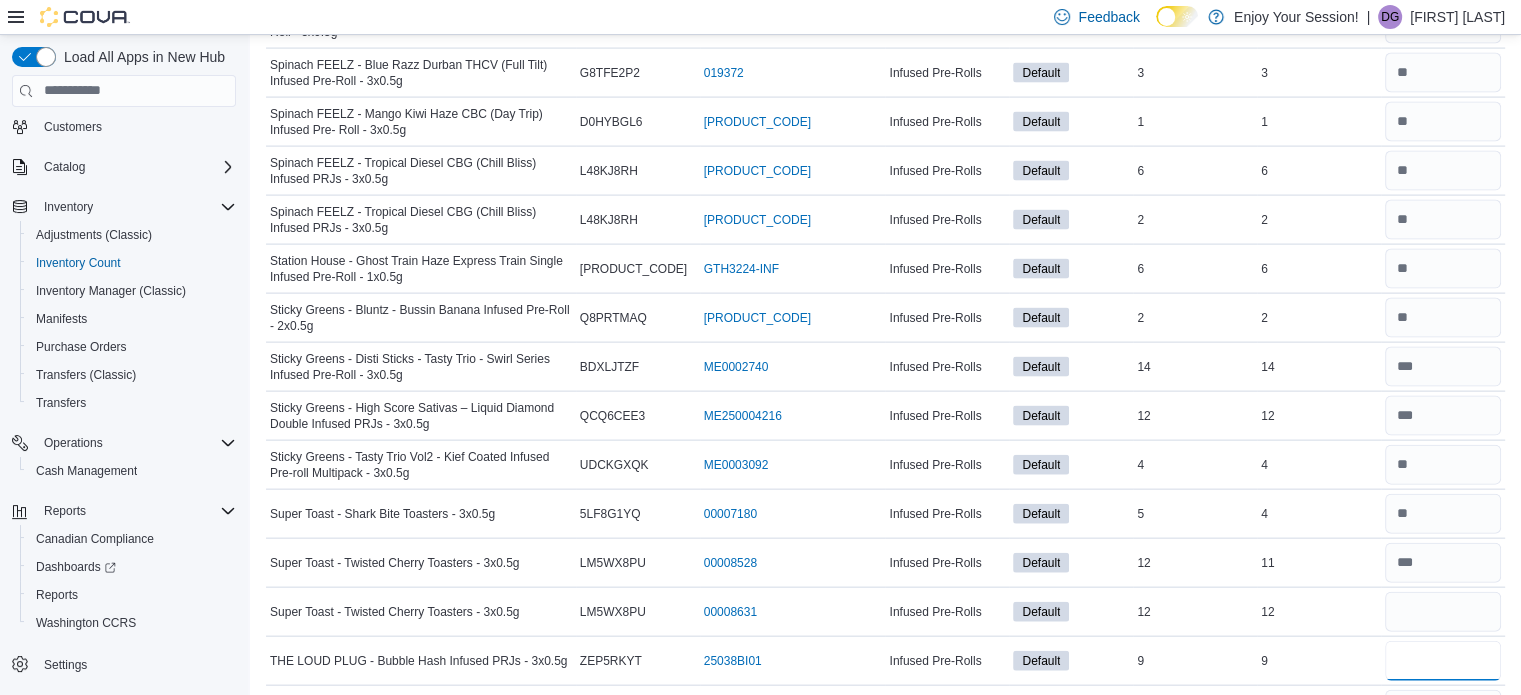 type 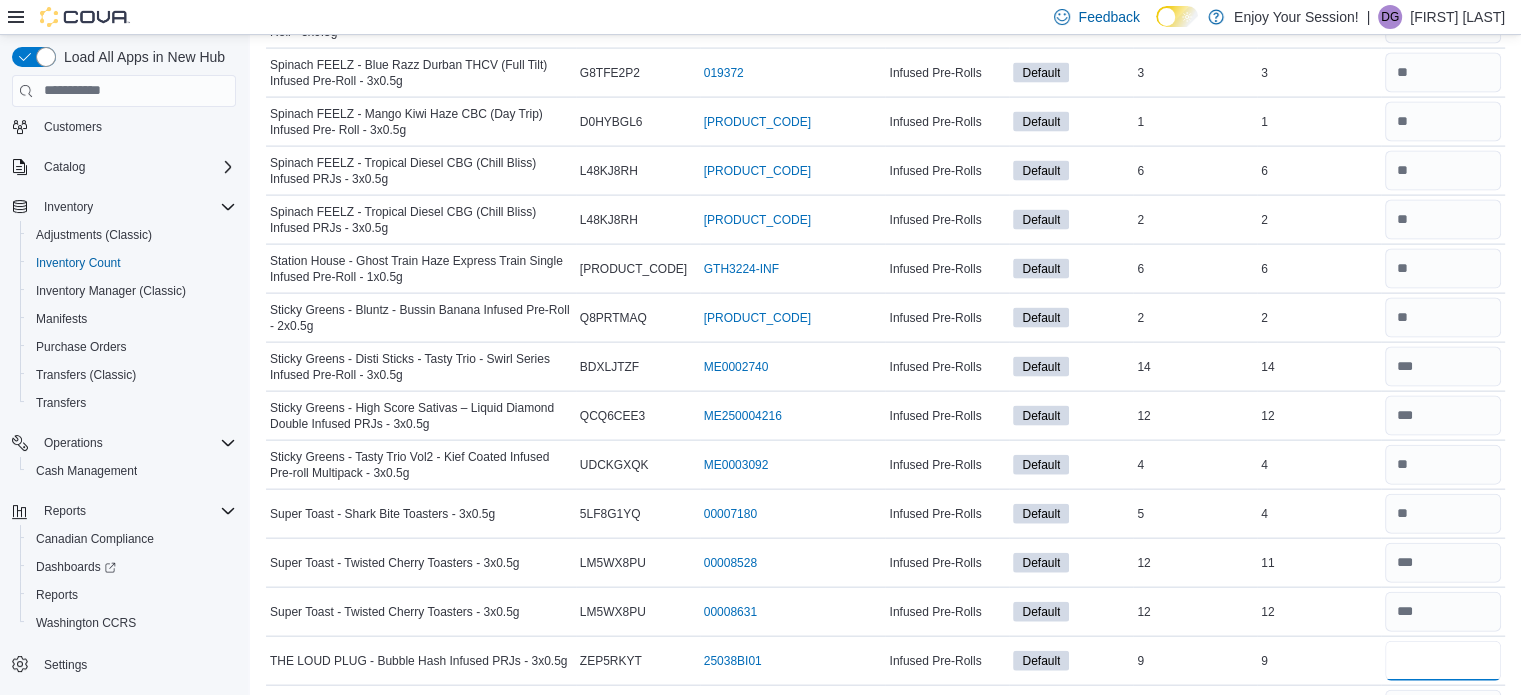 type on "*" 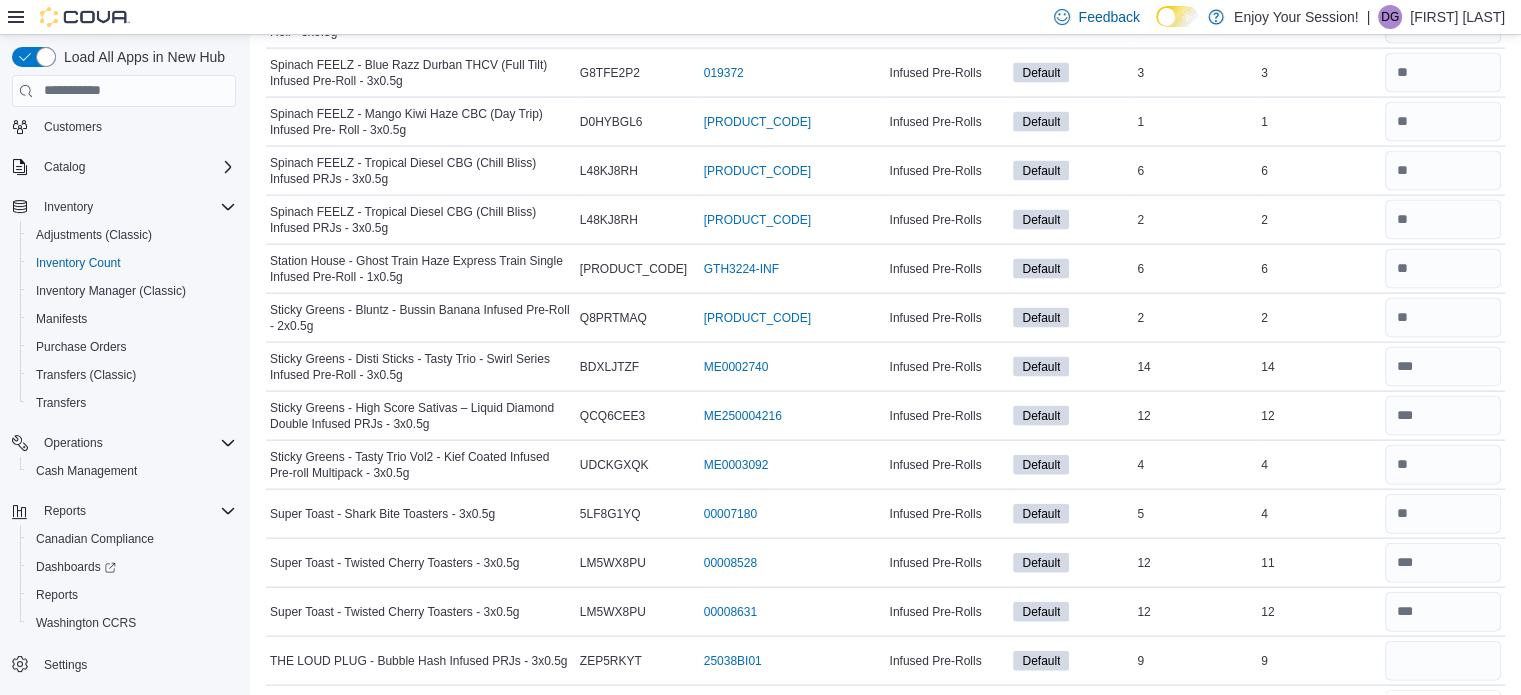 type 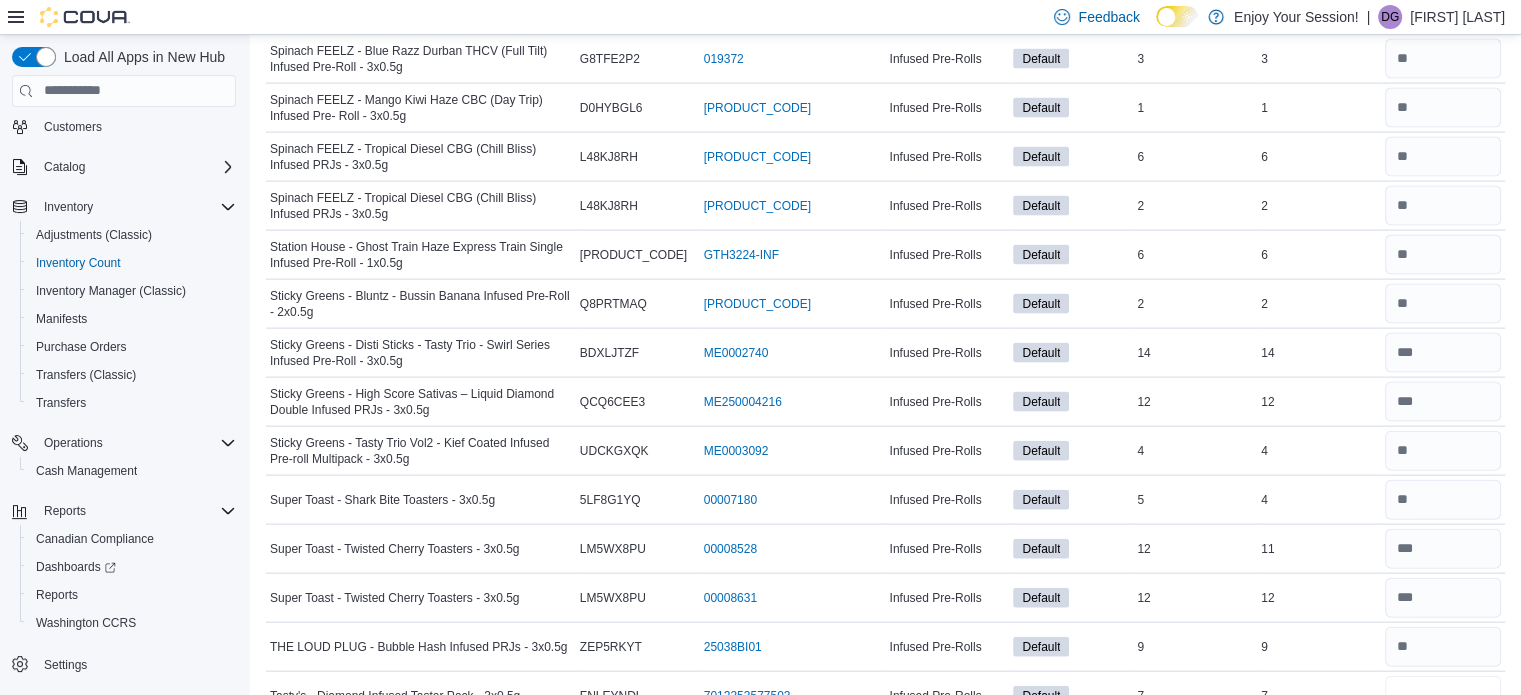type on "*" 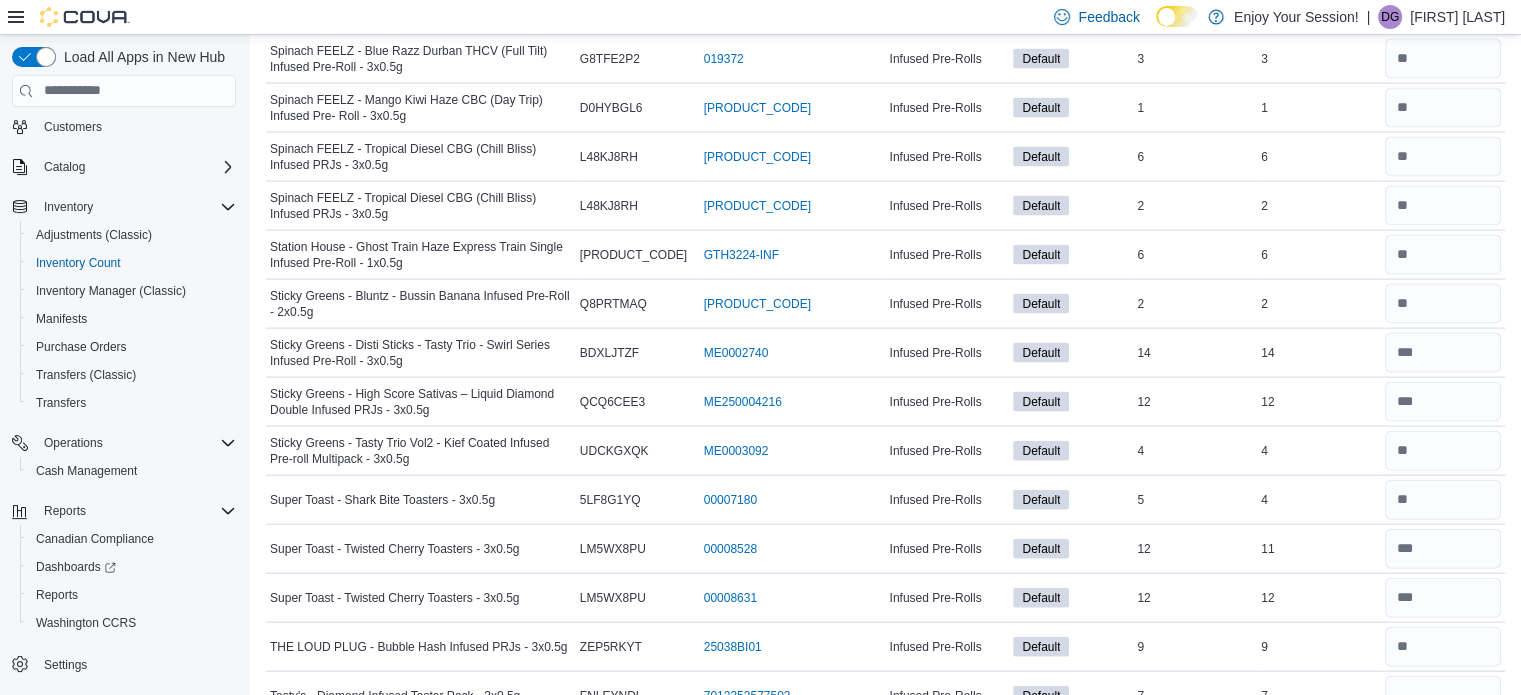 type 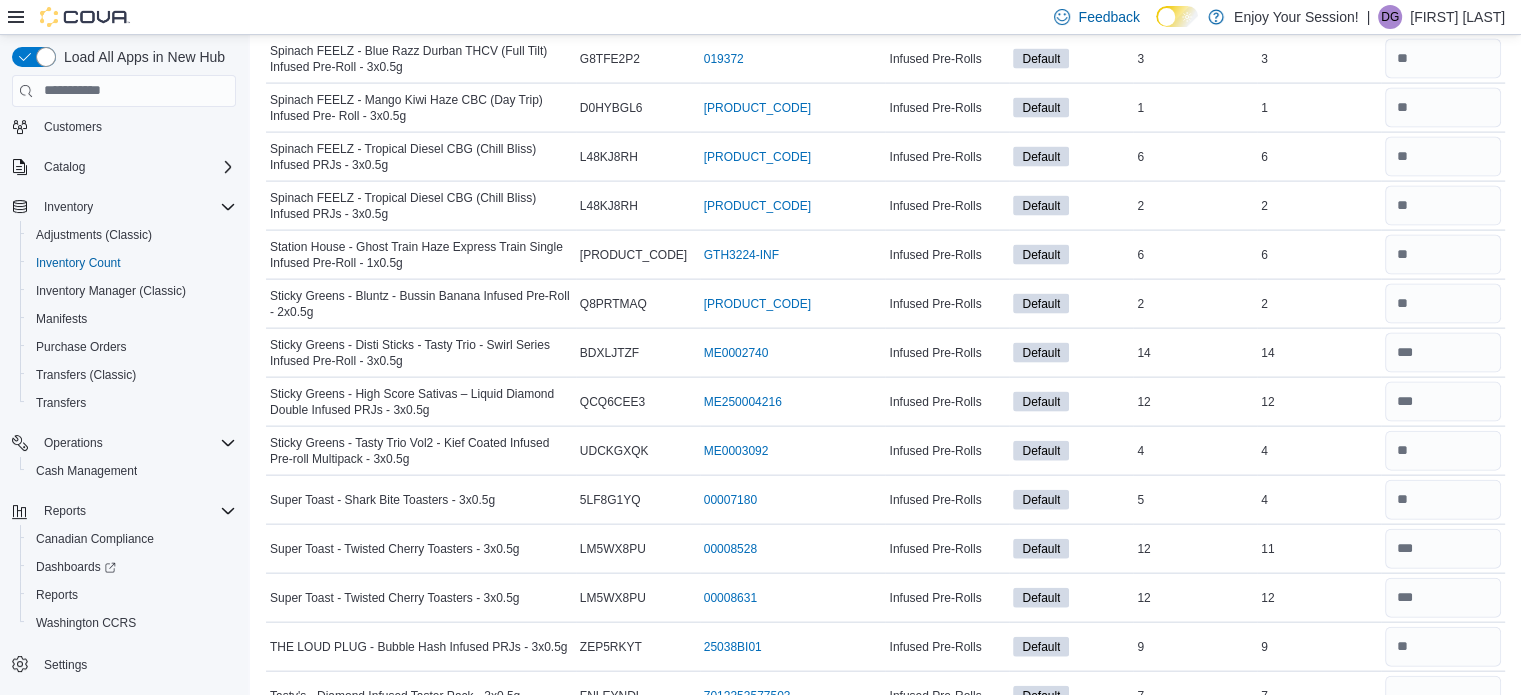 scroll, scrollTop: 4703, scrollLeft: 0, axis: vertical 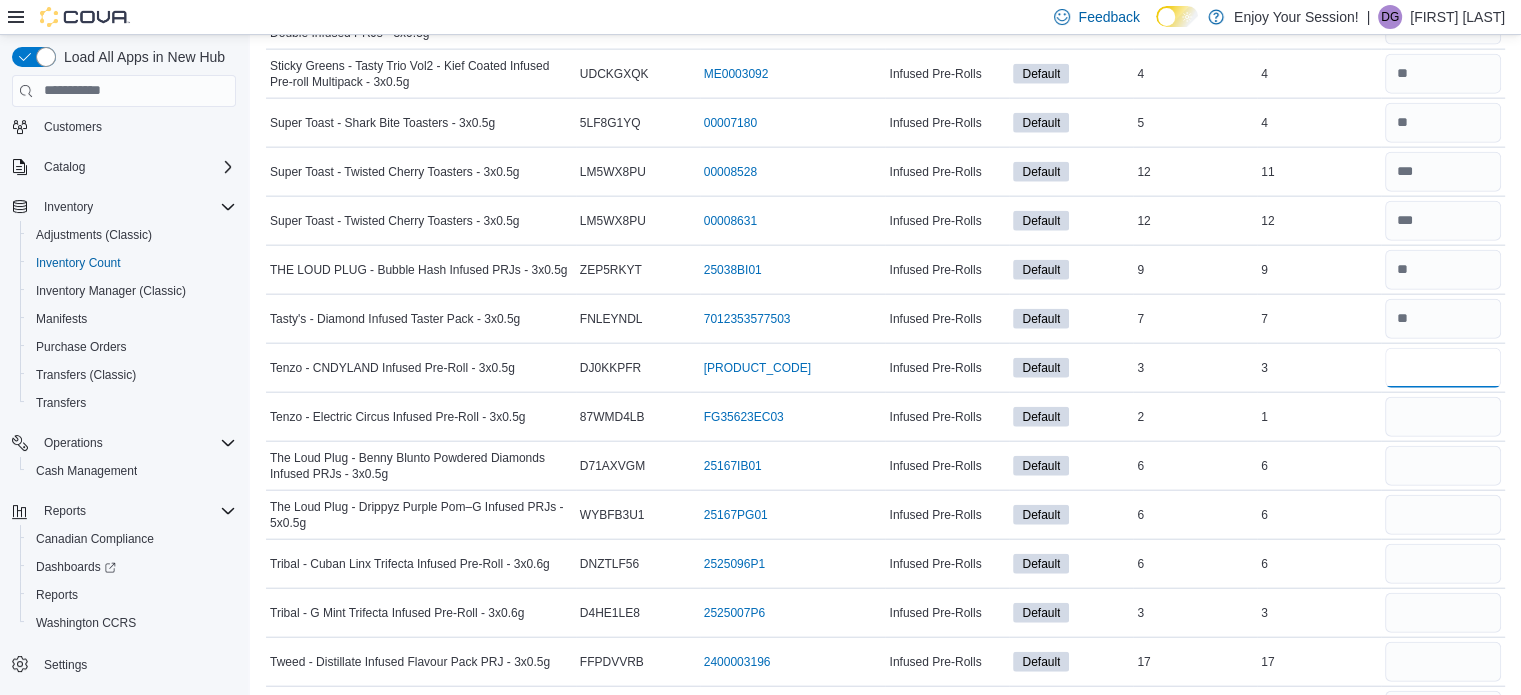 type on "*" 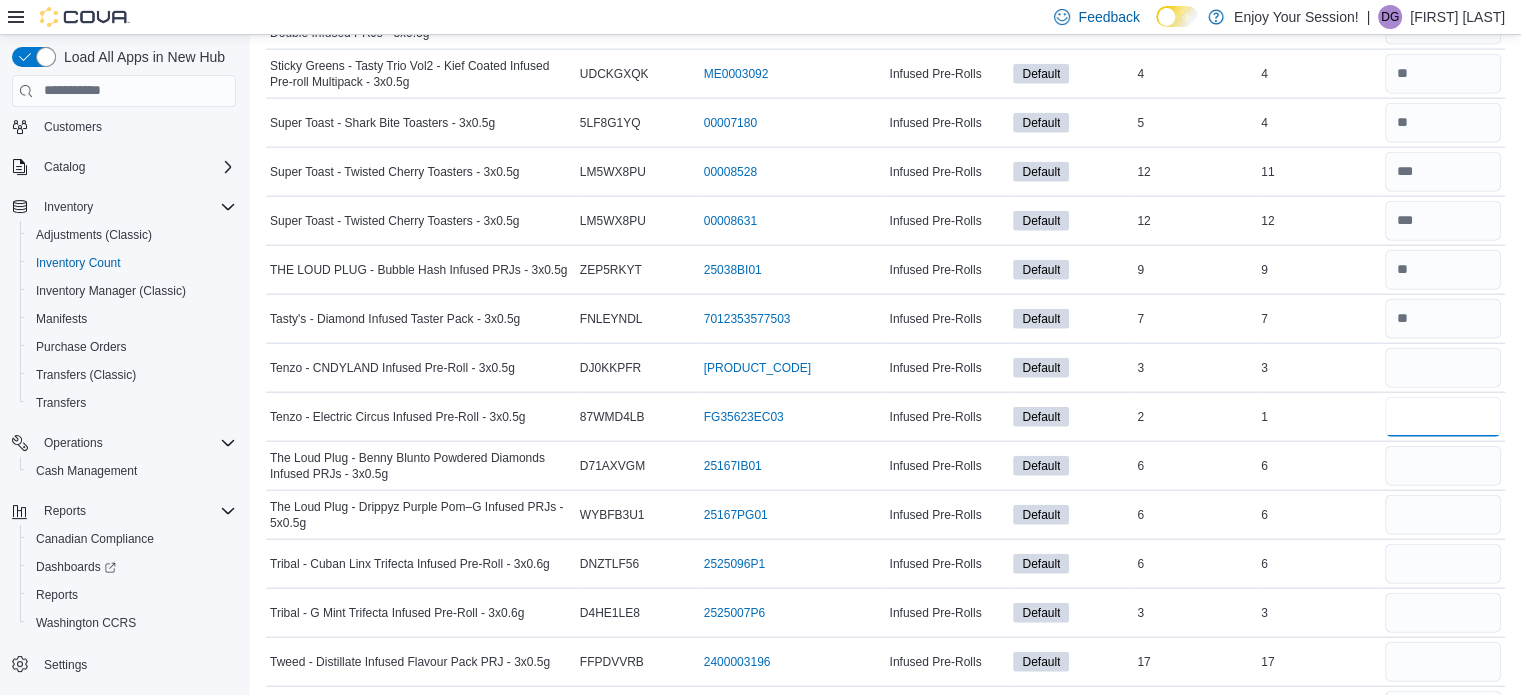 type 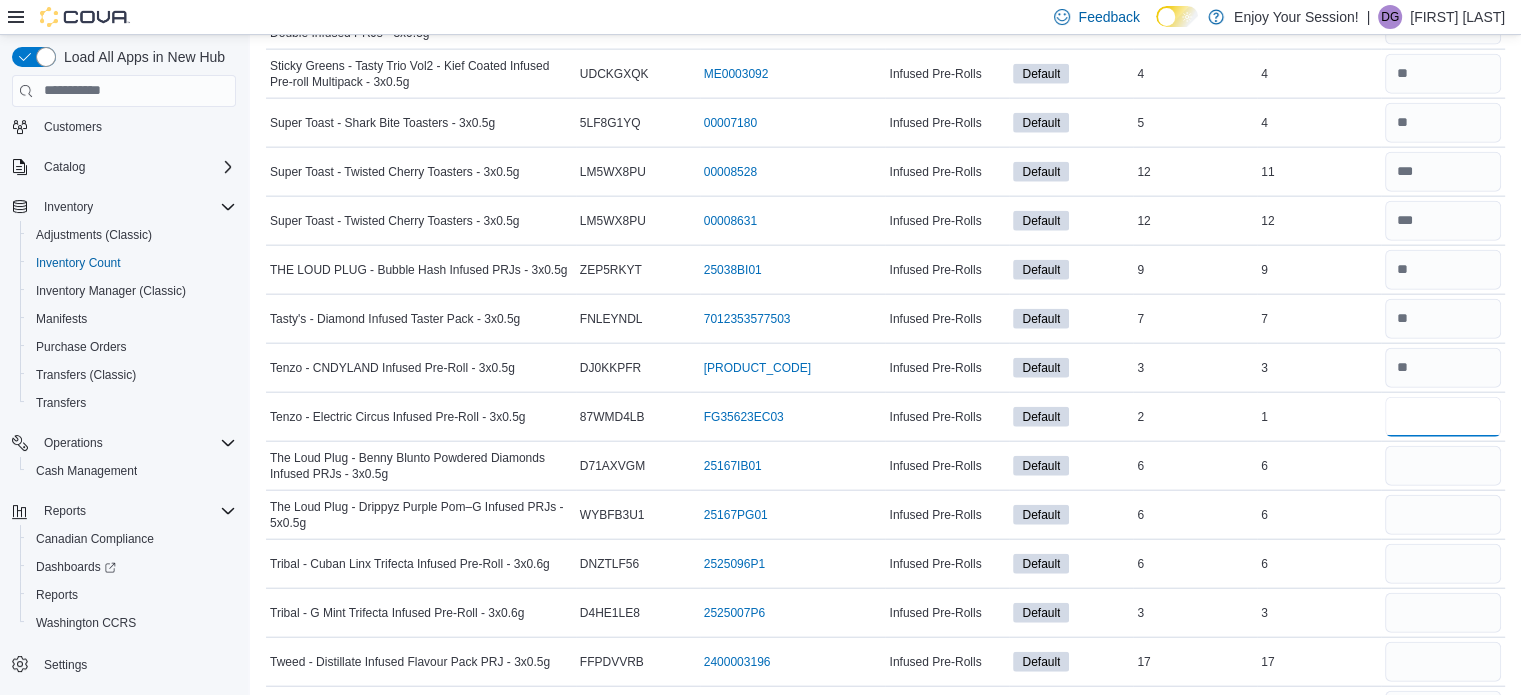 type on "*" 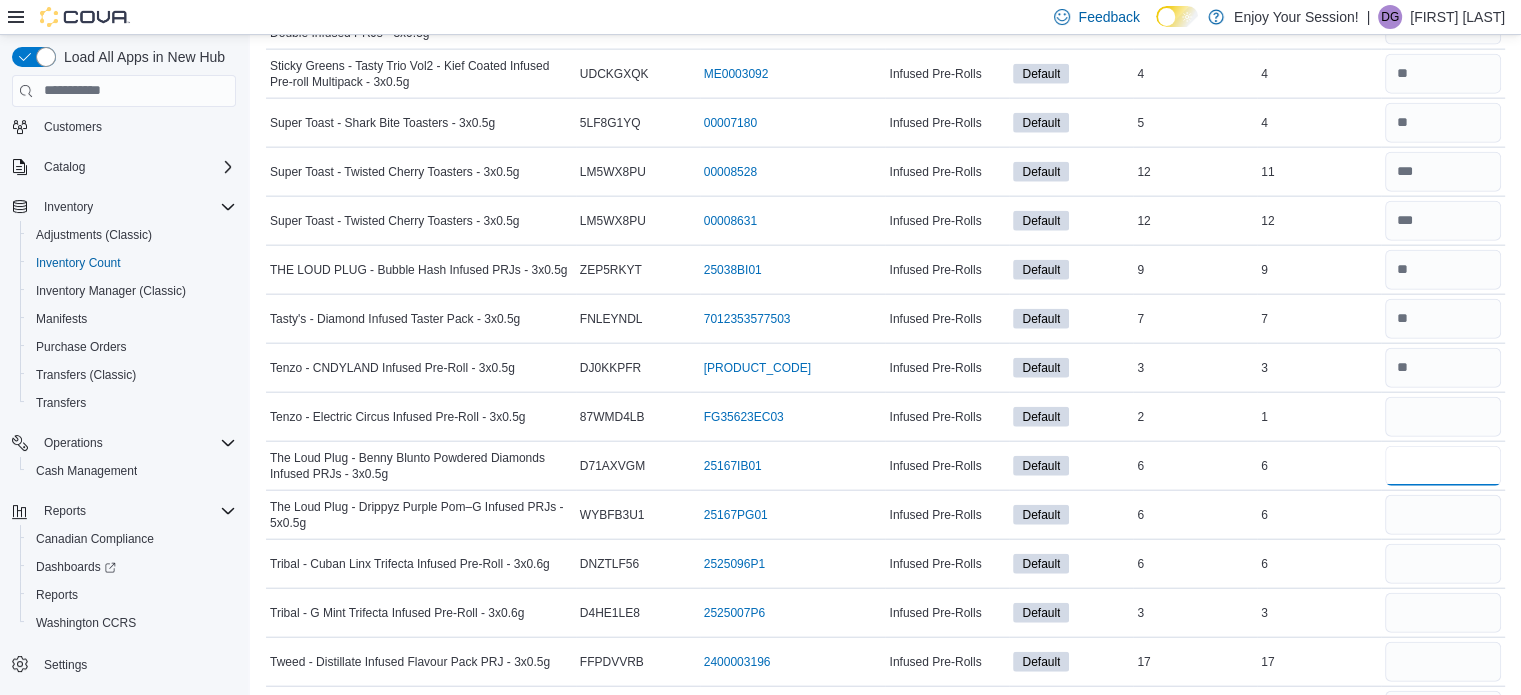 type 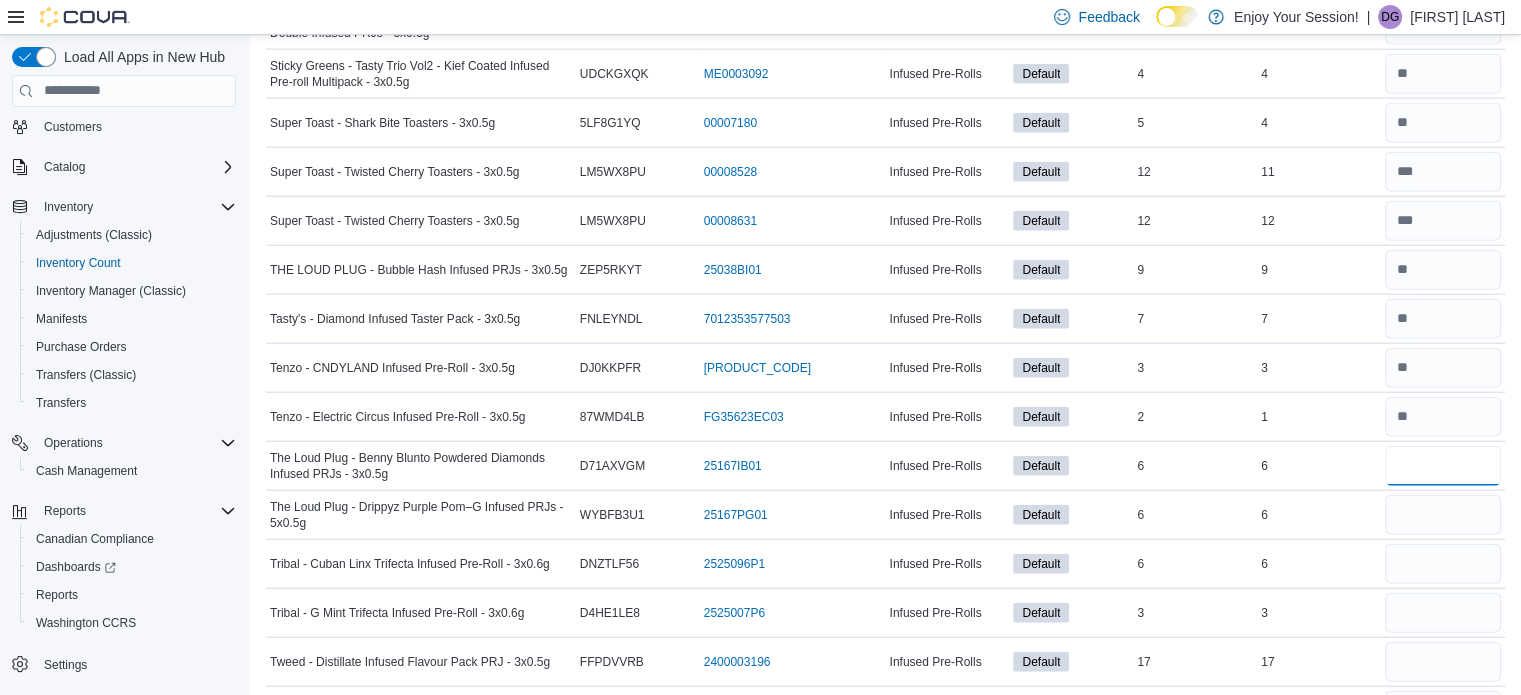 type 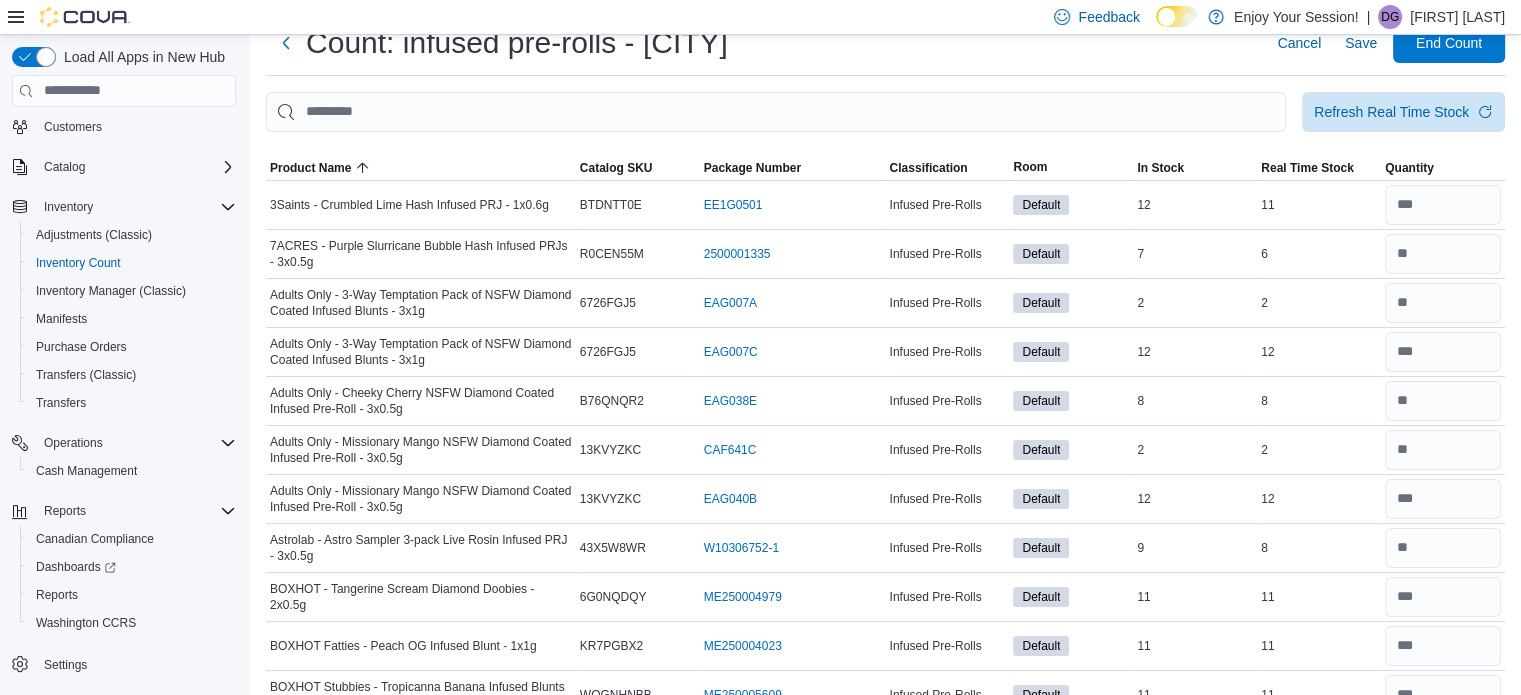 scroll, scrollTop: 0, scrollLeft: 0, axis: both 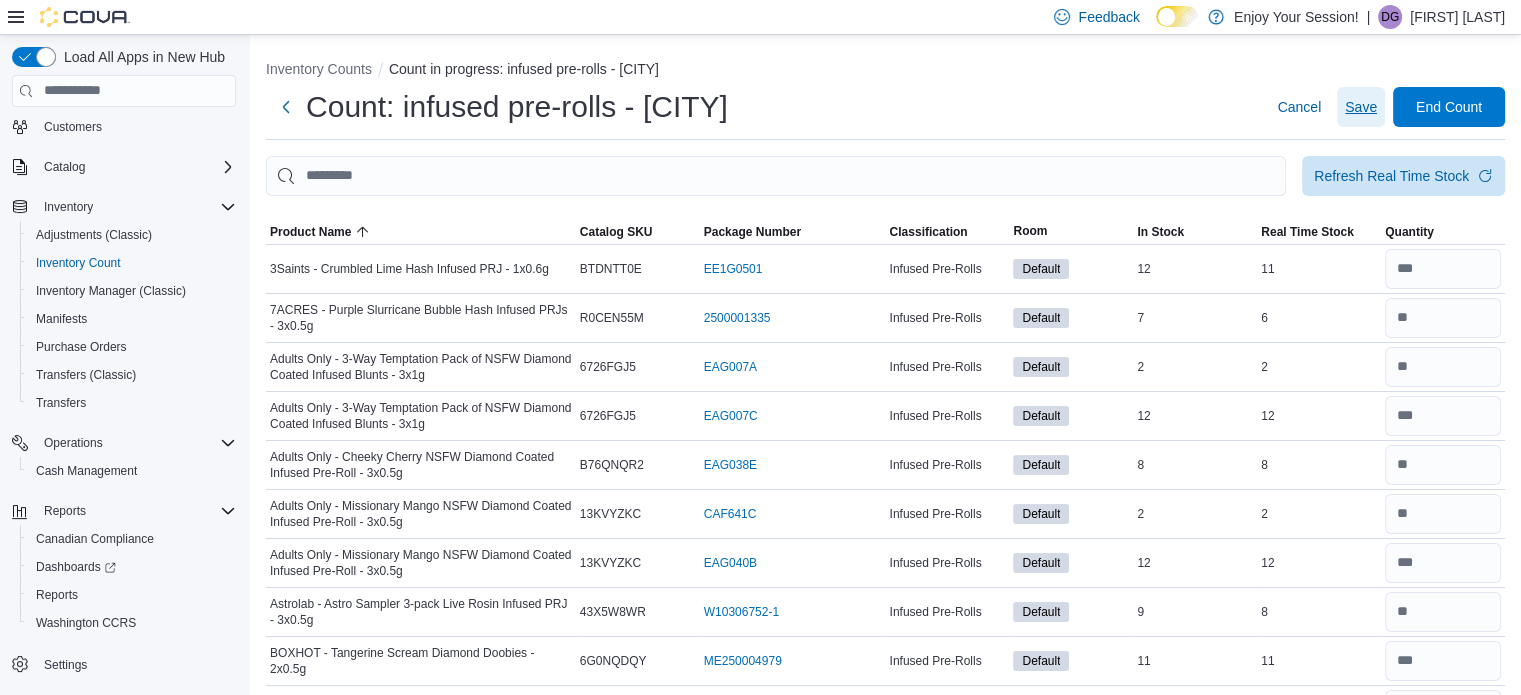 click on "Save" at bounding box center (1361, 107) 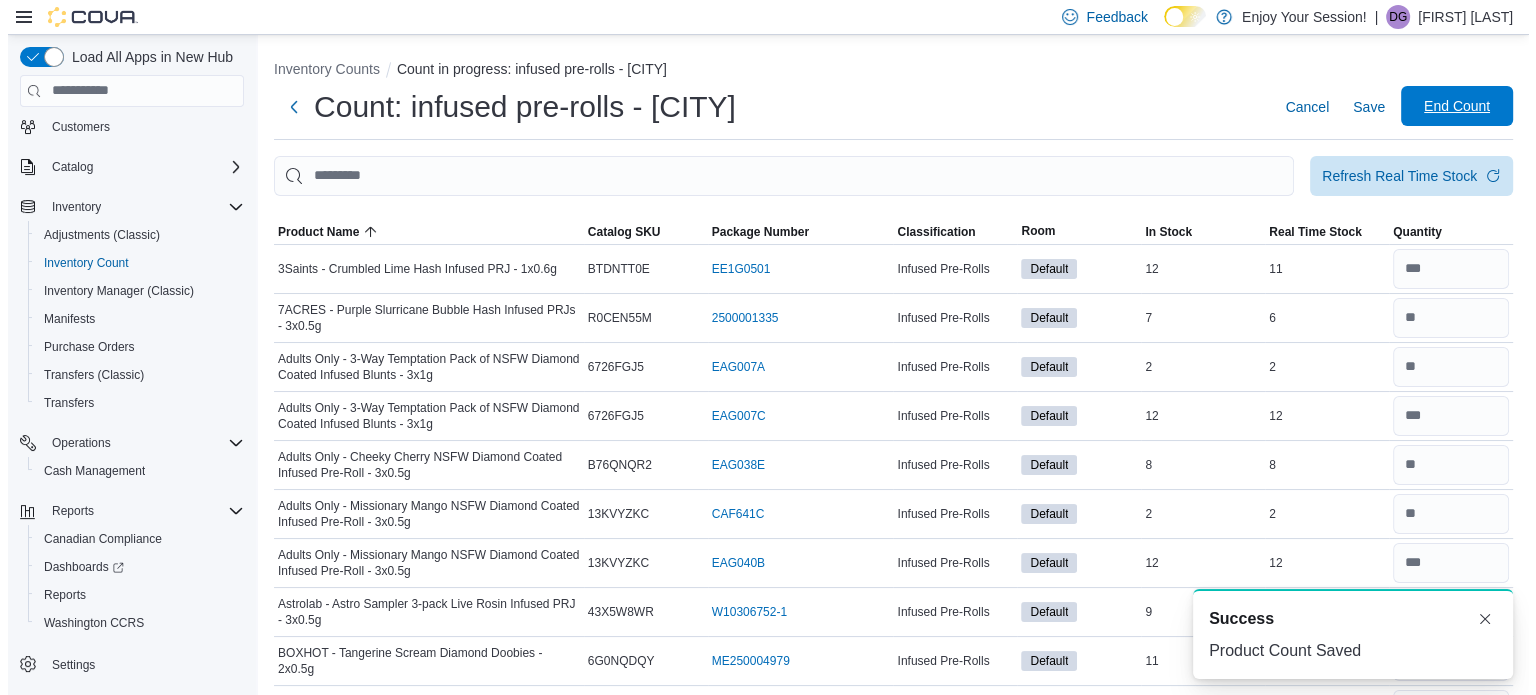 scroll, scrollTop: 0, scrollLeft: 0, axis: both 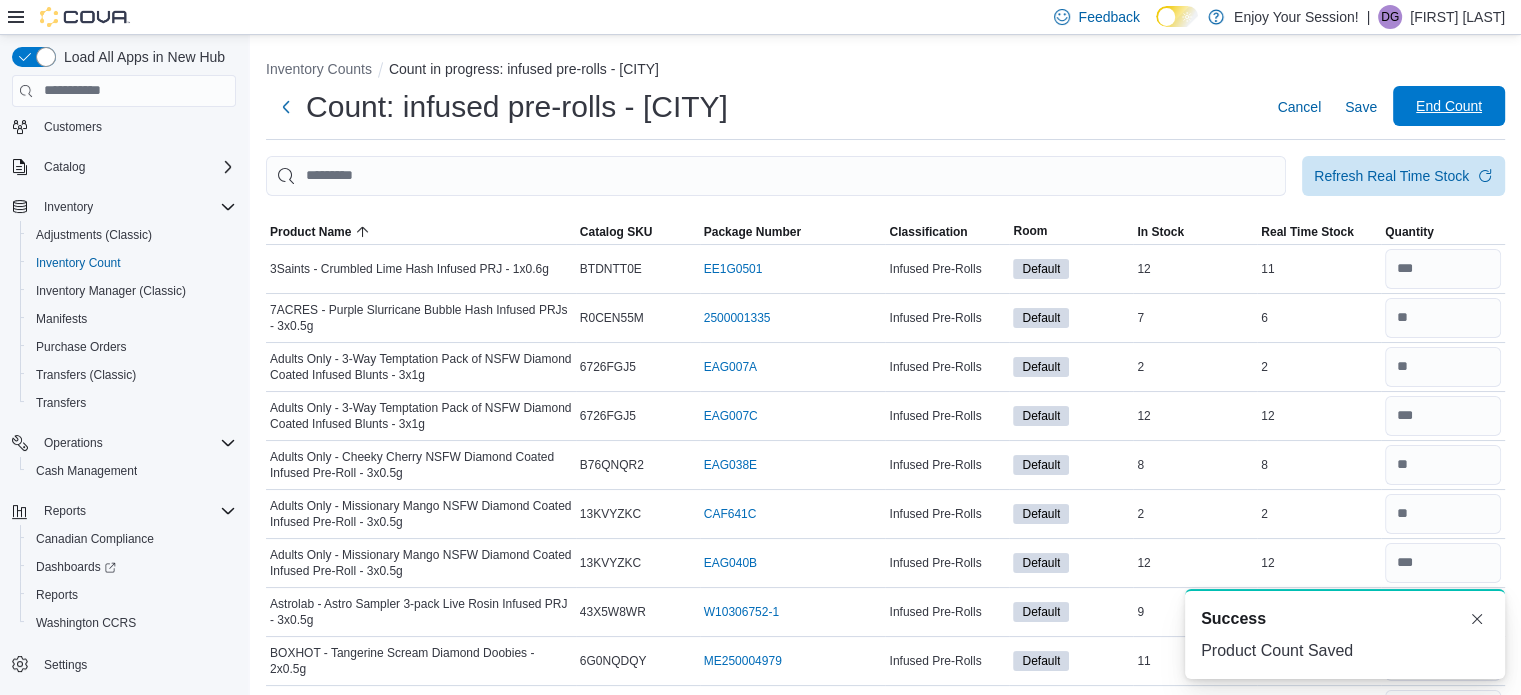 click on "End Count" at bounding box center [1449, 106] 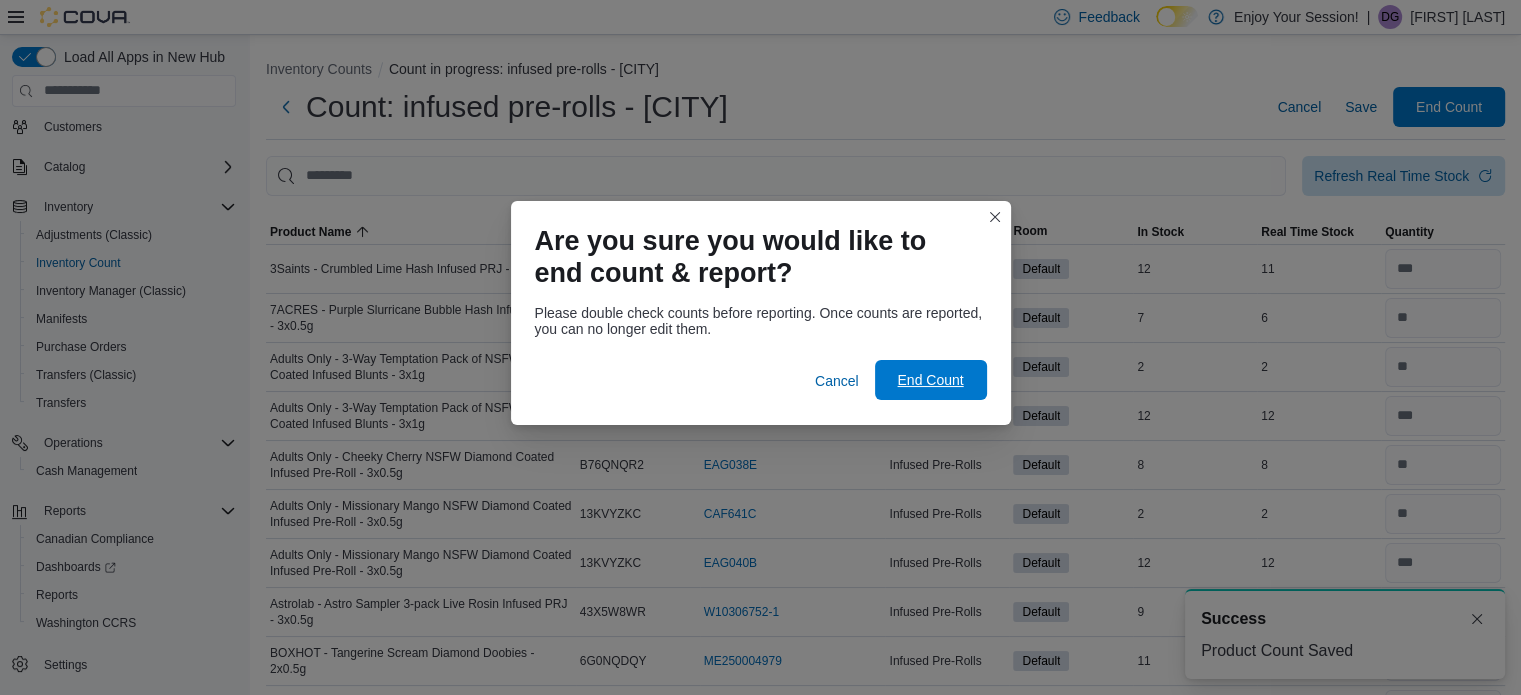 click on "End Count" at bounding box center [930, 380] 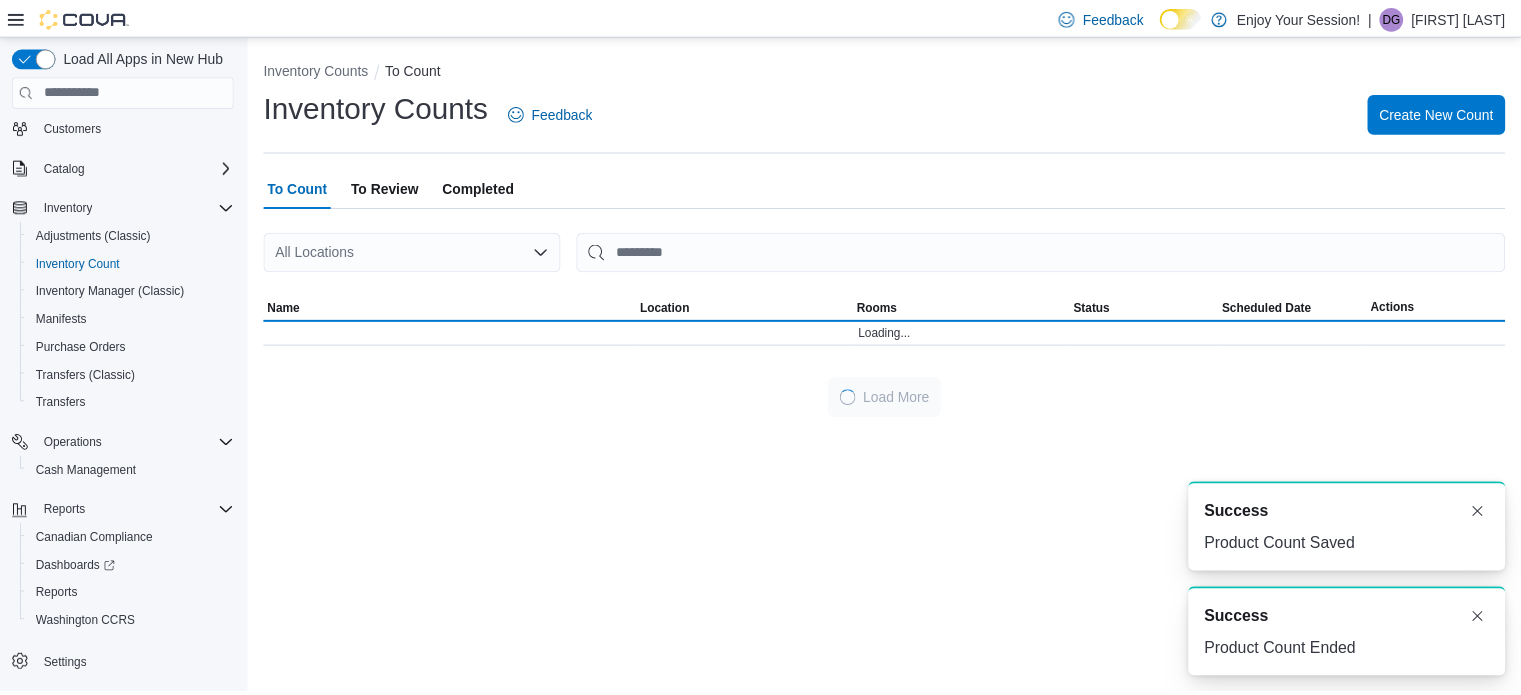 scroll, scrollTop: 0, scrollLeft: 0, axis: both 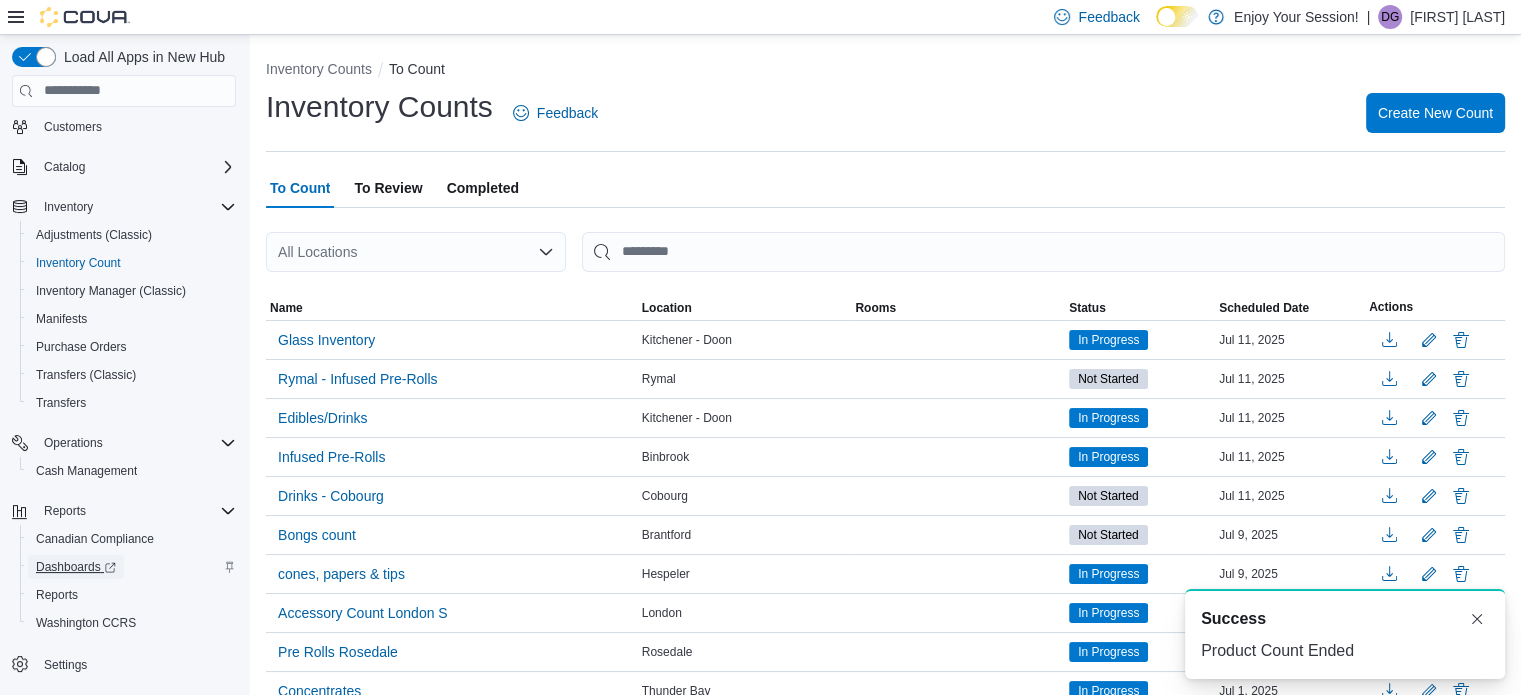 click on "Dashboards" at bounding box center [76, 567] 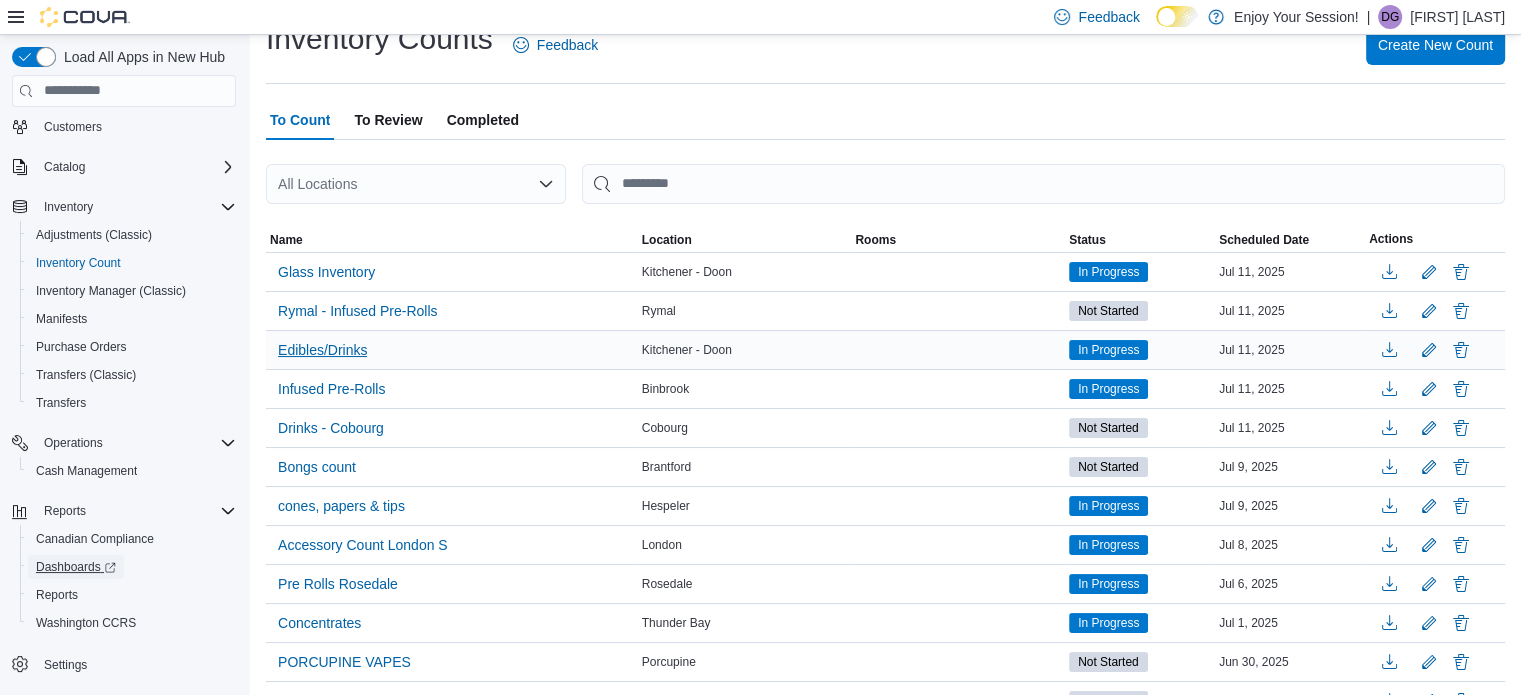 scroll, scrollTop: 100, scrollLeft: 0, axis: vertical 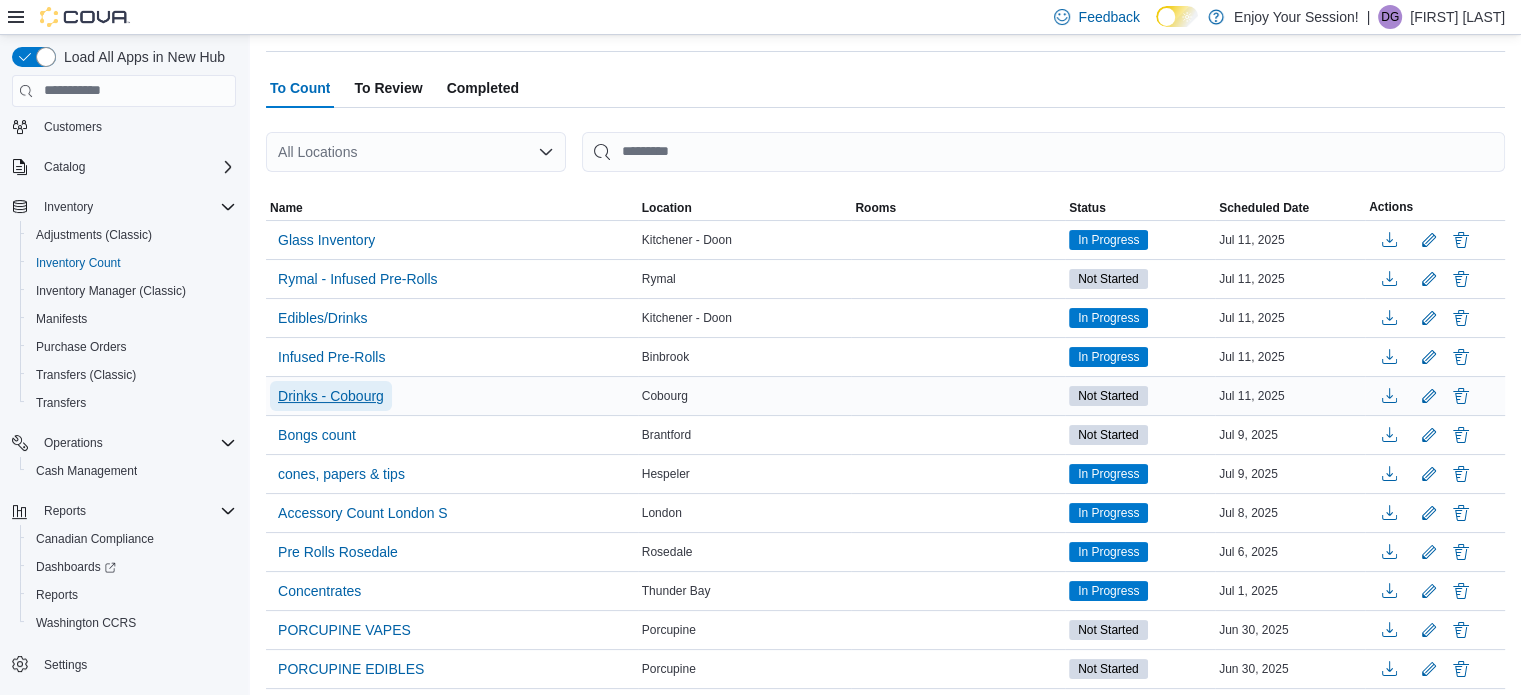 click on "Drinks - Cobourg" at bounding box center [331, 396] 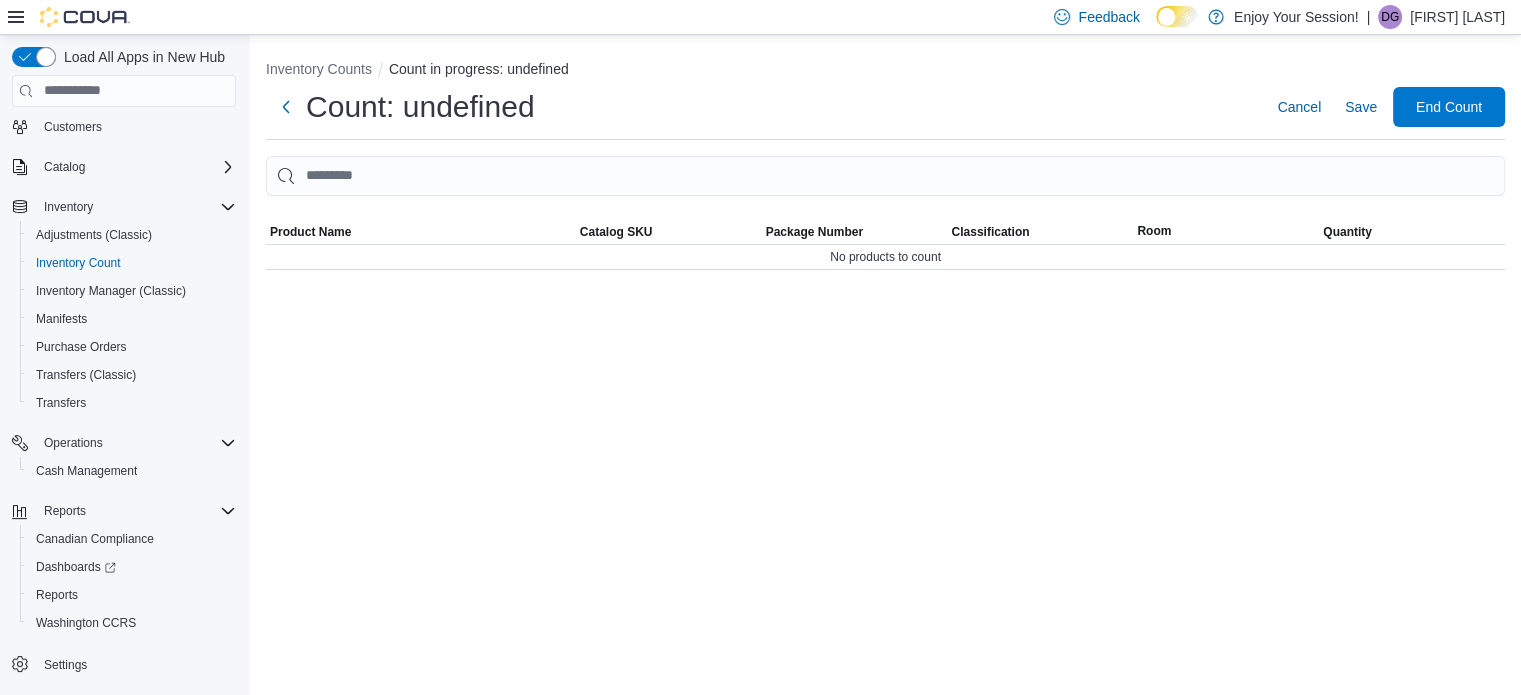 scroll, scrollTop: 0, scrollLeft: 0, axis: both 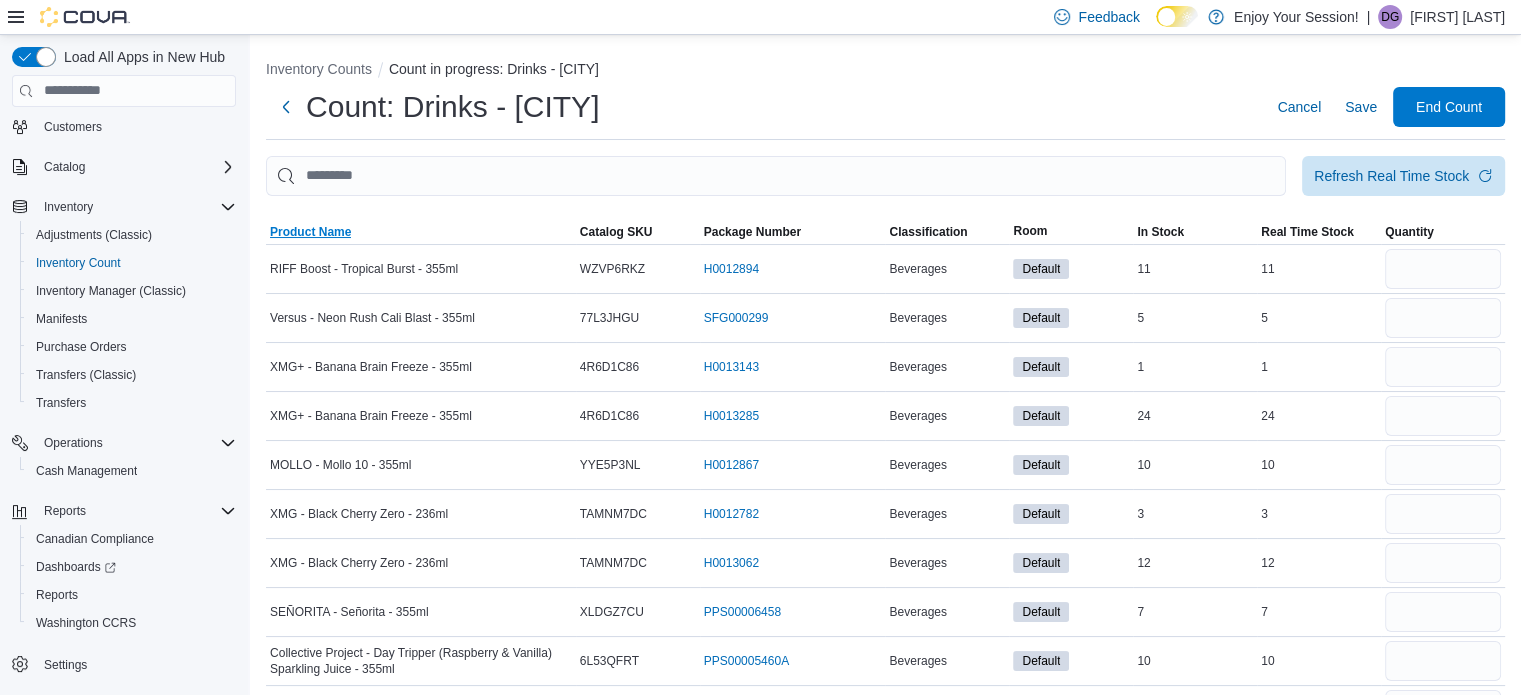 click on "Product Name" at bounding box center (310, 232) 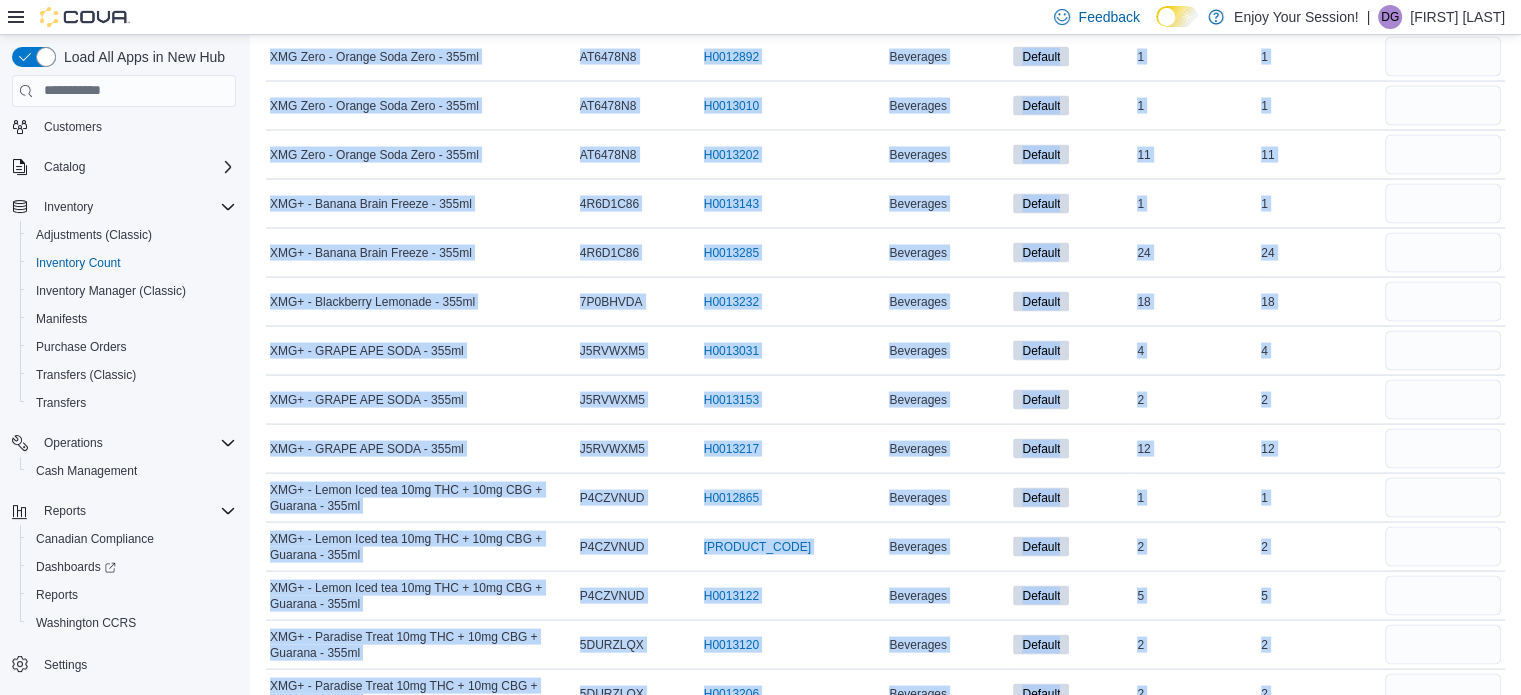 scroll, scrollTop: 4005, scrollLeft: 0, axis: vertical 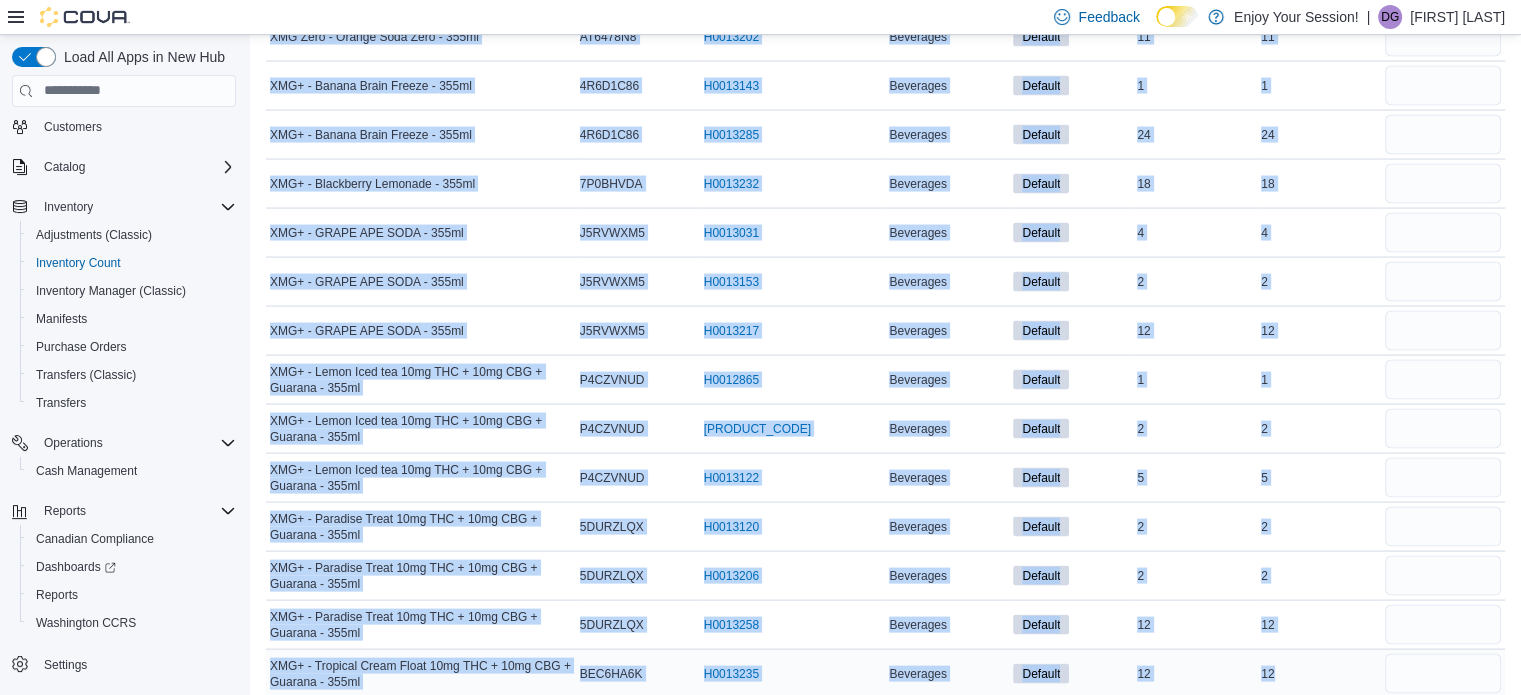 drag, startPoint x: 272, startPoint y: 271, endPoint x: 1300, endPoint y: 662, distance: 1099.8477 